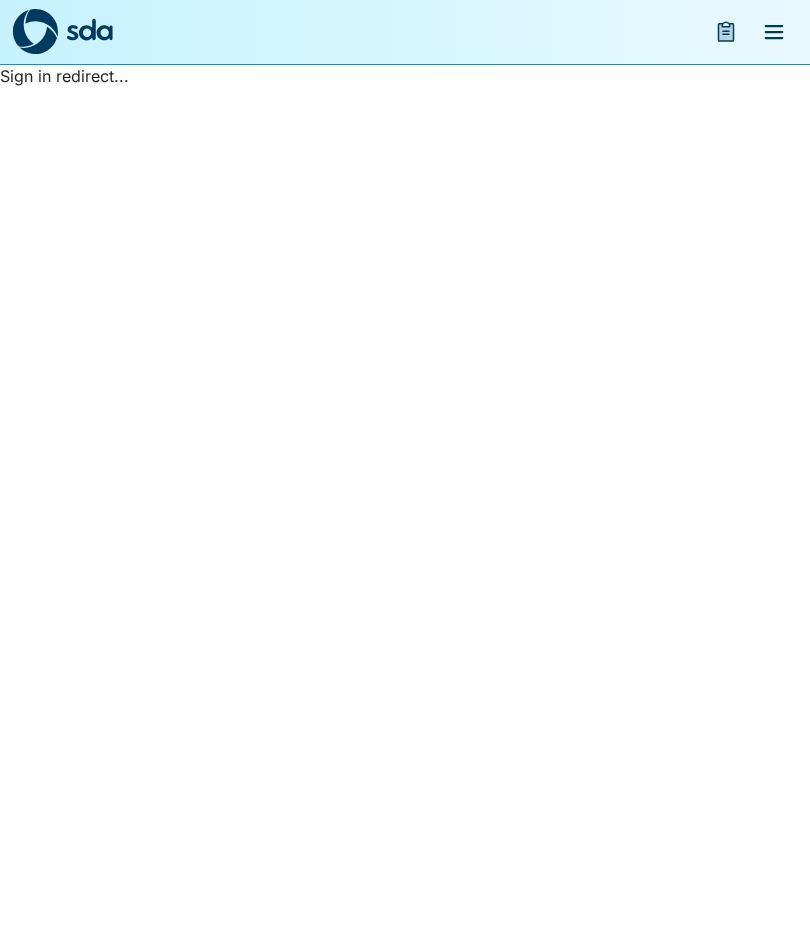 scroll, scrollTop: 0, scrollLeft: 0, axis: both 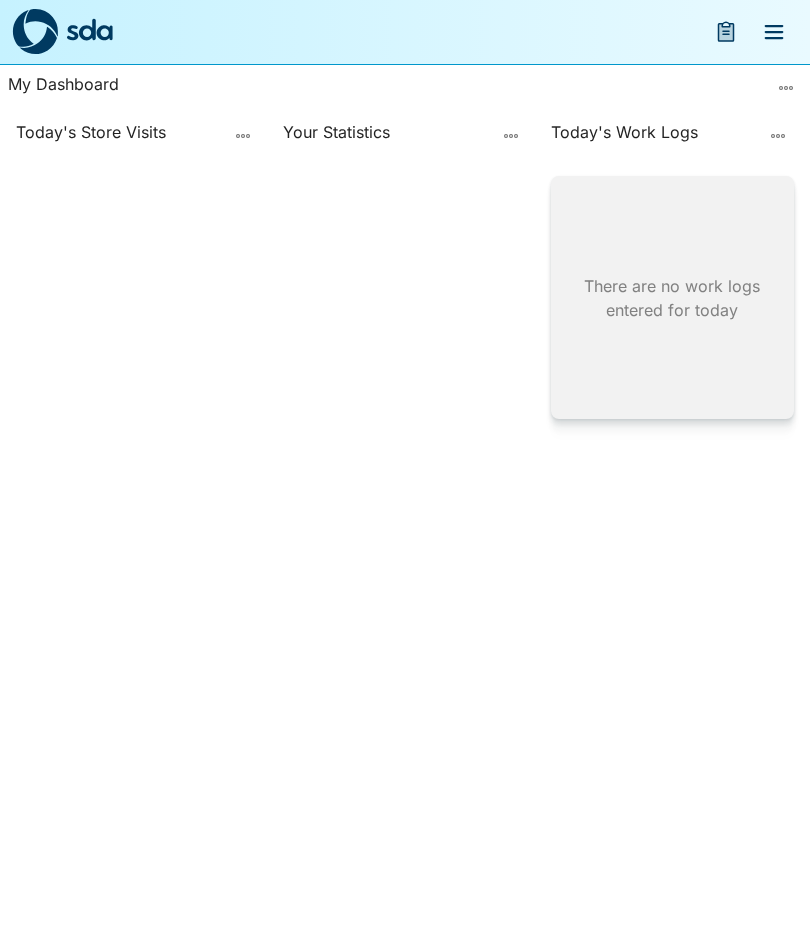 click 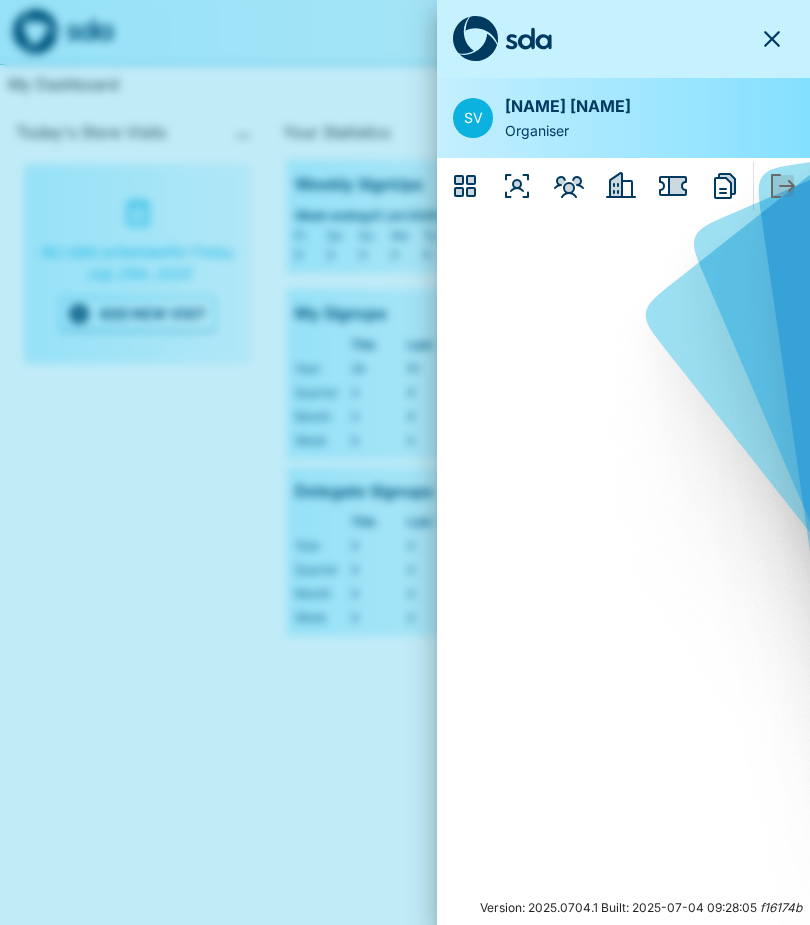 click 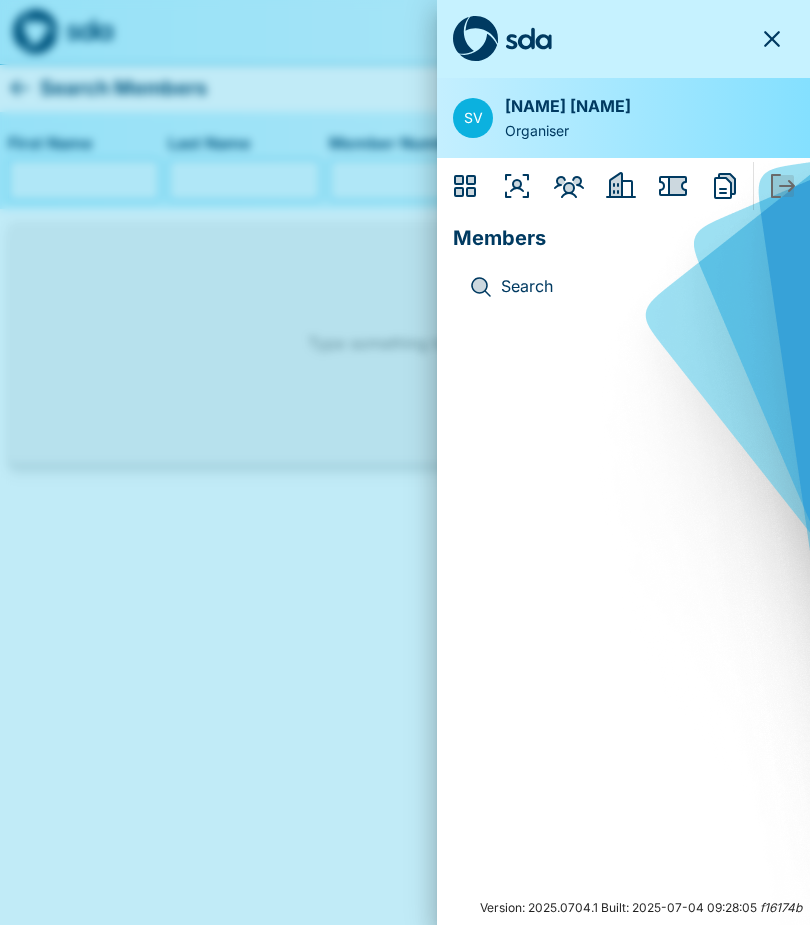 click on "Search" at bounding box center (639, 287) 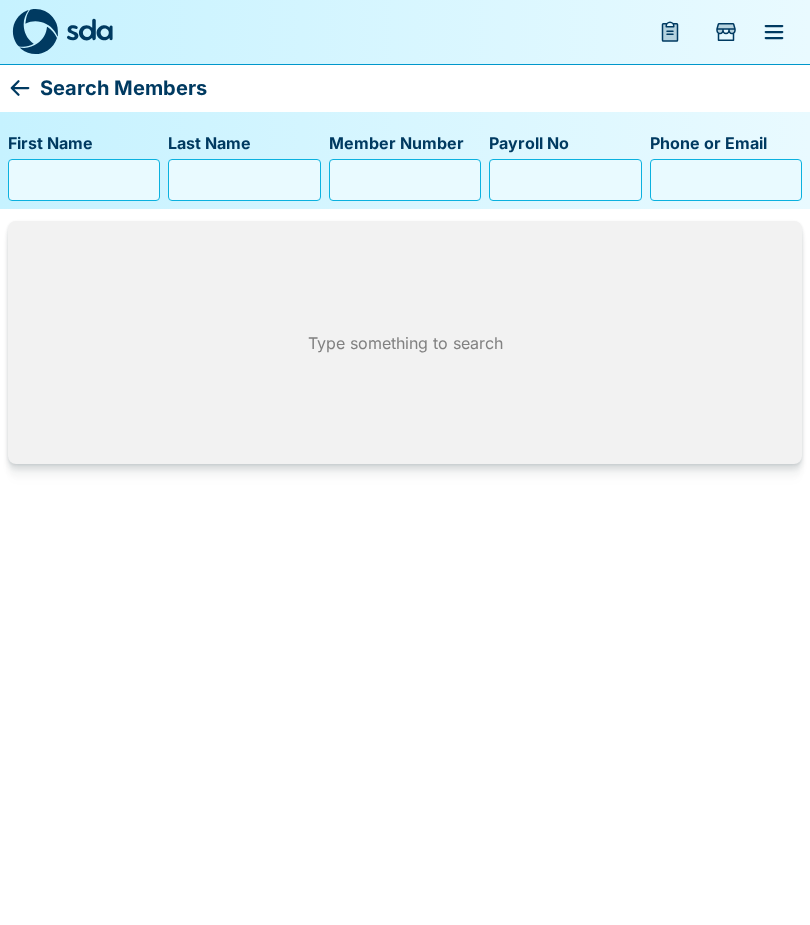 click on "First Name" at bounding box center [84, 180] 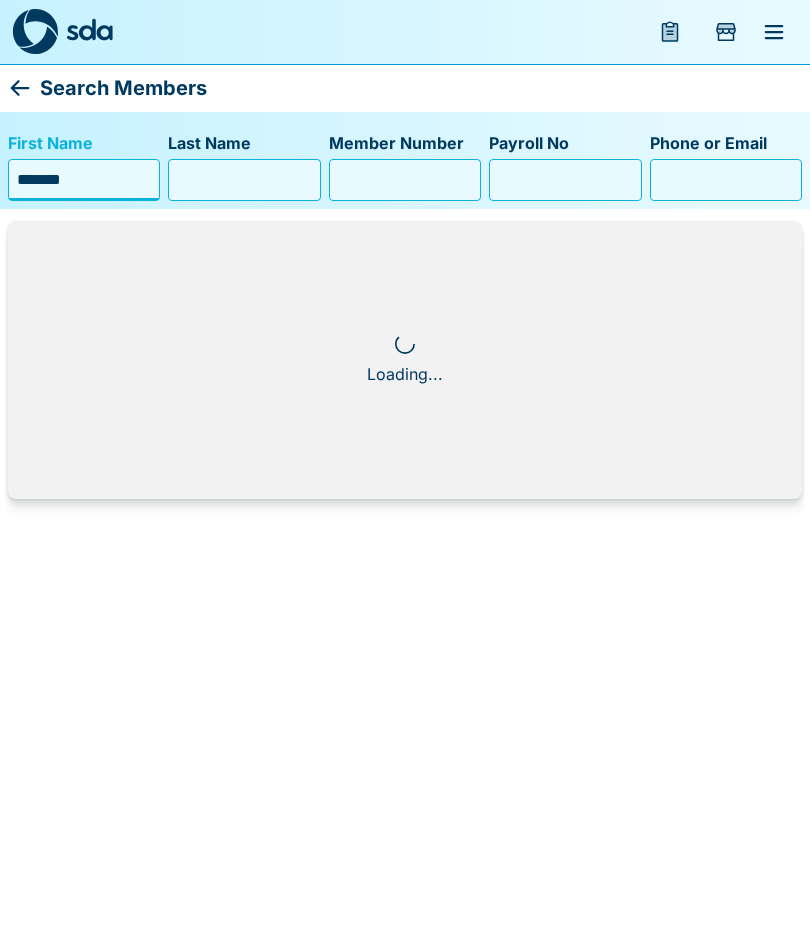 type on "*******" 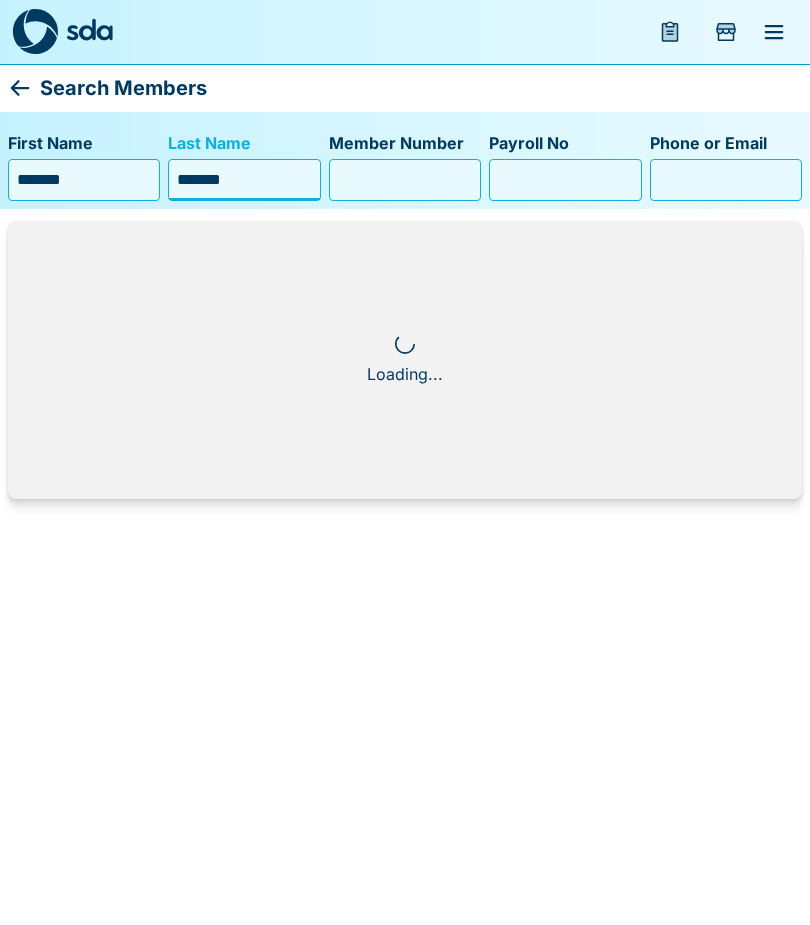 type on "********" 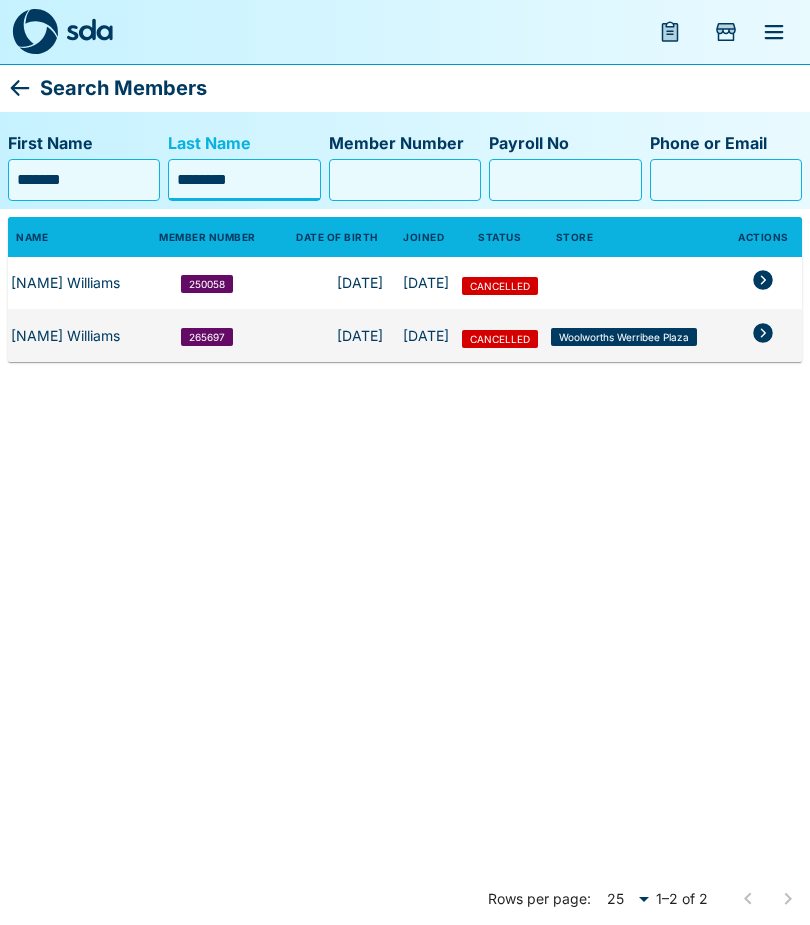click 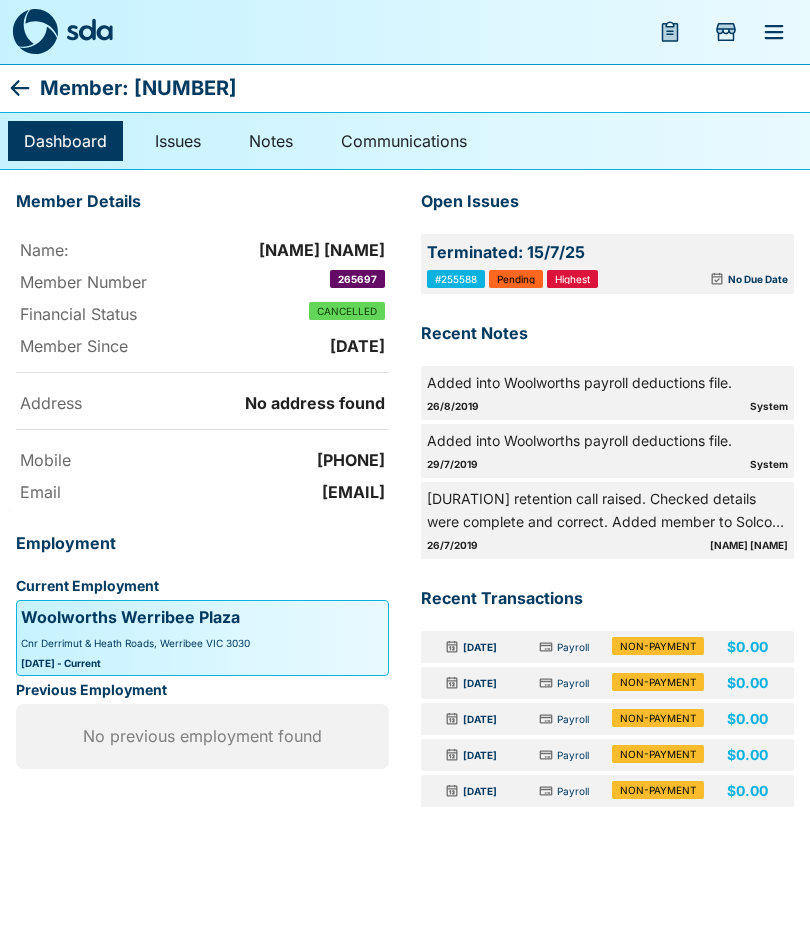 click on "No Due Date" at bounding box center [758, 279] 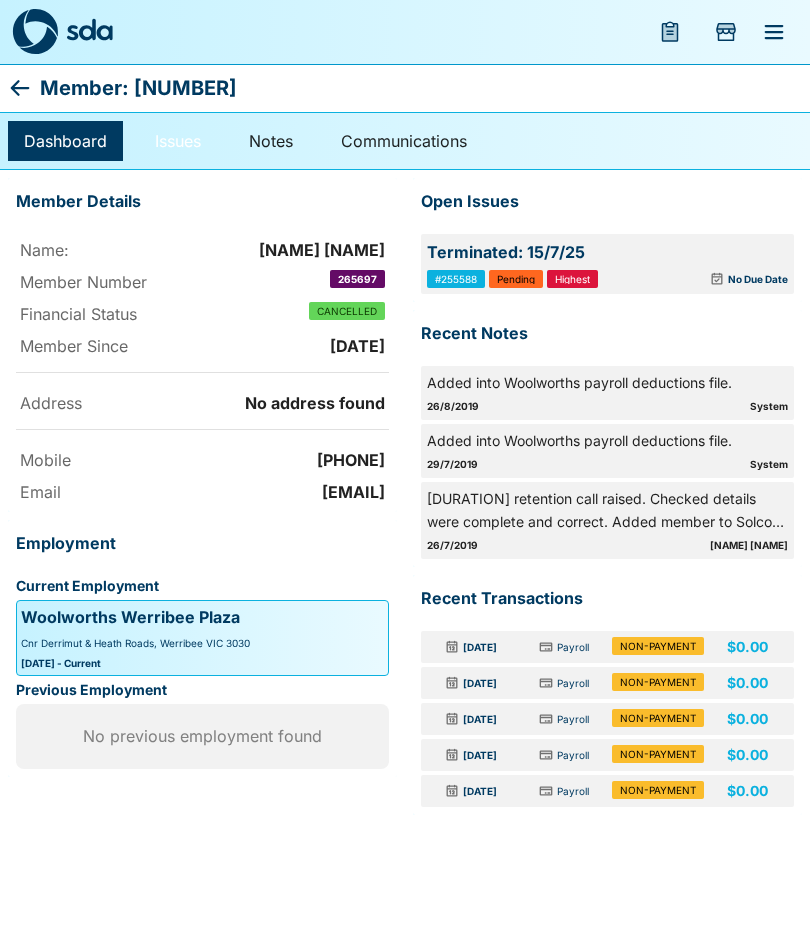 click on "Issues" at bounding box center (178, 141) 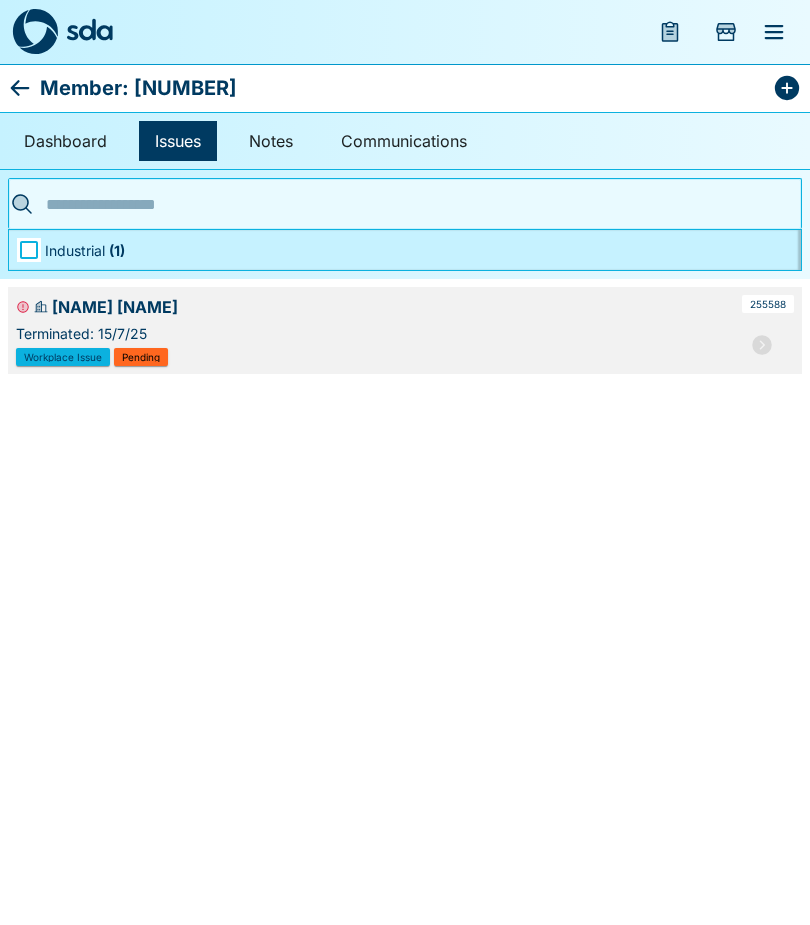 click 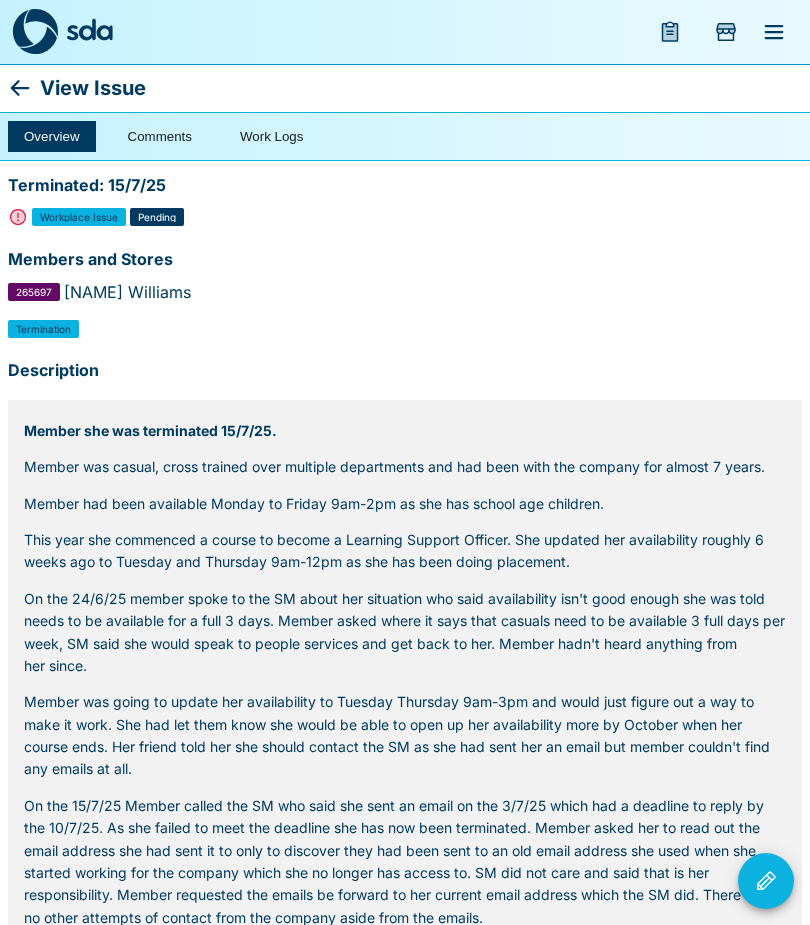 click 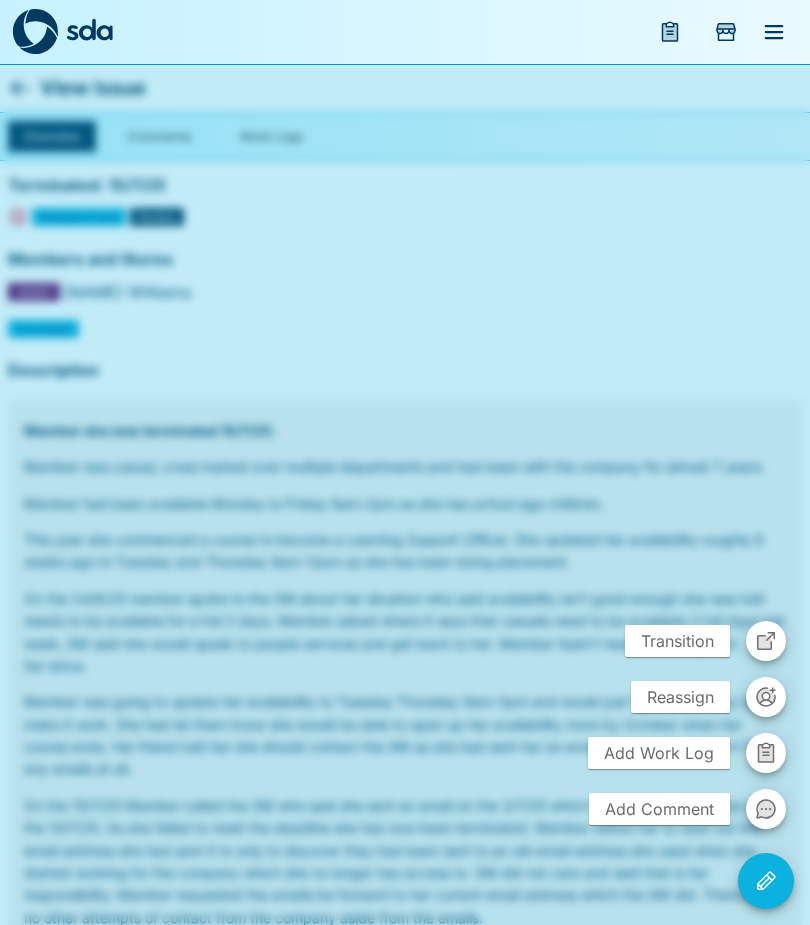 click on "Add Work Log" at bounding box center (659, 753) 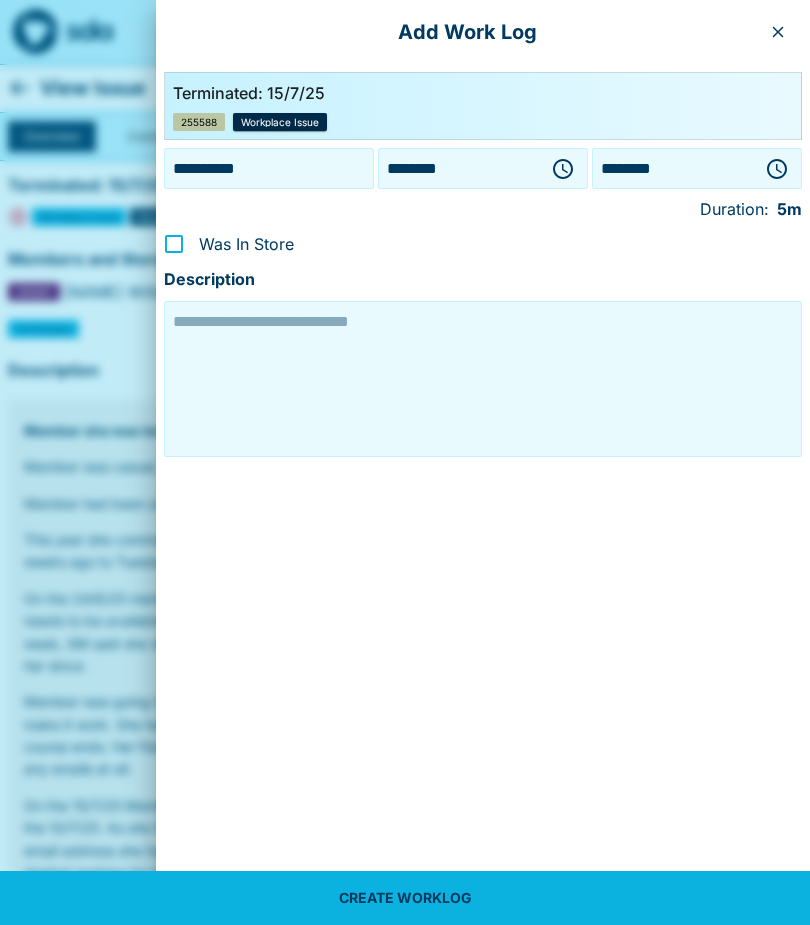 click on "**********" at bounding box center [269, 168] 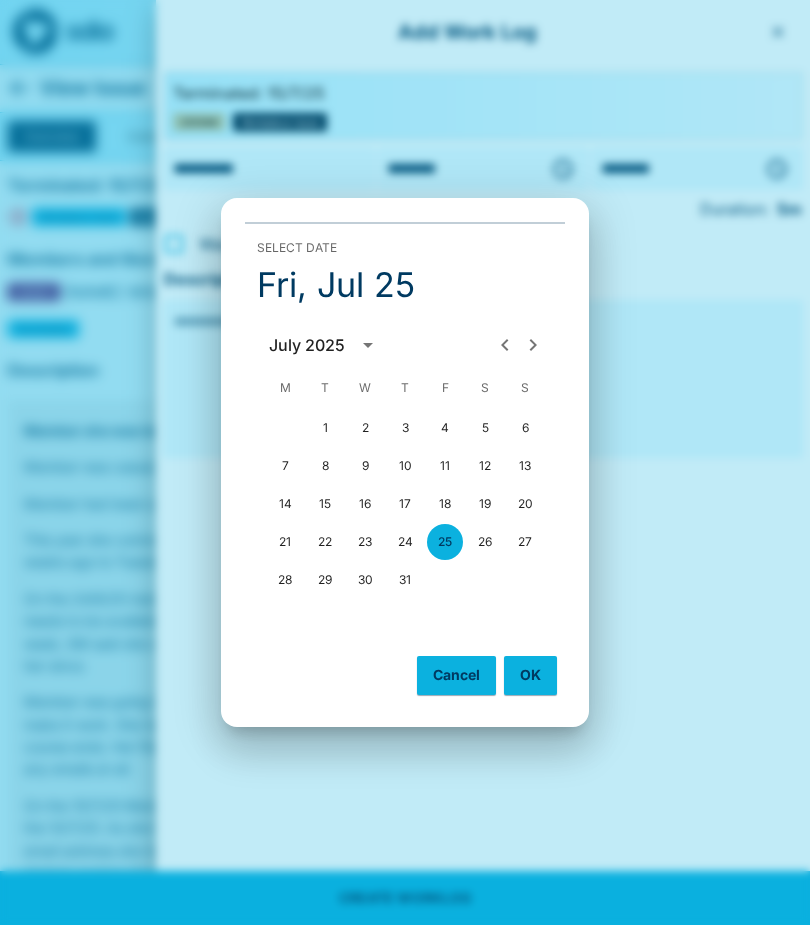 click on "24" at bounding box center [405, 542] 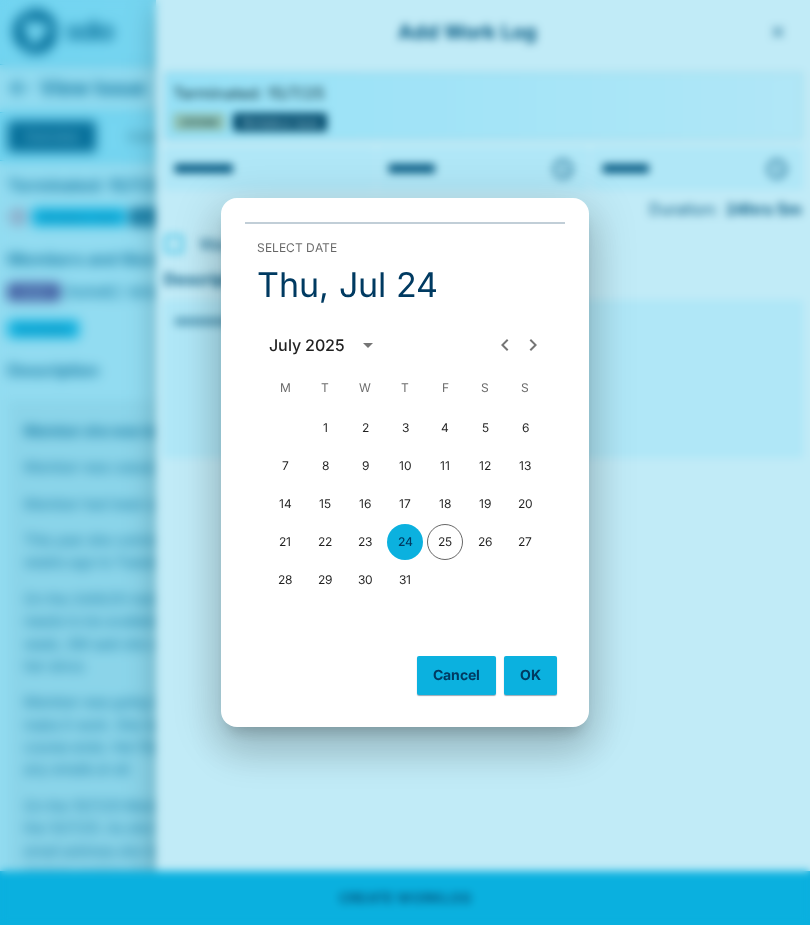 click on "OK" at bounding box center (530, 675) 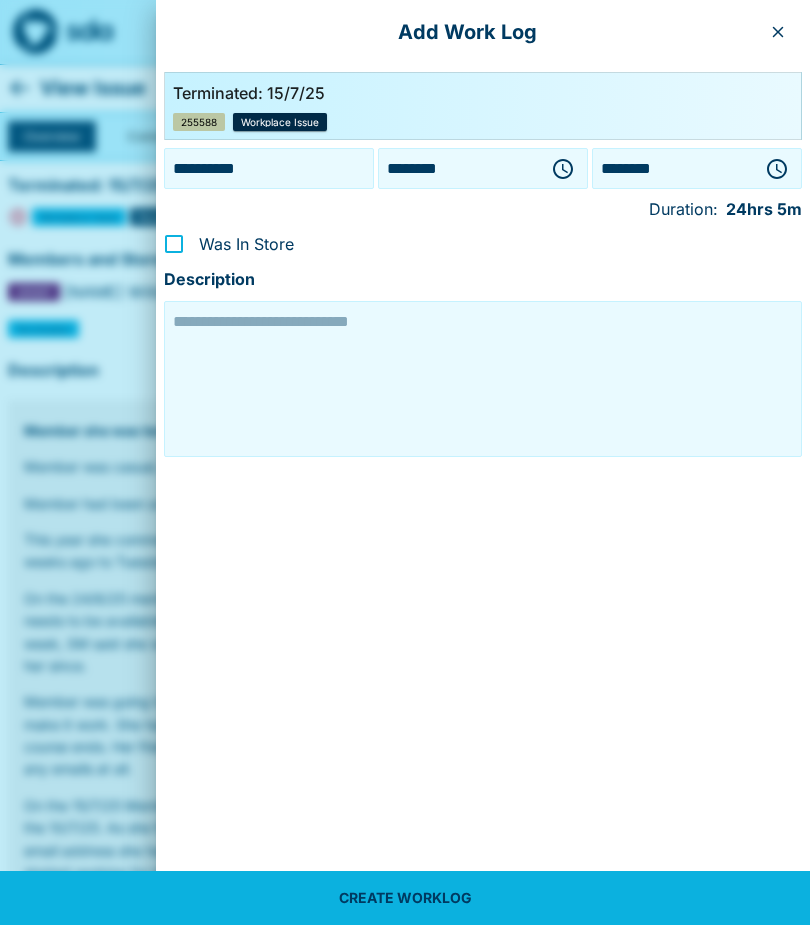 click 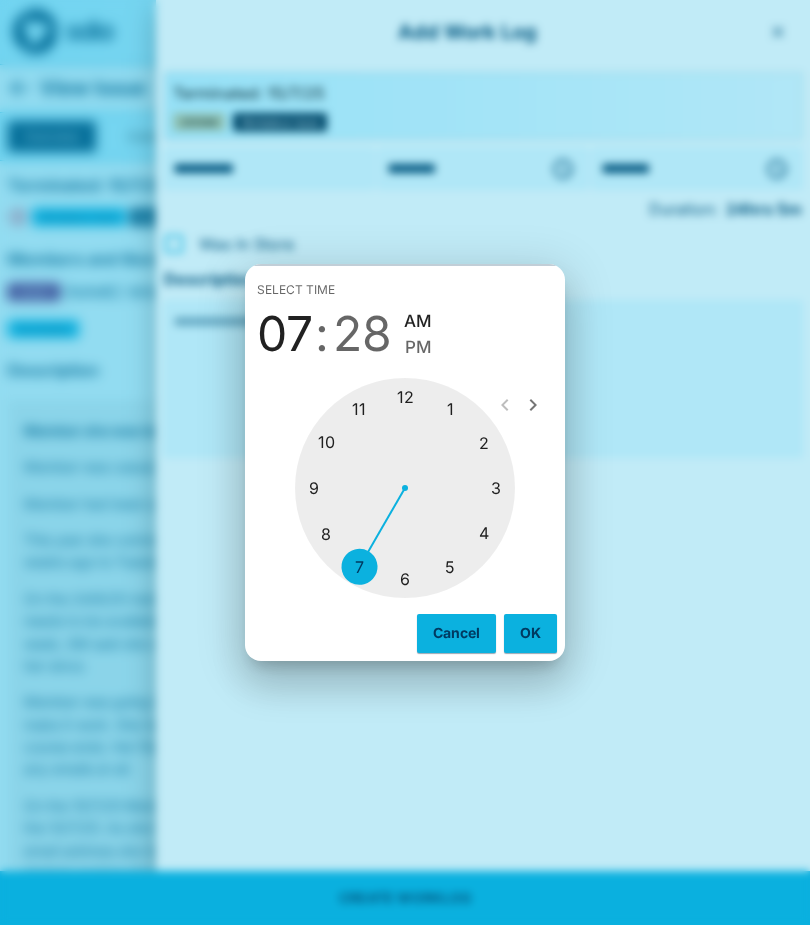 click at bounding box center (405, 488) 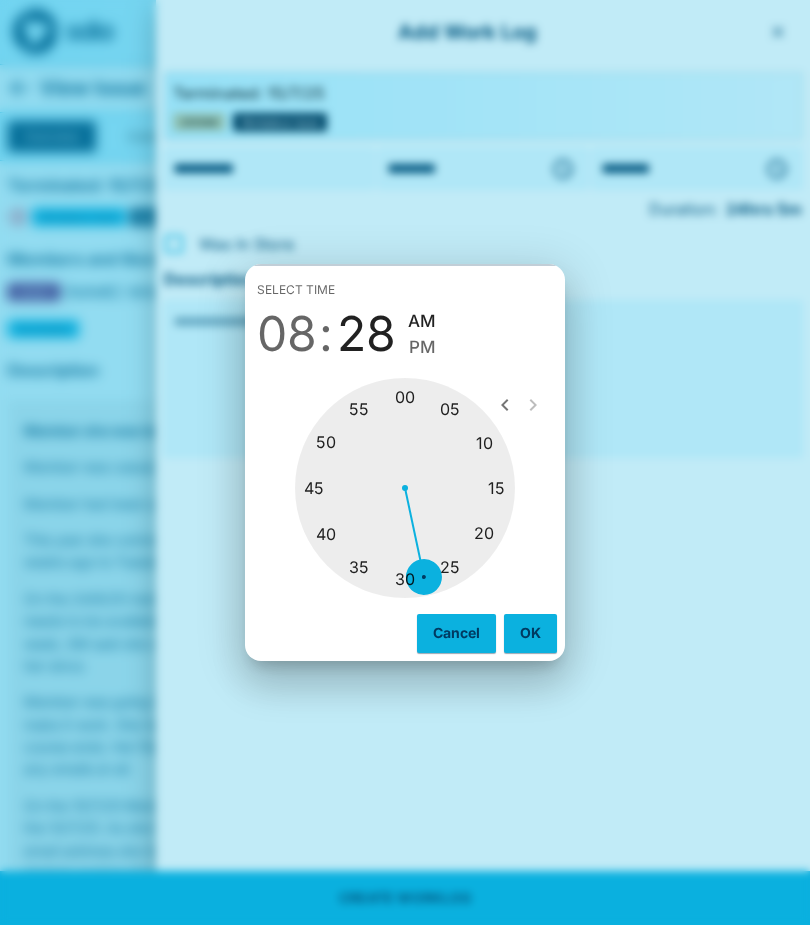 click at bounding box center (405, 488) 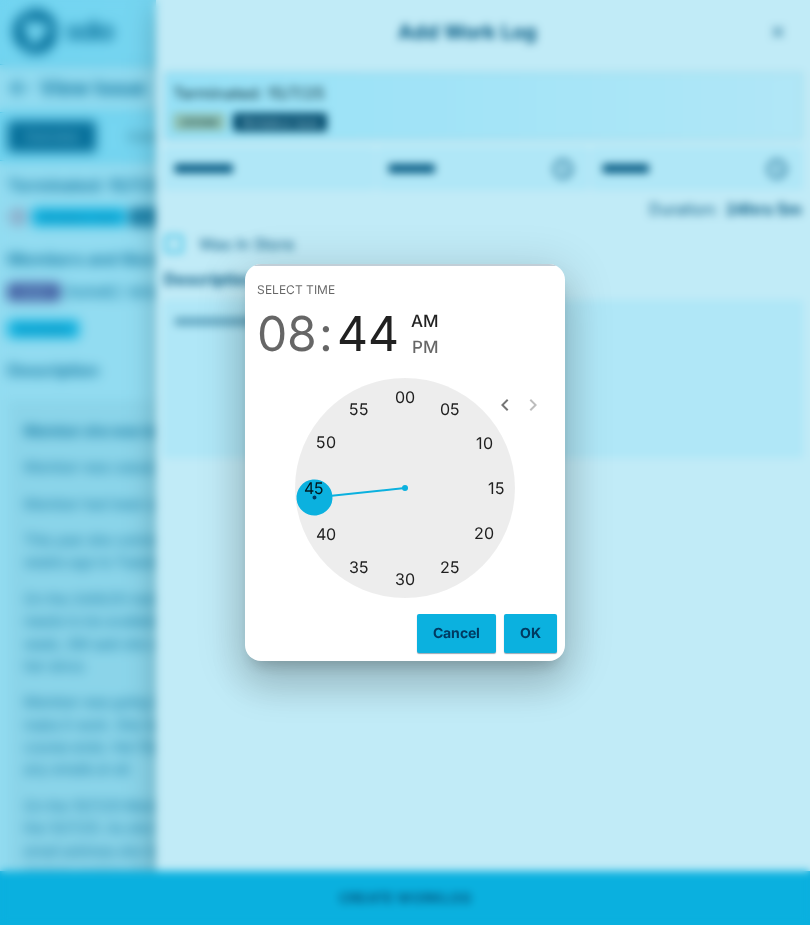 click on "OK" at bounding box center (530, 633) 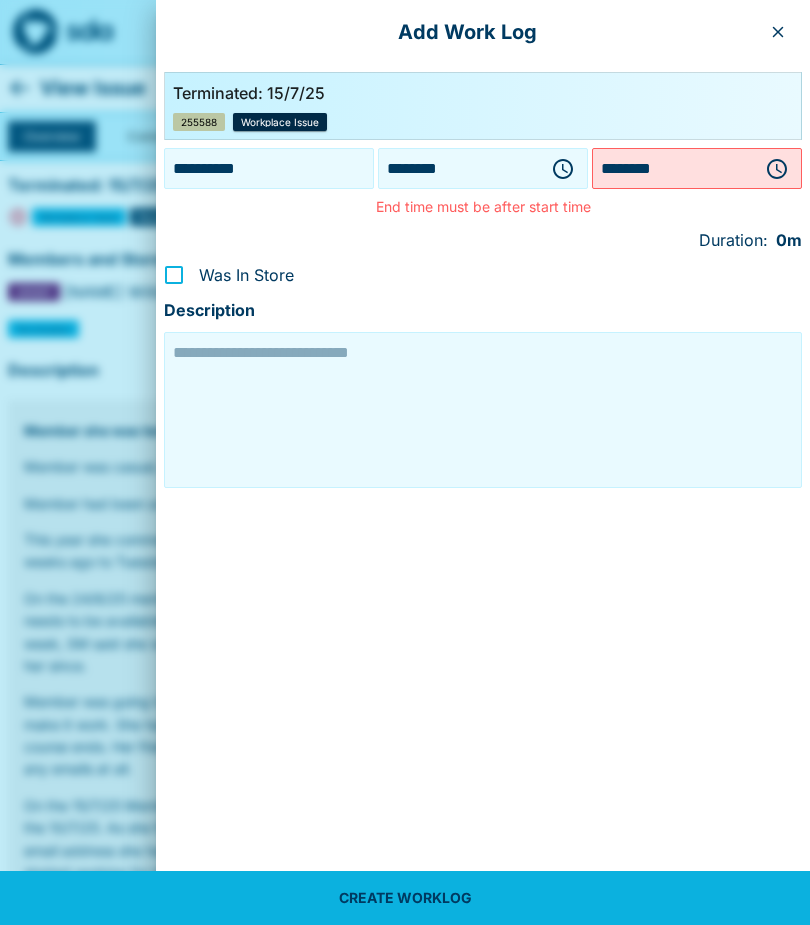click 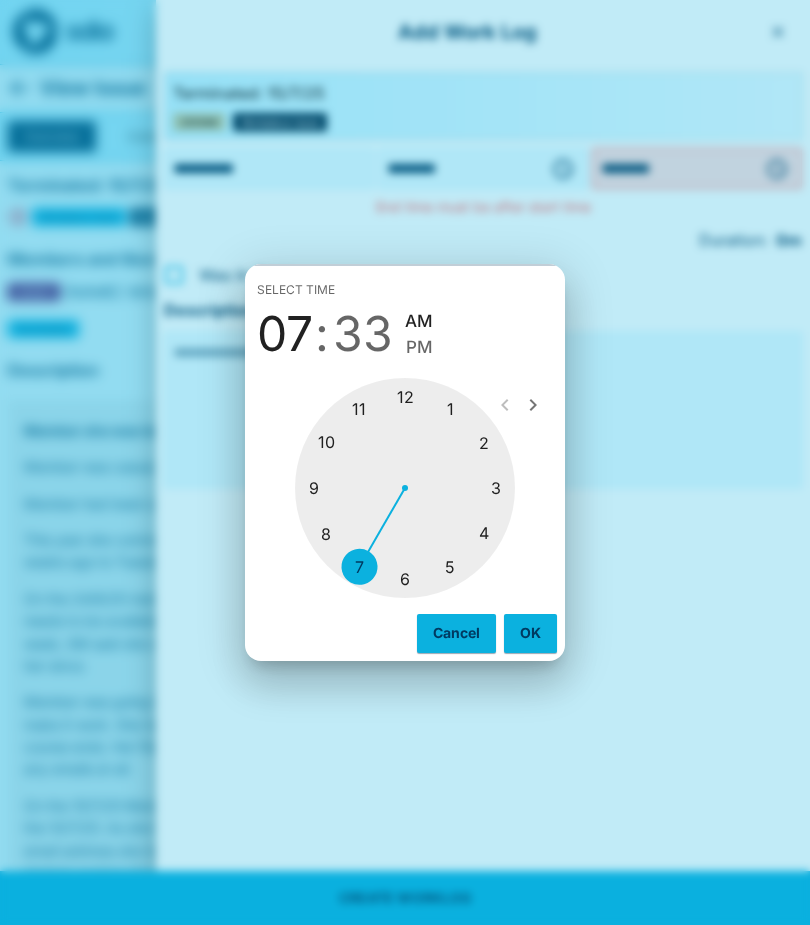 click at bounding box center (405, 488) 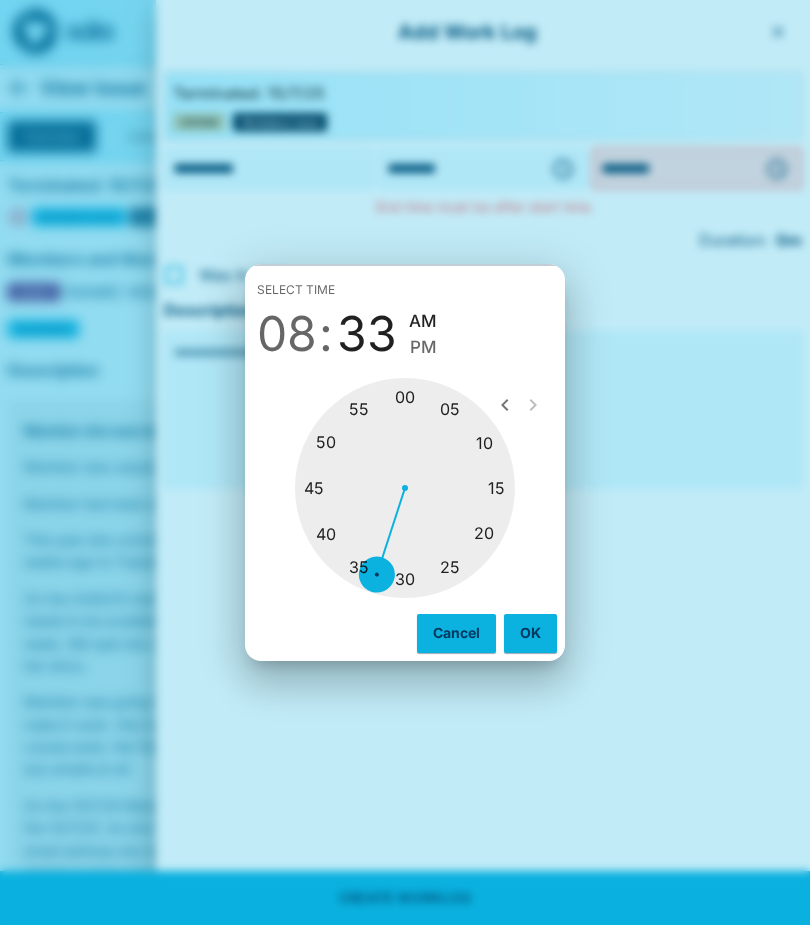 click at bounding box center [405, 488] 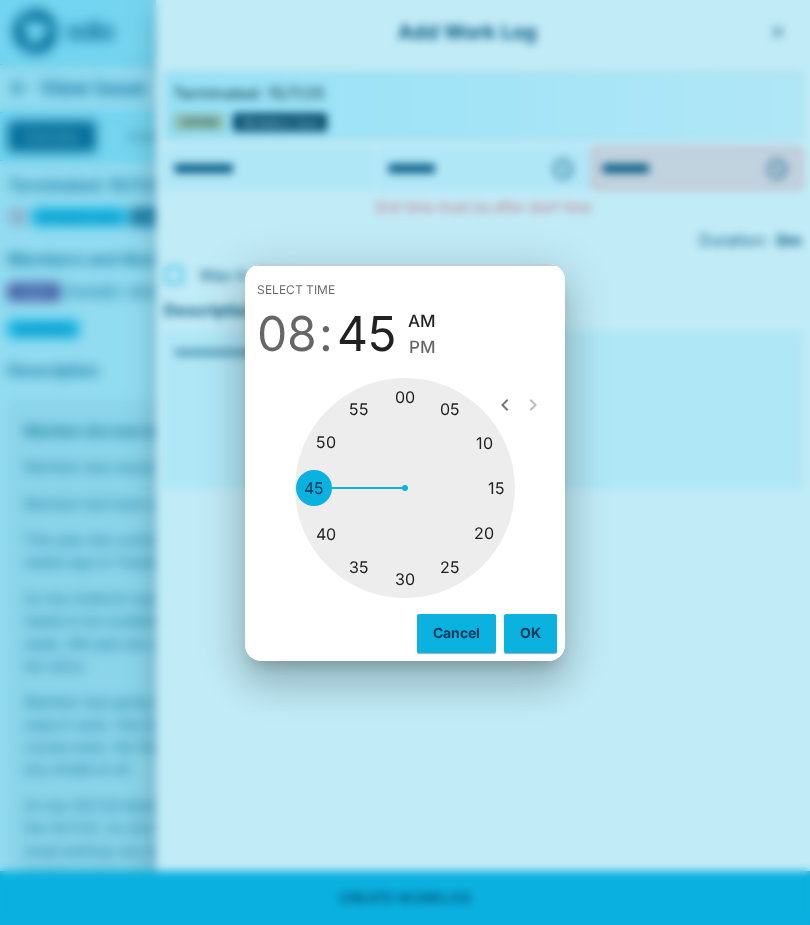 click on "08" at bounding box center [287, 334] 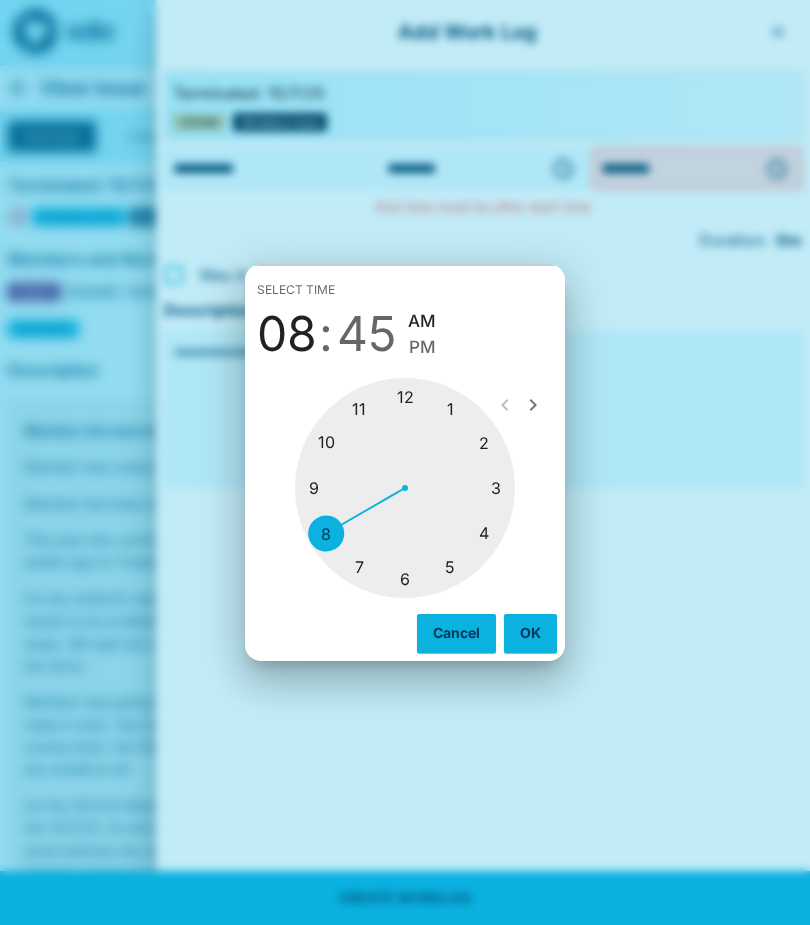 click at bounding box center (405, 488) 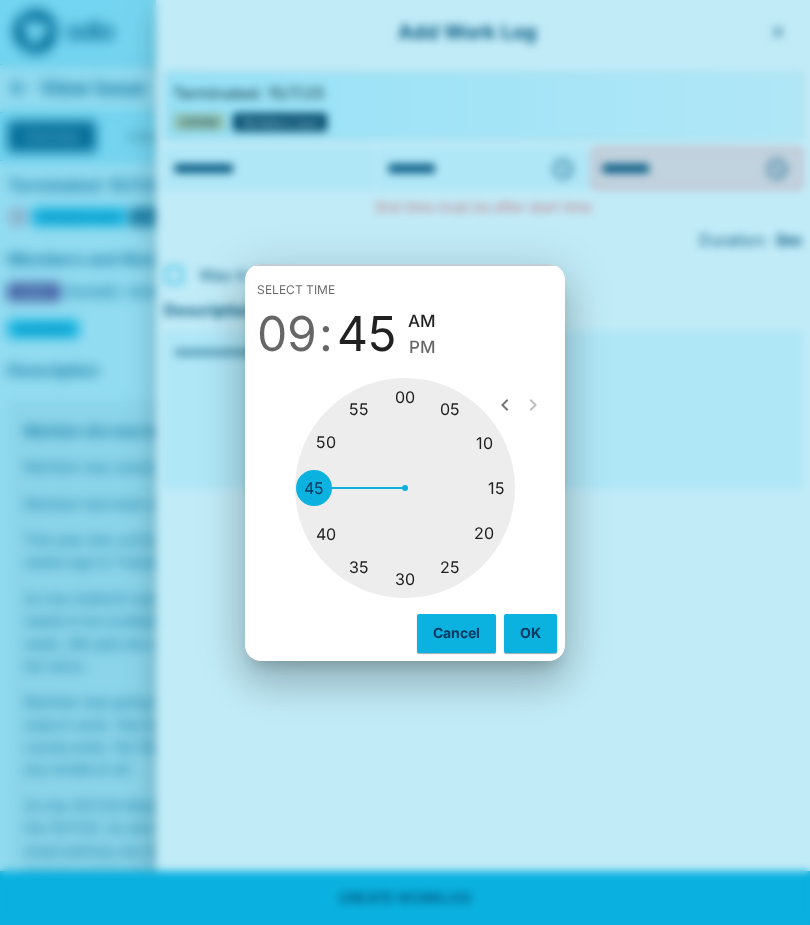 click at bounding box center (405, 488) 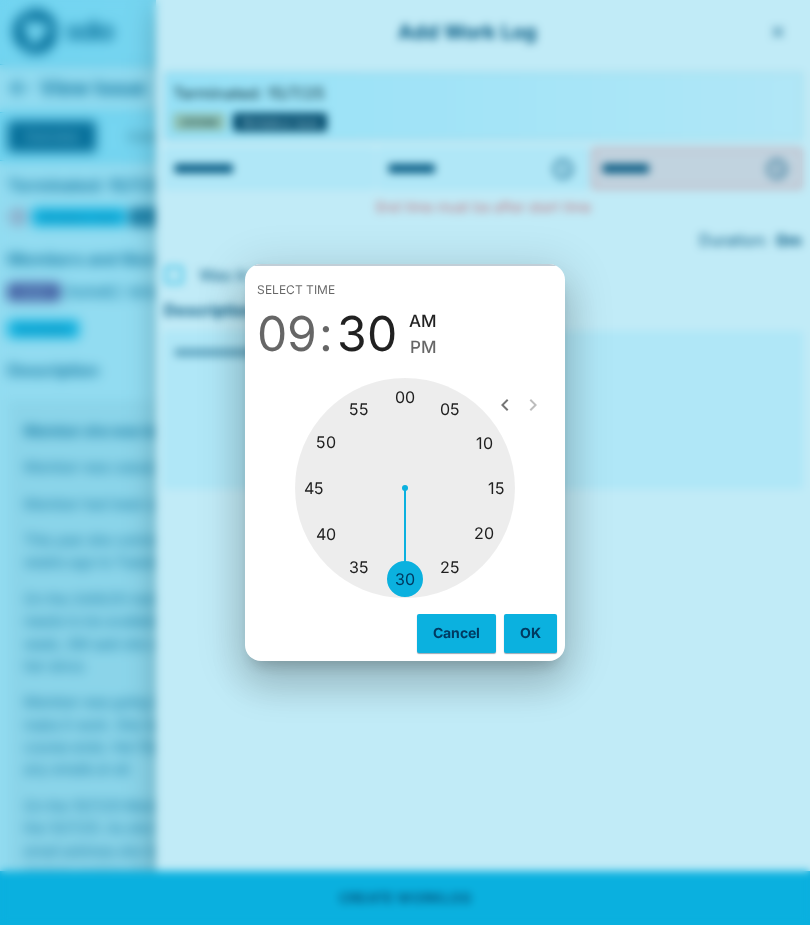 type on "********" 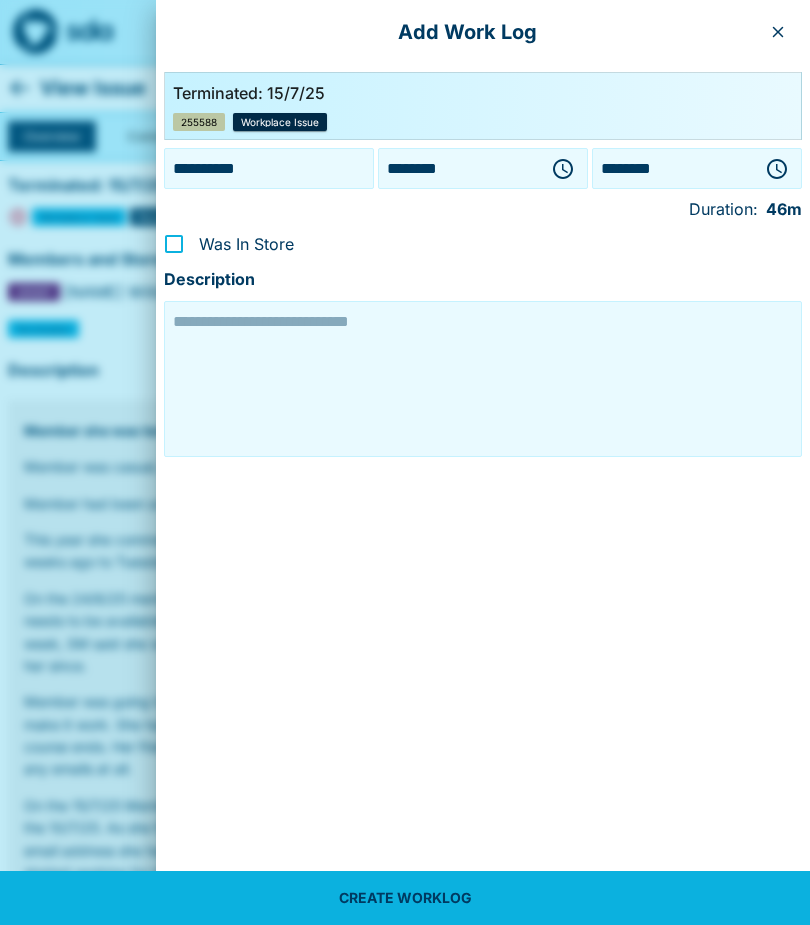 click at bounding box center (483, 379) 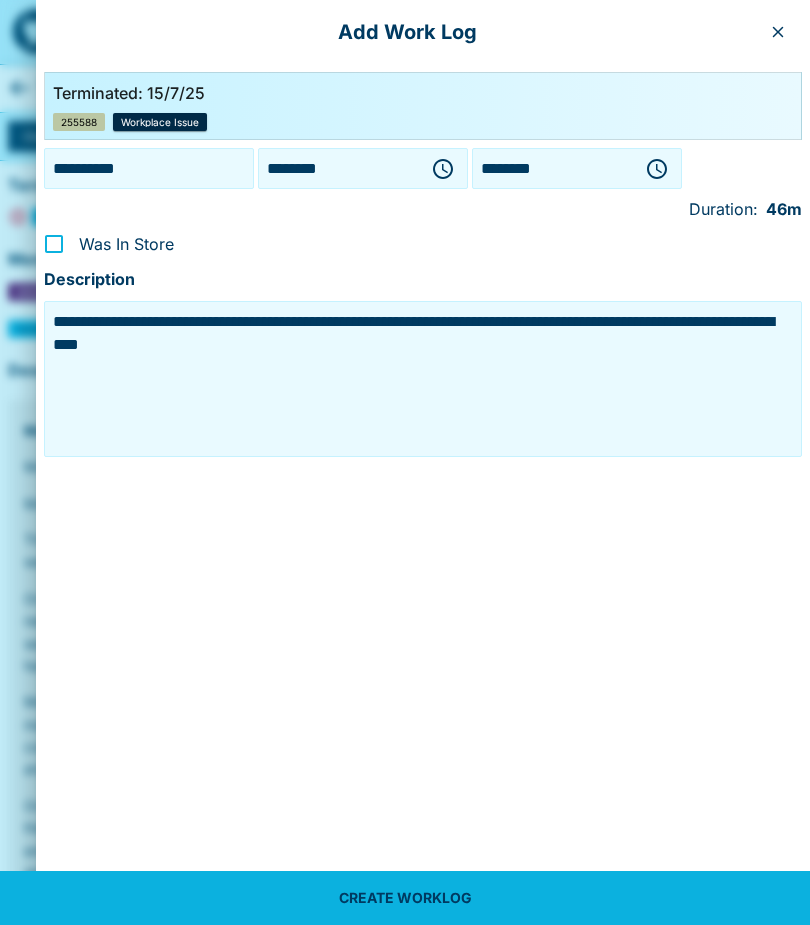 type on "**********" 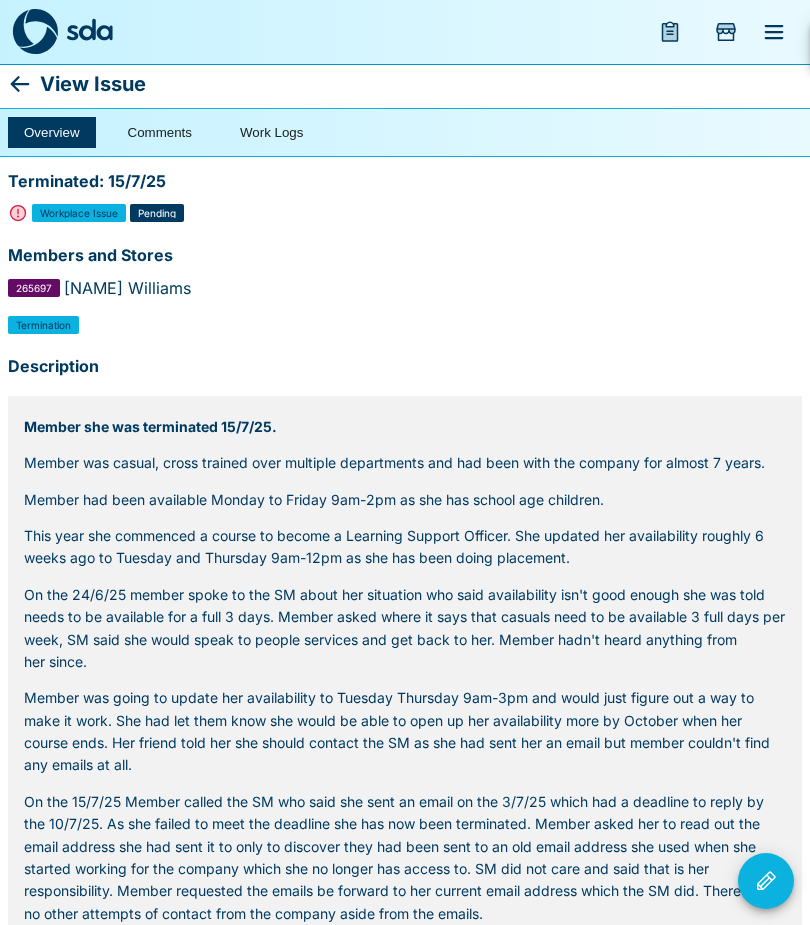 scroll, scrollTop: 0, scrollLeft: 0, axis: both 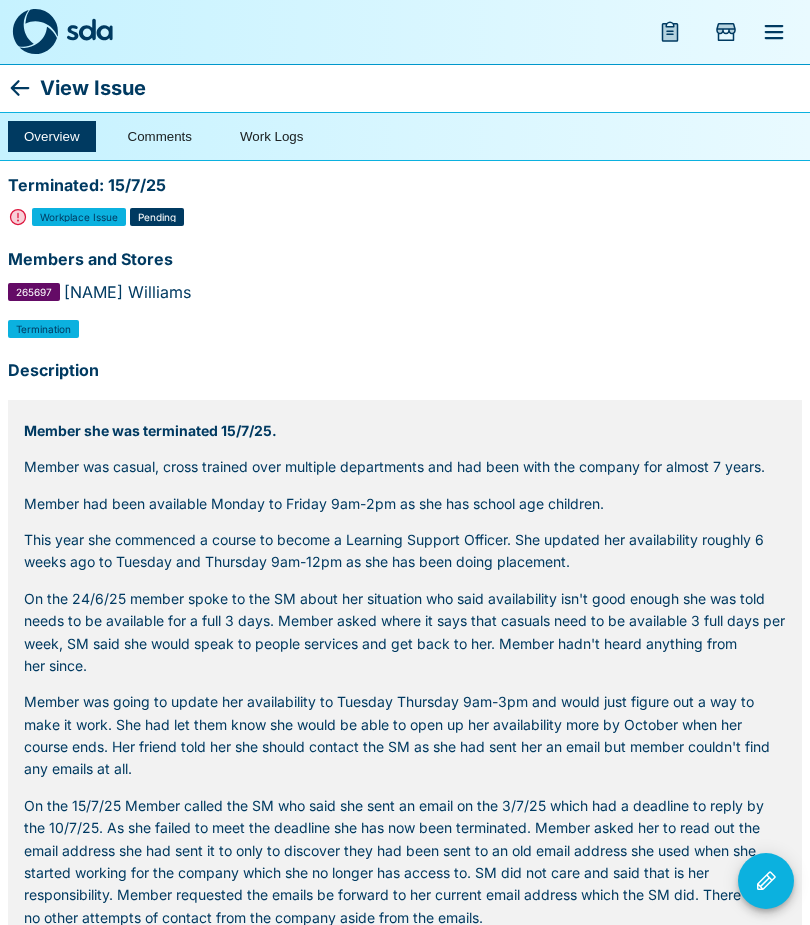 click on "Comments" at bounding box center (160, 136) 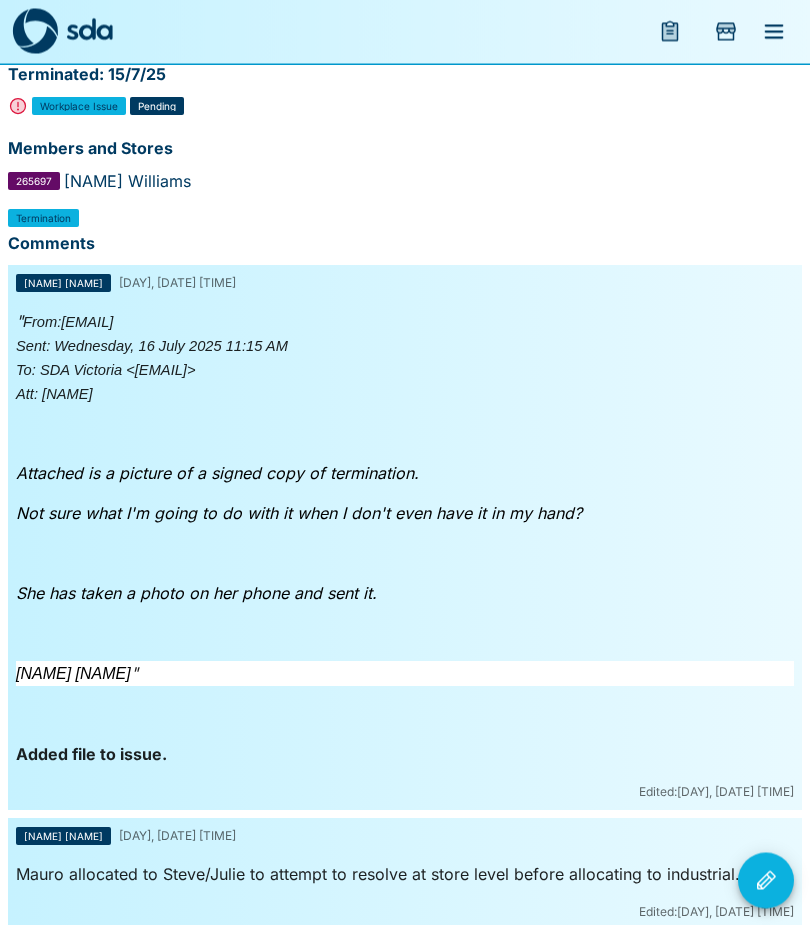 scroll, scrollTop: 0, scrollLeft: 0, axis: both 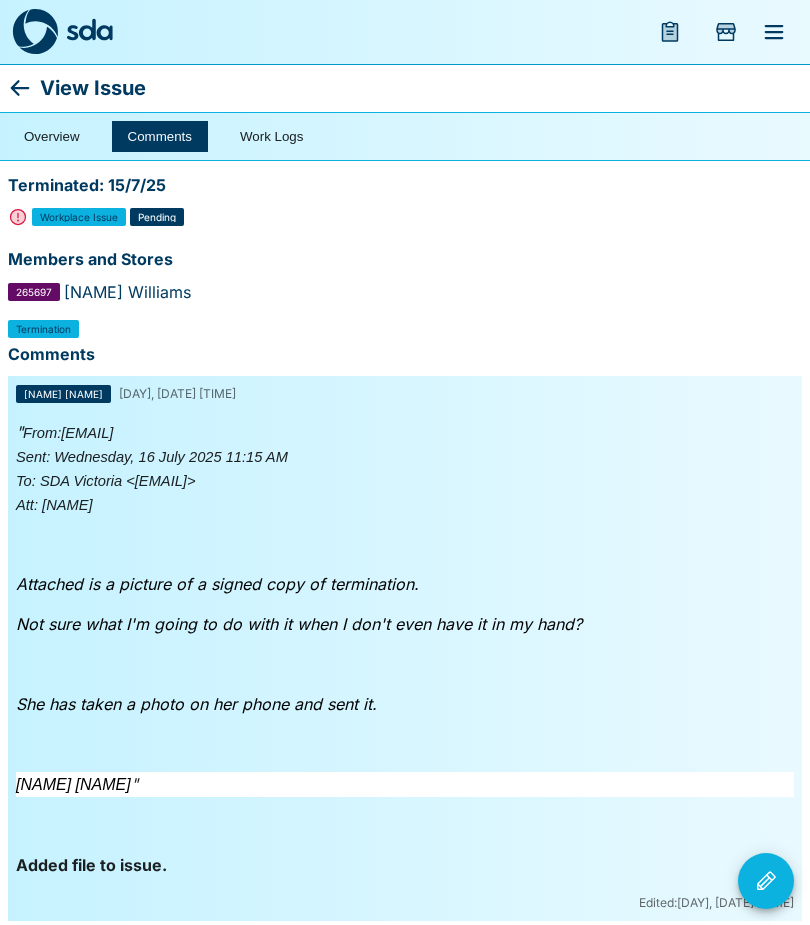 click on "Work Logs" at bounding box center [271, 136] 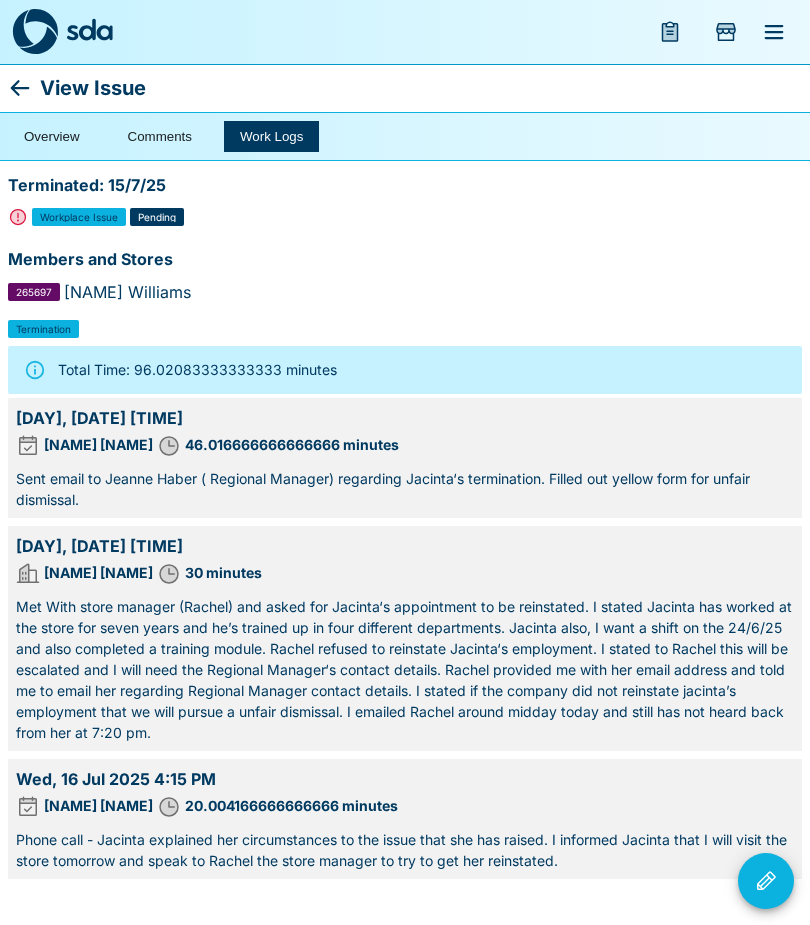 click on "View Issue" at bounding box center [405, 88] 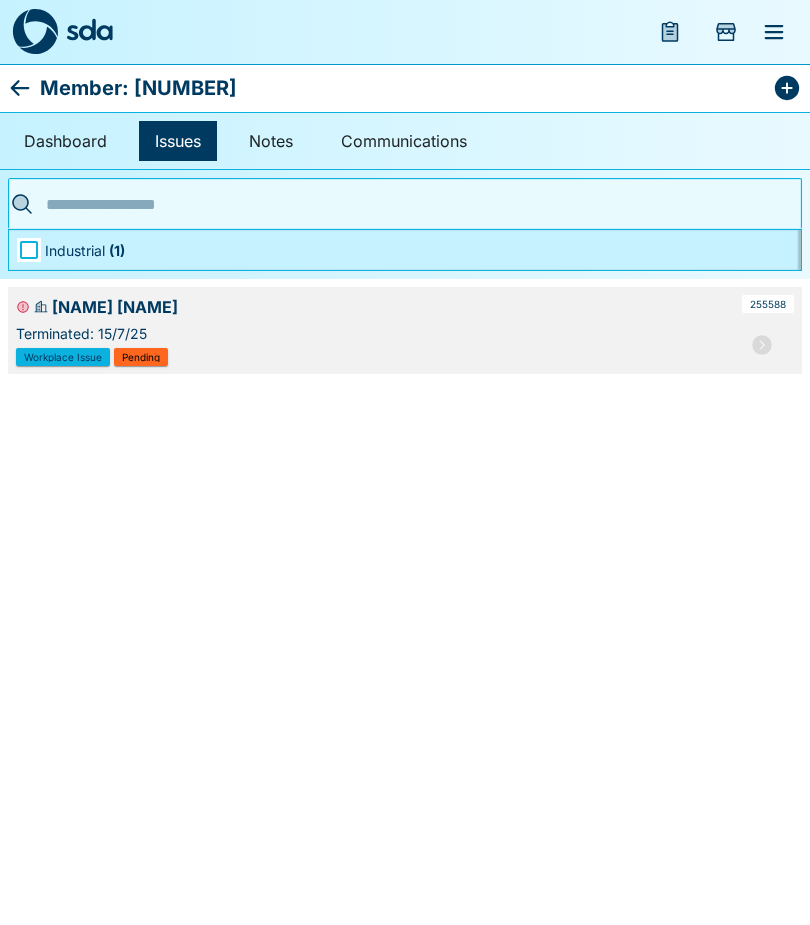 click at bounding box center (89, 29) 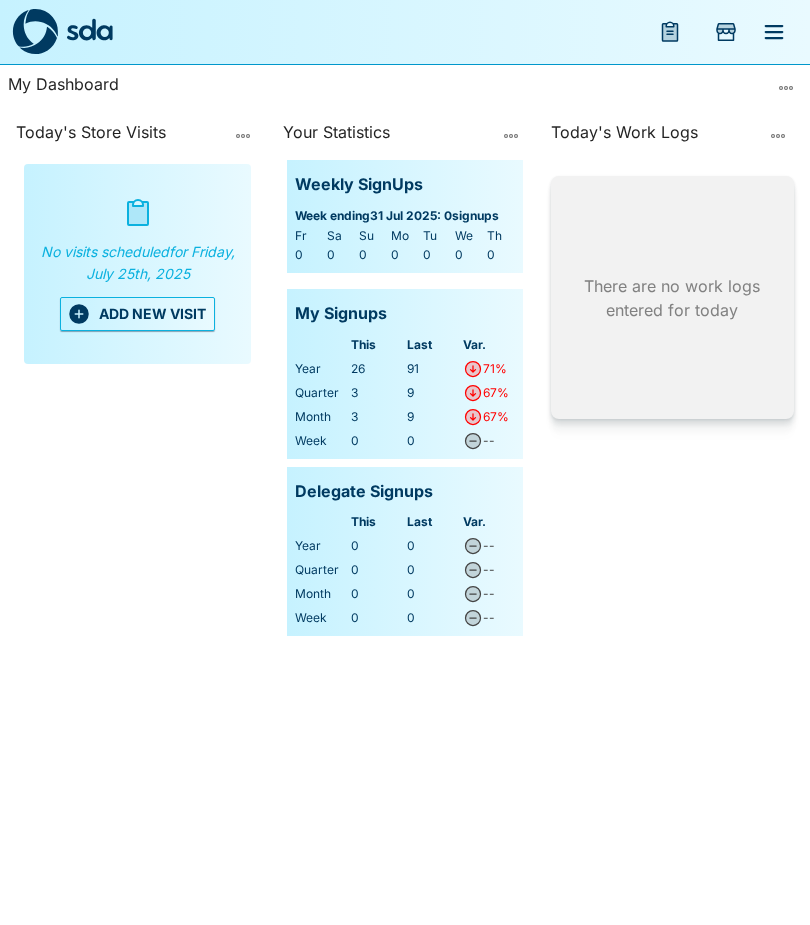 click on "ADD NEW VISIT" at bounding box center [137, 314] 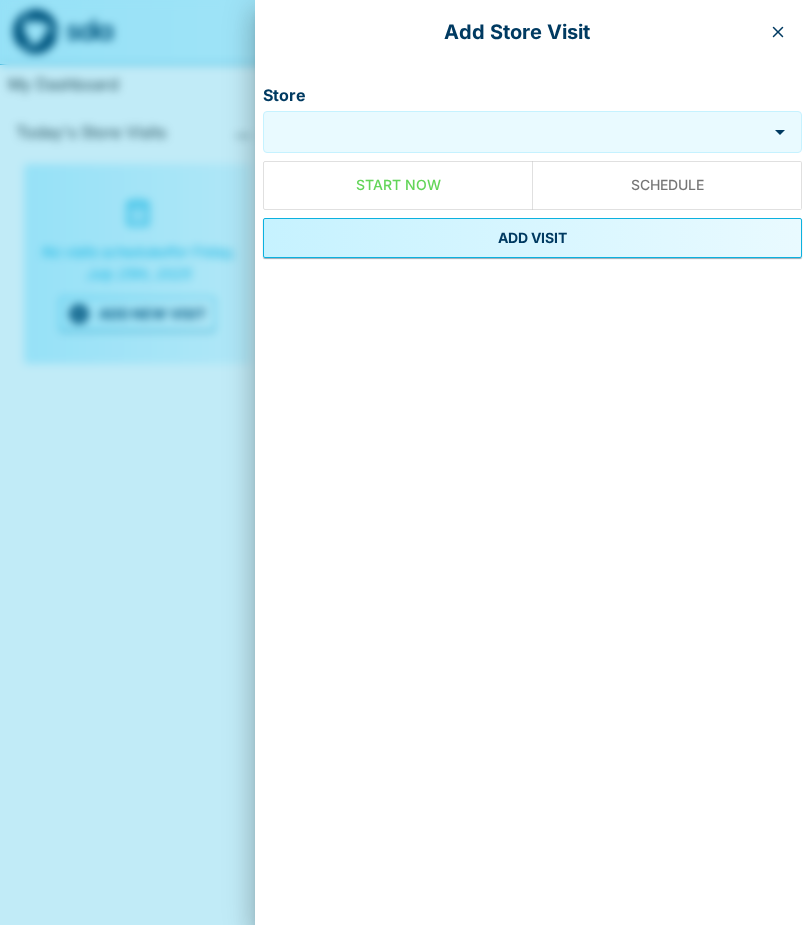 click on "Store" at bounding box center [517, 131] 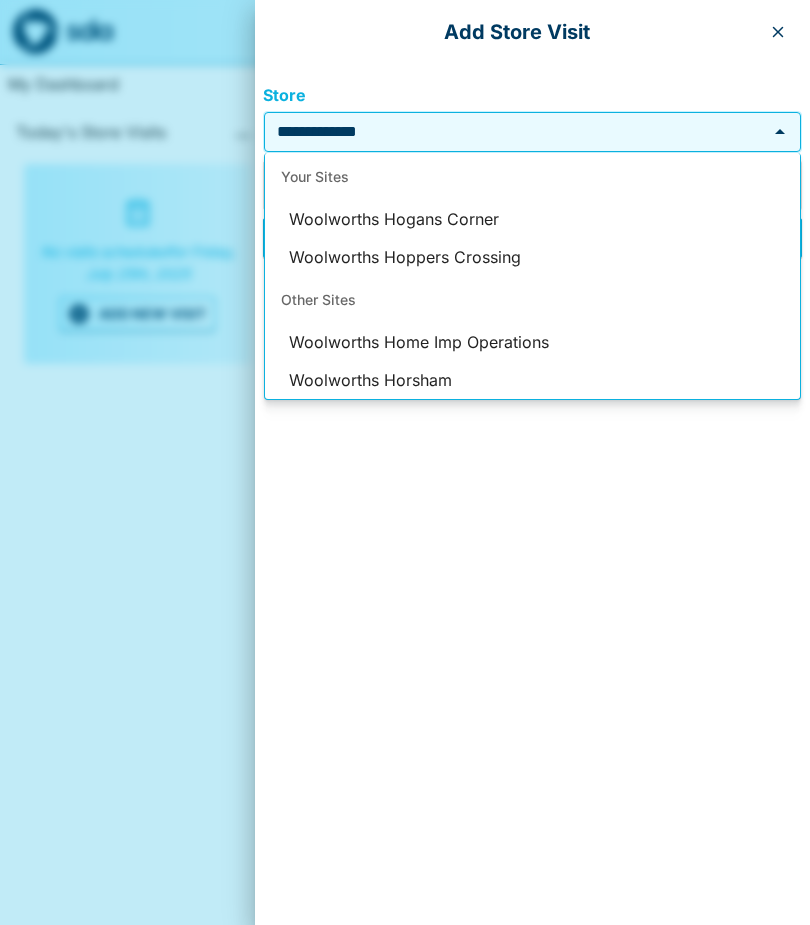 click on "Woolworths Hogans Corner" at bounding box center (532, 220) 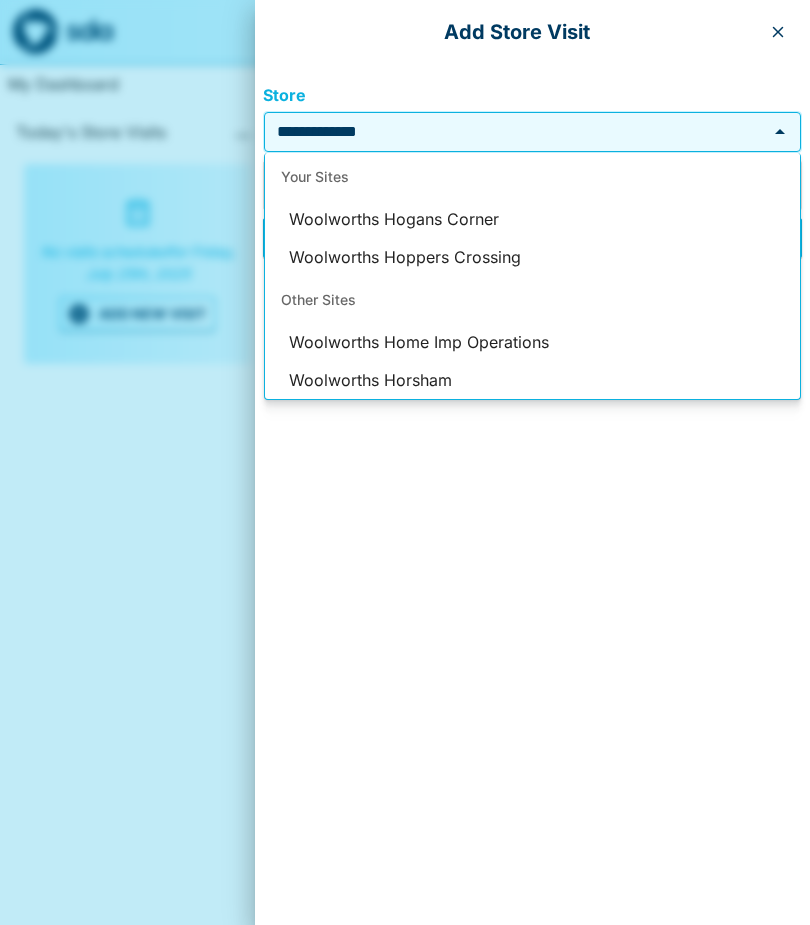 type on "**********" 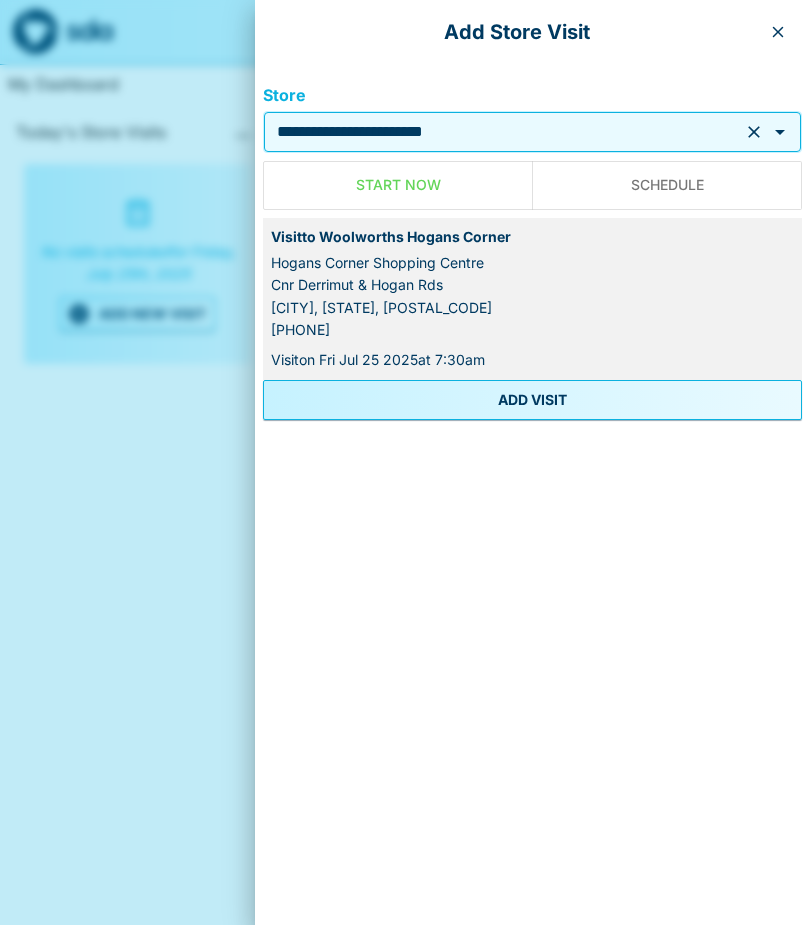 click on "ADD VISIT" at bounding box center (532, 400) 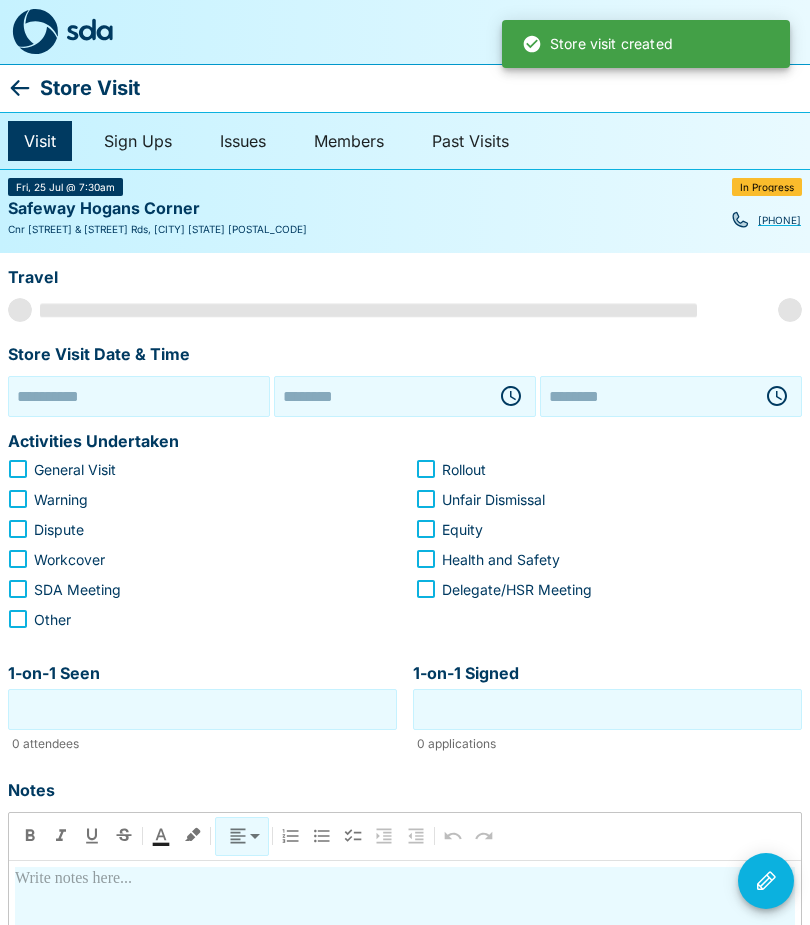 type on "**********" 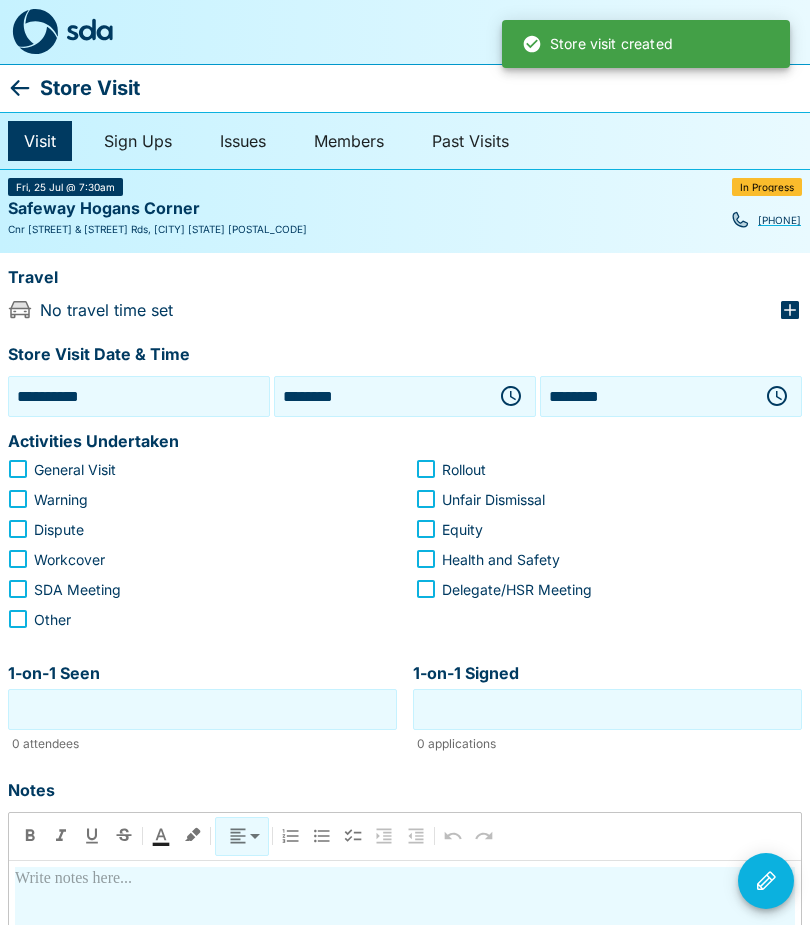click on "**********" at bounding box center (139, 396) 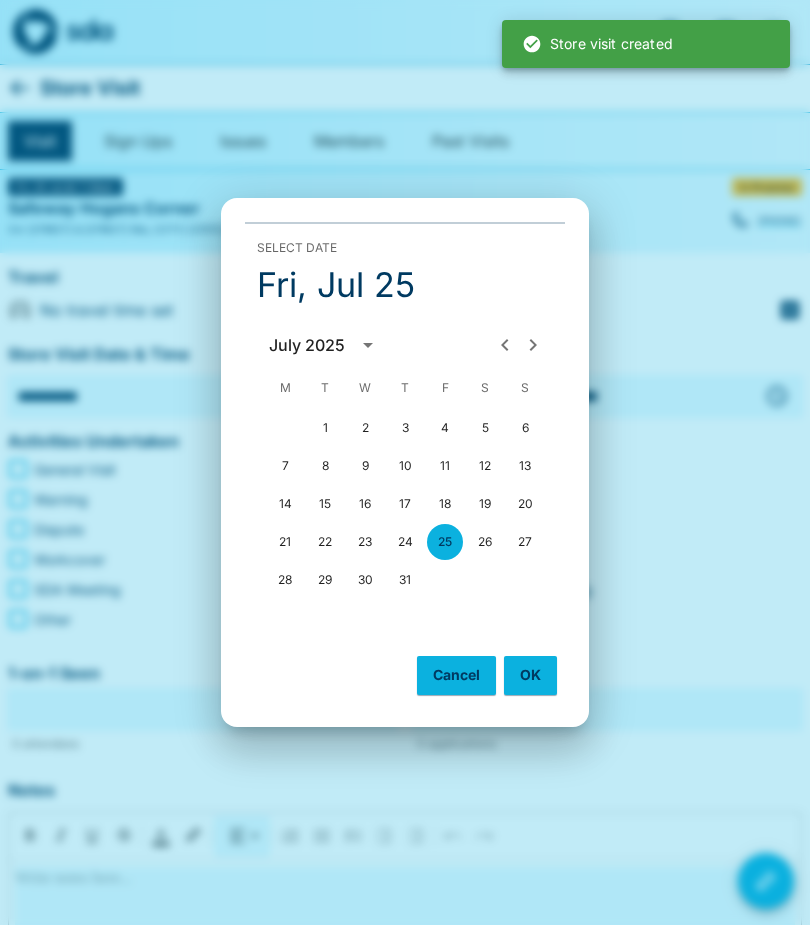 click on "24" at bounding box center (405, 542) 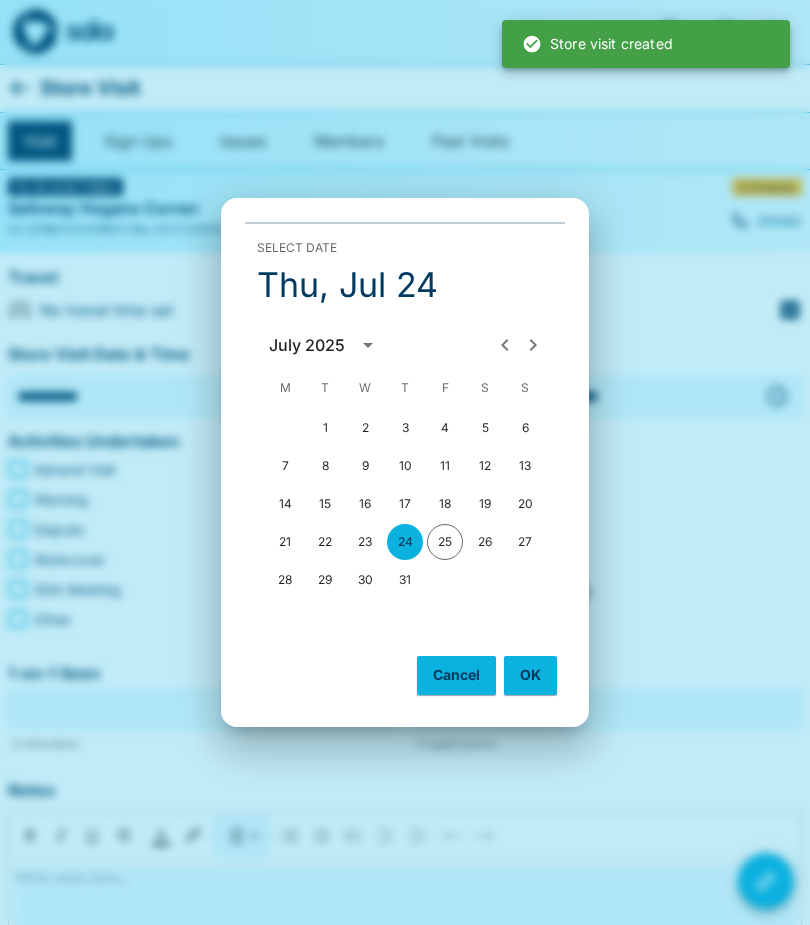 click on "OK" at bounding box center (530, 675) 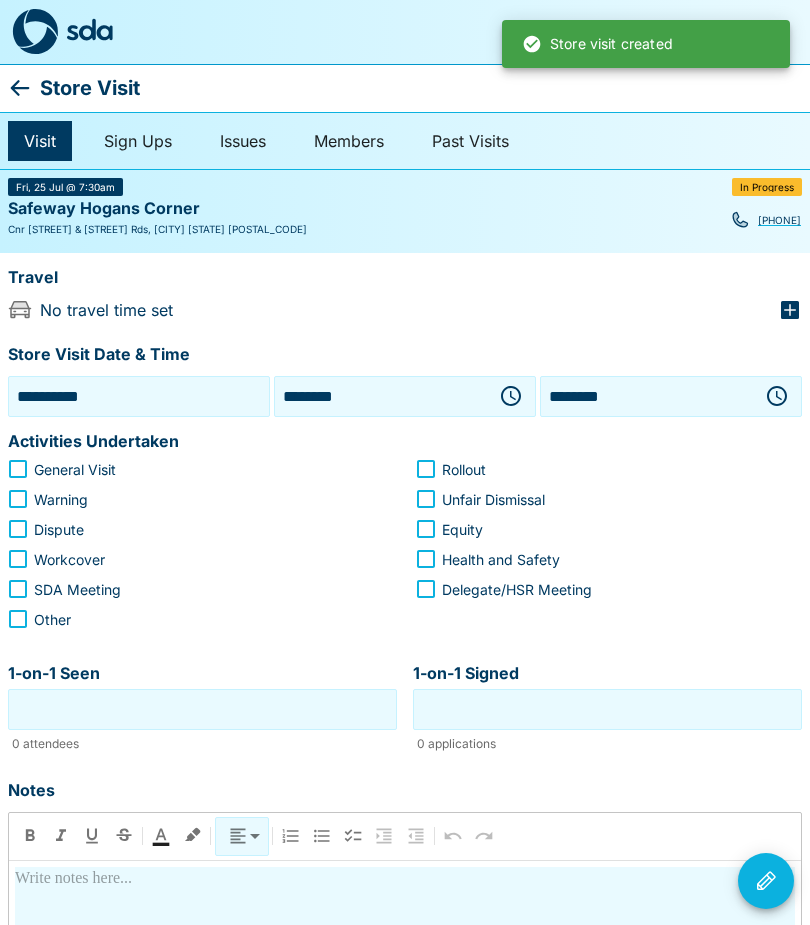 click 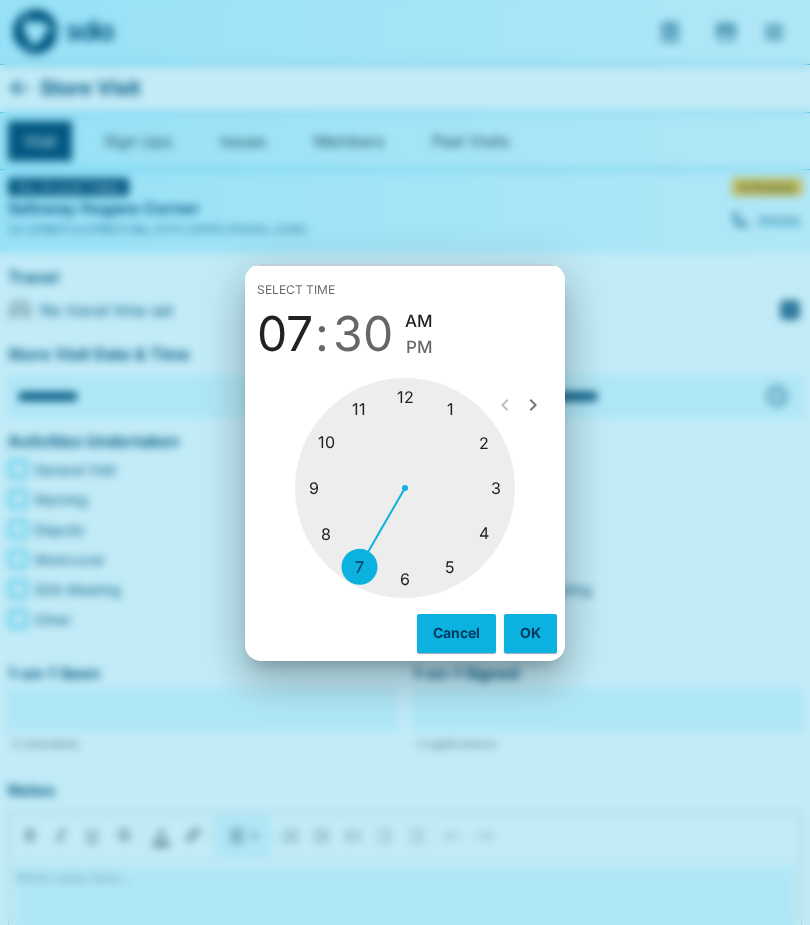 click at bounding box center (405, 488) 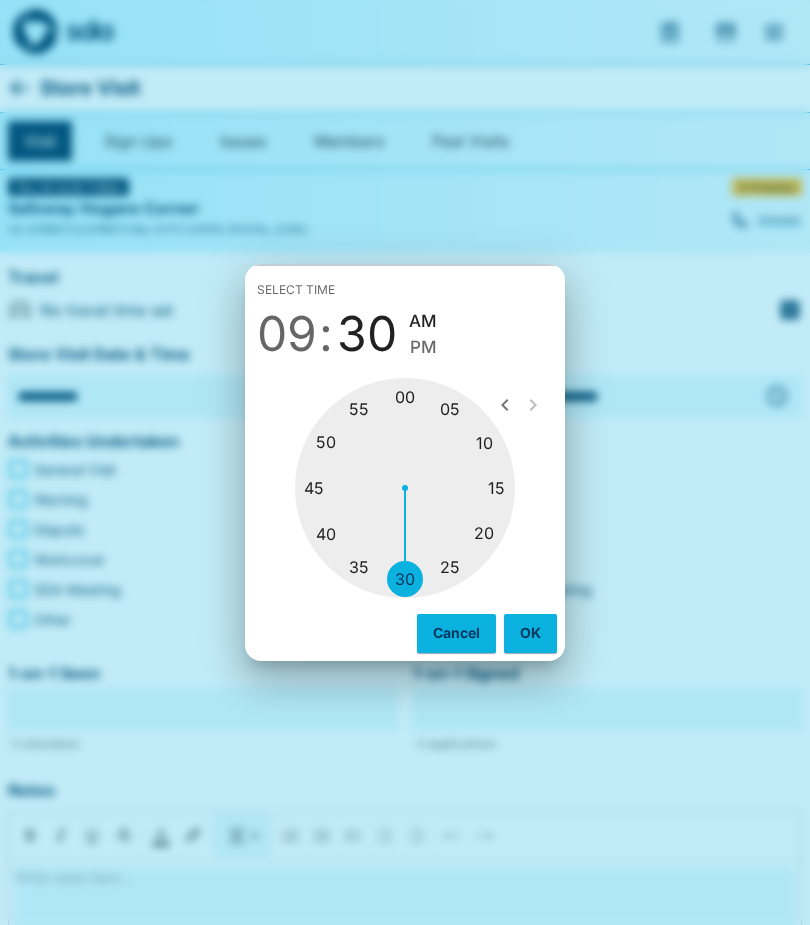 click at bounding box center (405, 488) 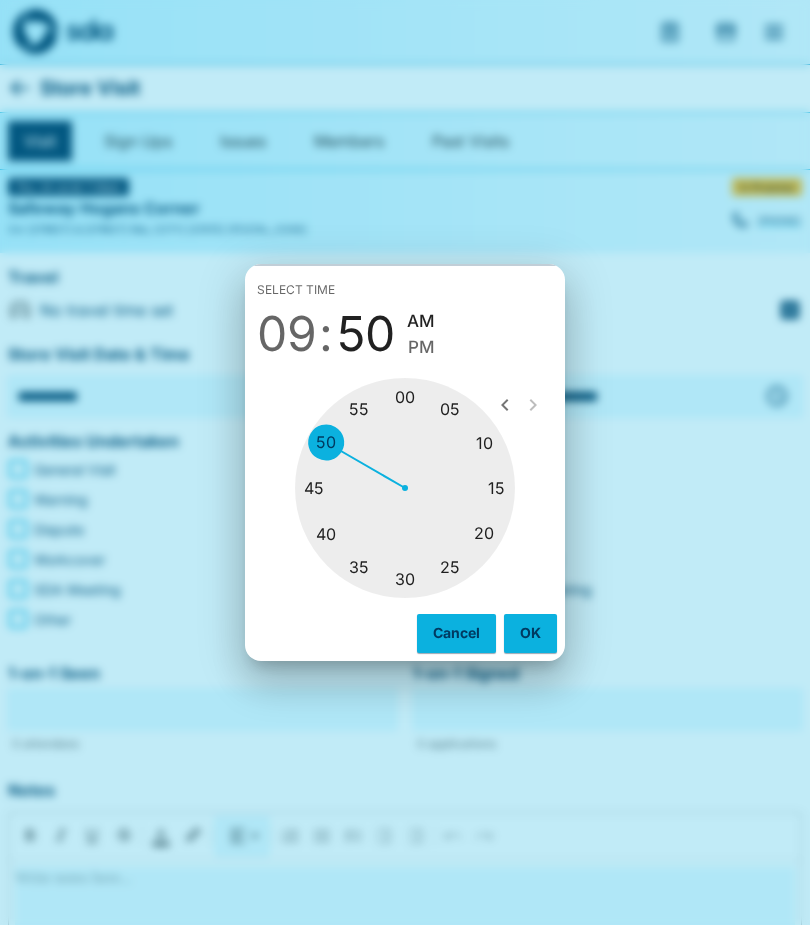 click on "OK" at bounding box center [530, 633] 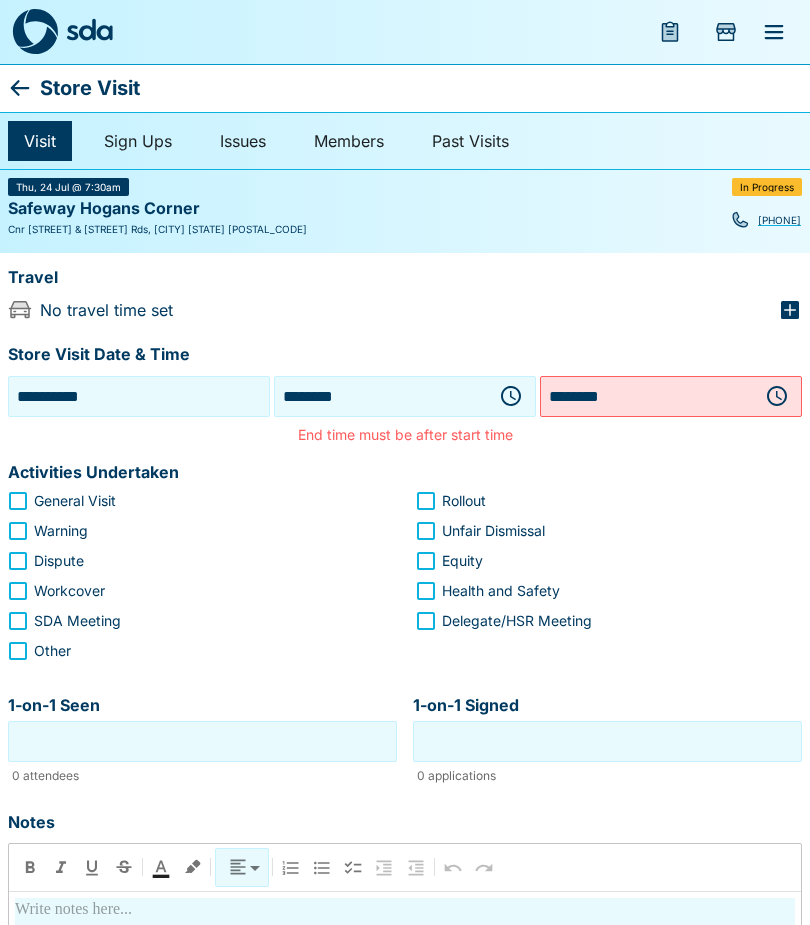 click 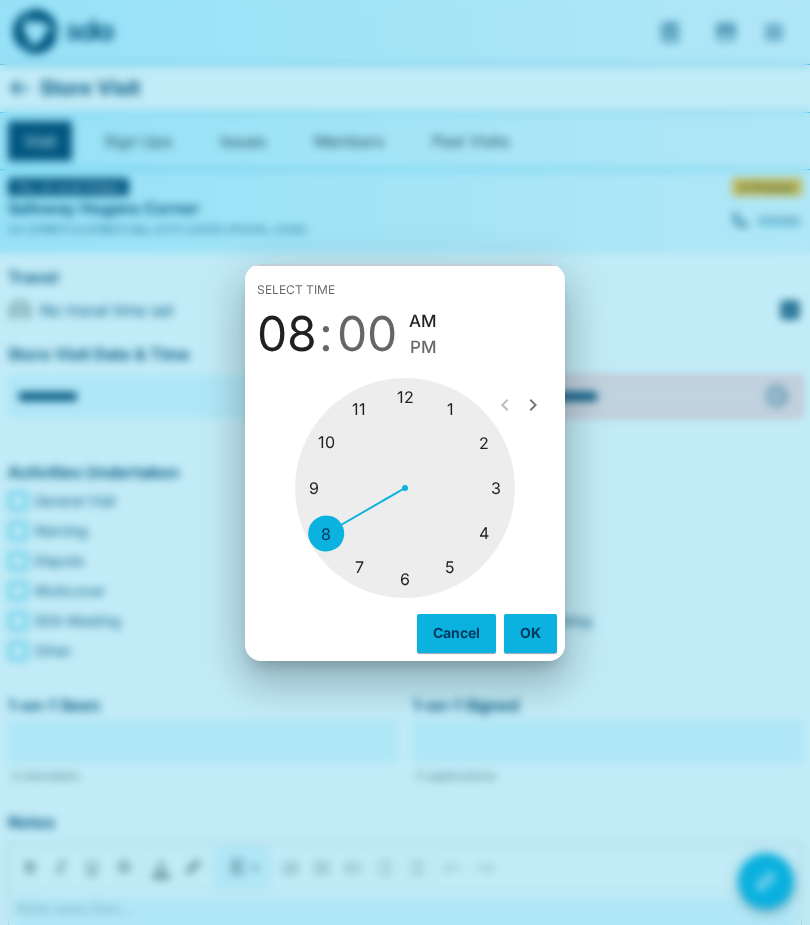 click at bounding box center [405, 488] 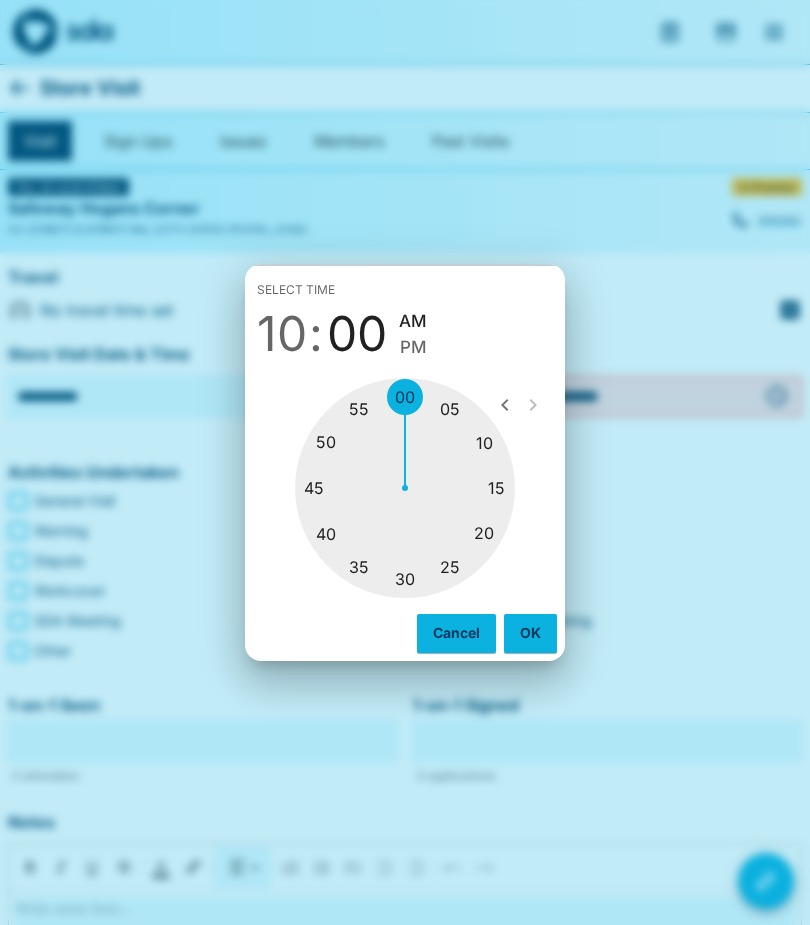 click at bounding box center (405, 488) 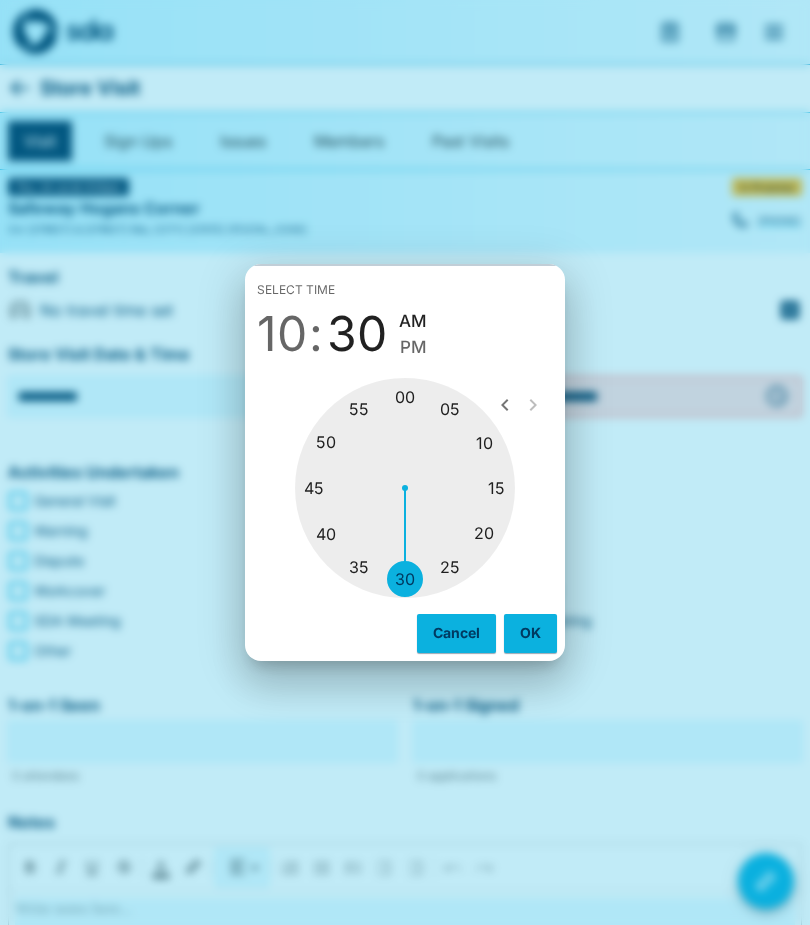 click on "PM" at bounding box center (413, 347) 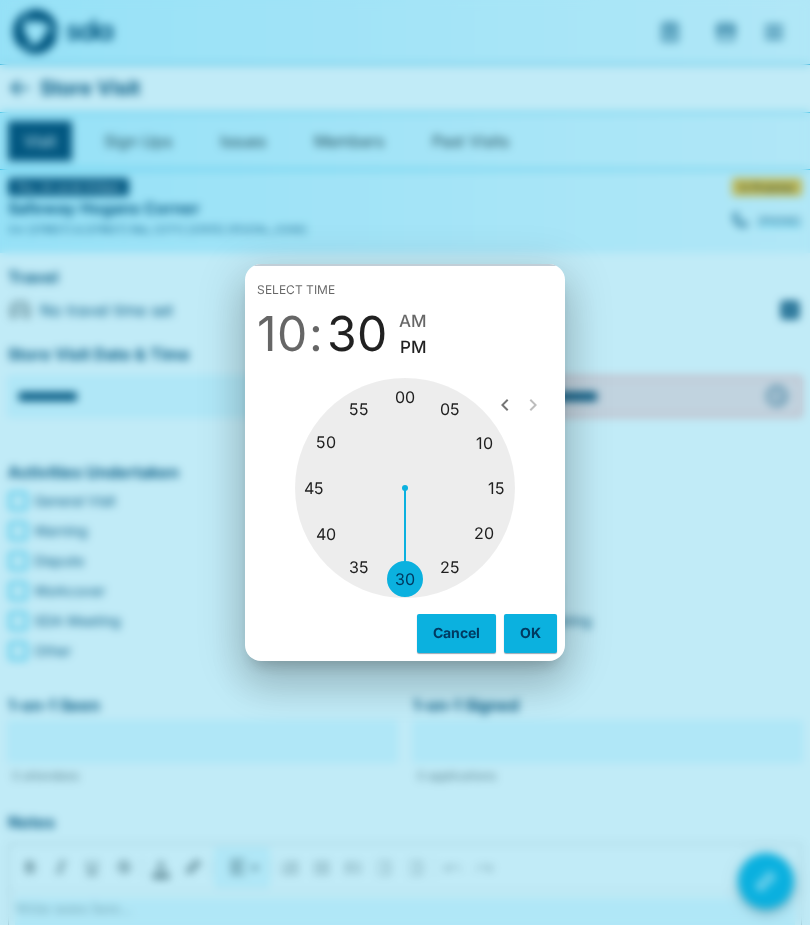 click on "AM" at bounding box center [413, 321] 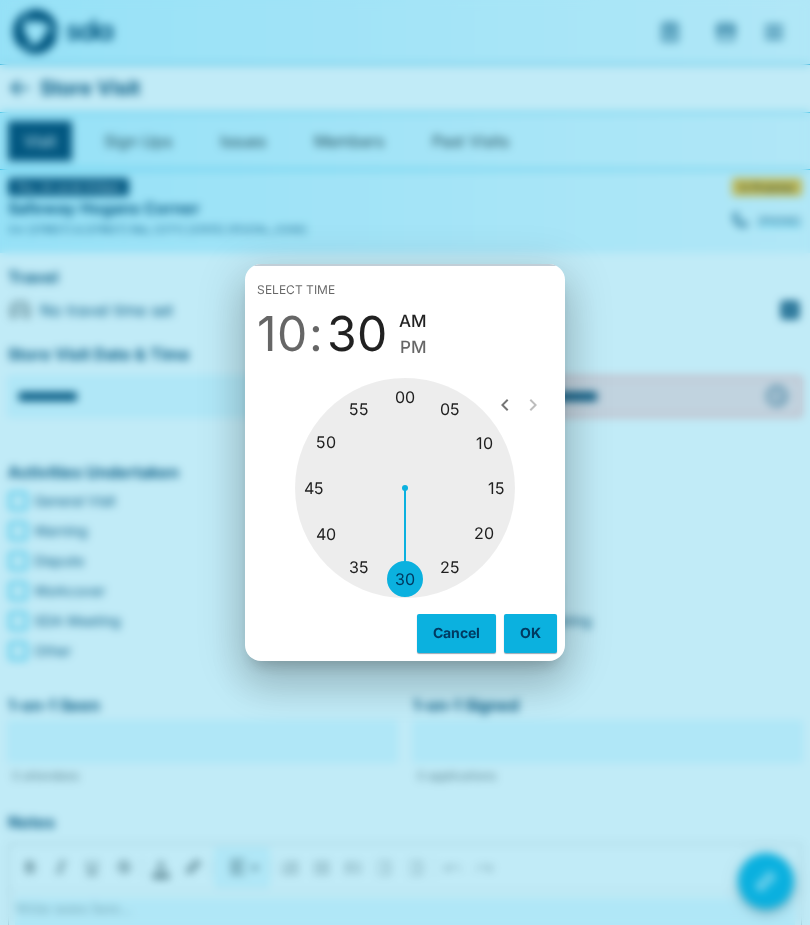 click on "OK" at bounding box center (530, 633) 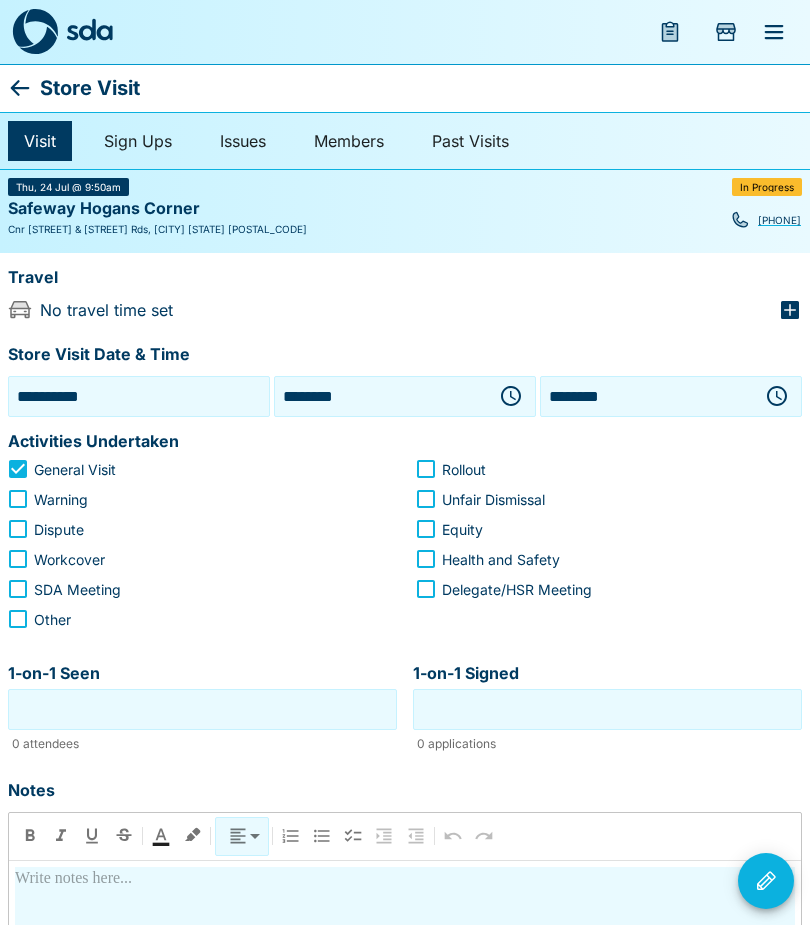 click on "1-on-1 Seen" at bounding box center (202, 709) 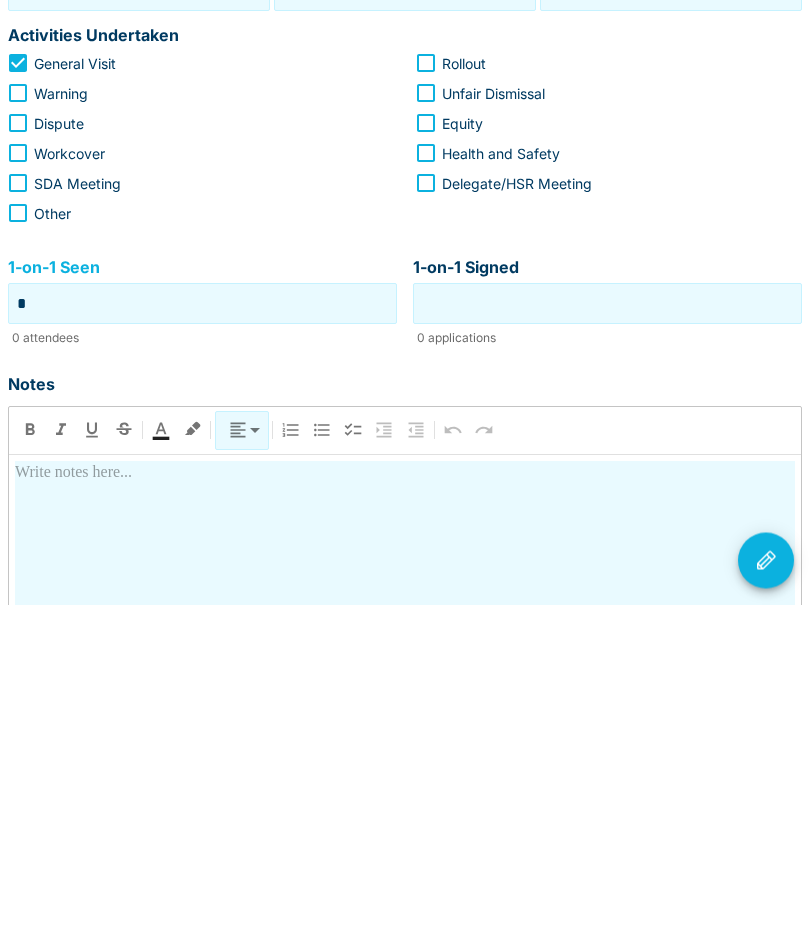 type on "*" 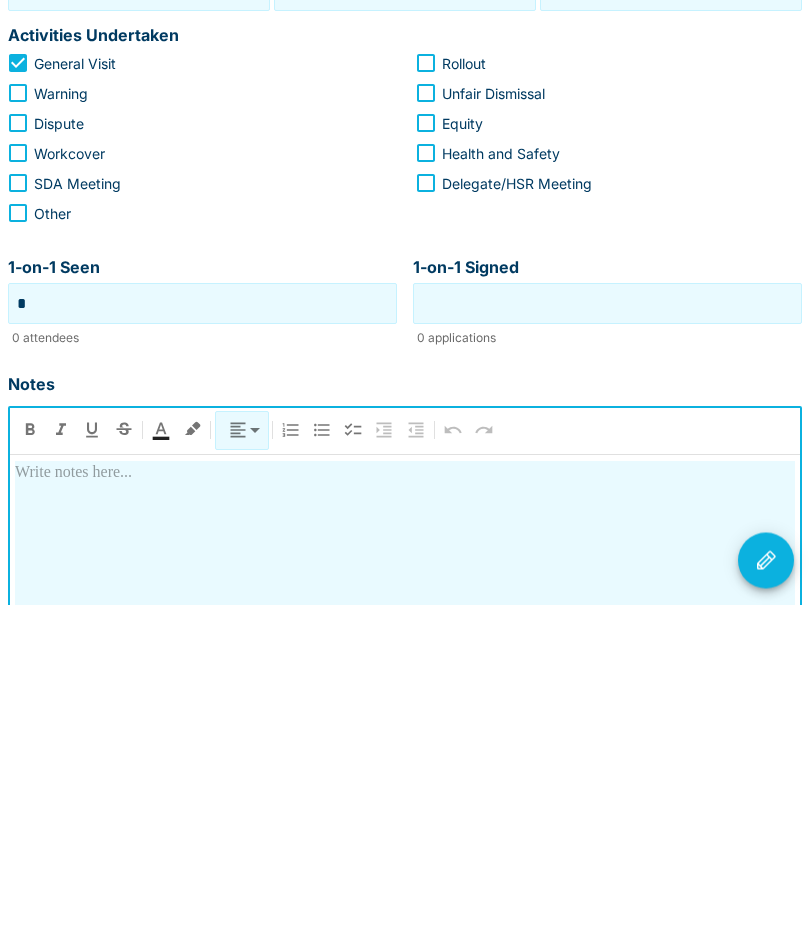 type 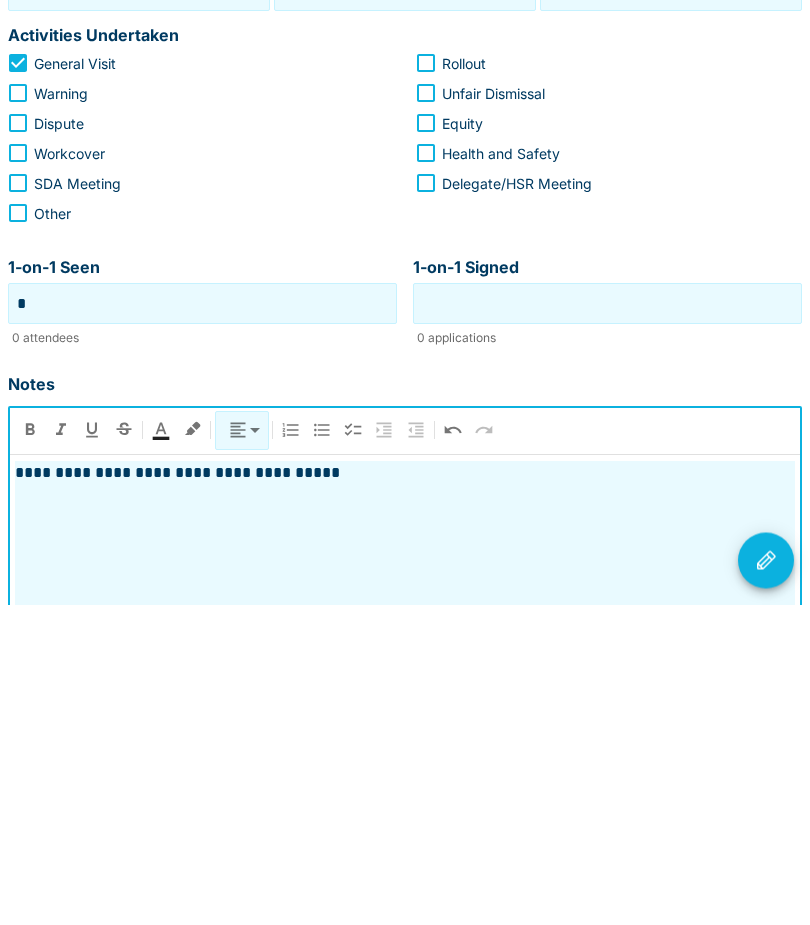 click on "**********" at bounding box center [405, 794] 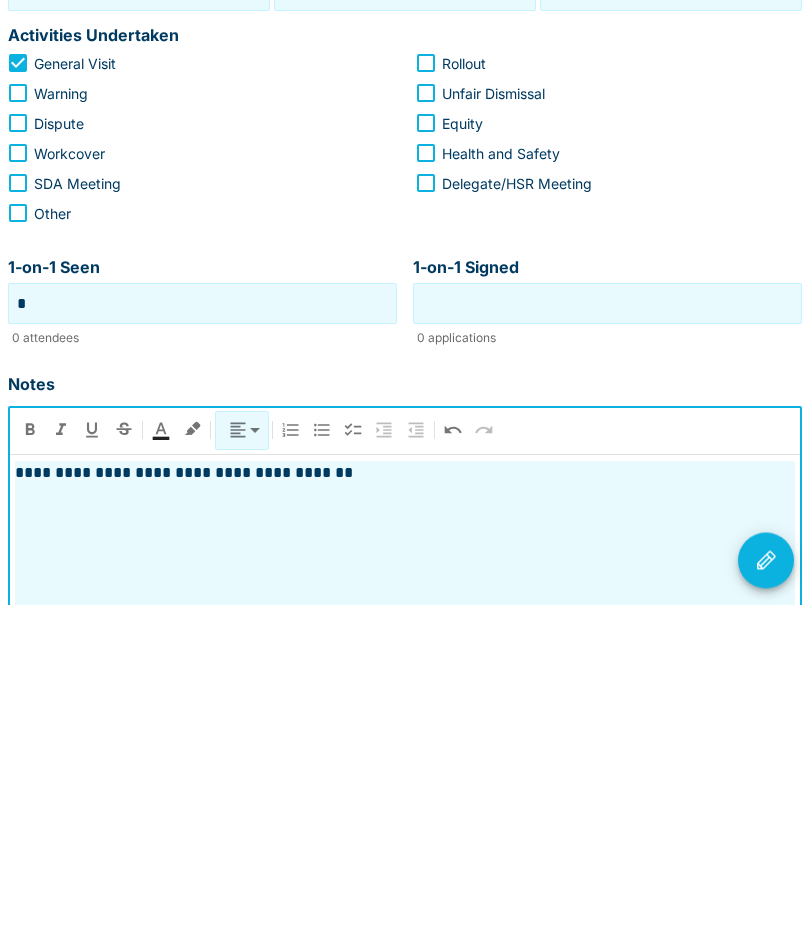 click 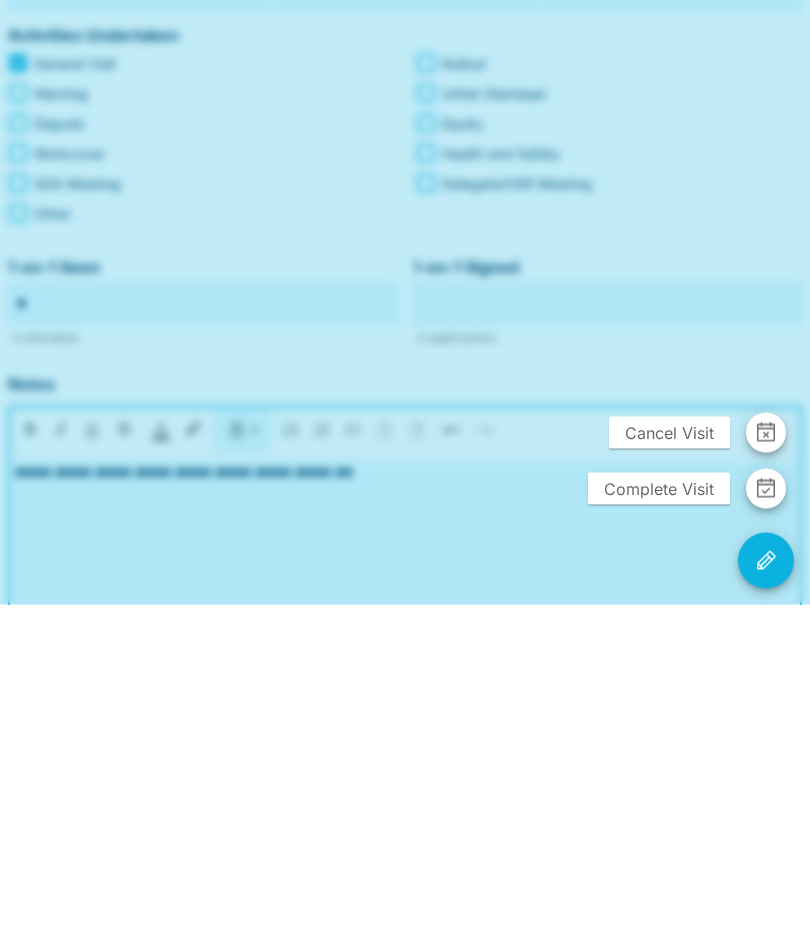 scroll, scrollTop: 406, scrollLeft: 0, axis: vertical 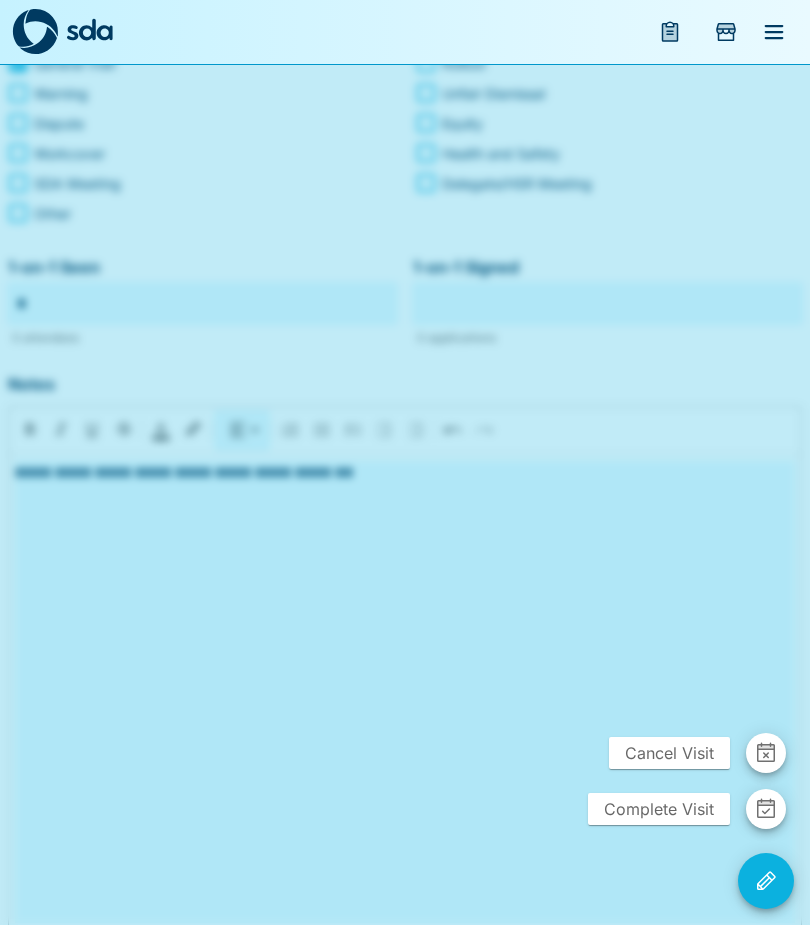 click on "Complete Visit" at bounding box center [659, 809] 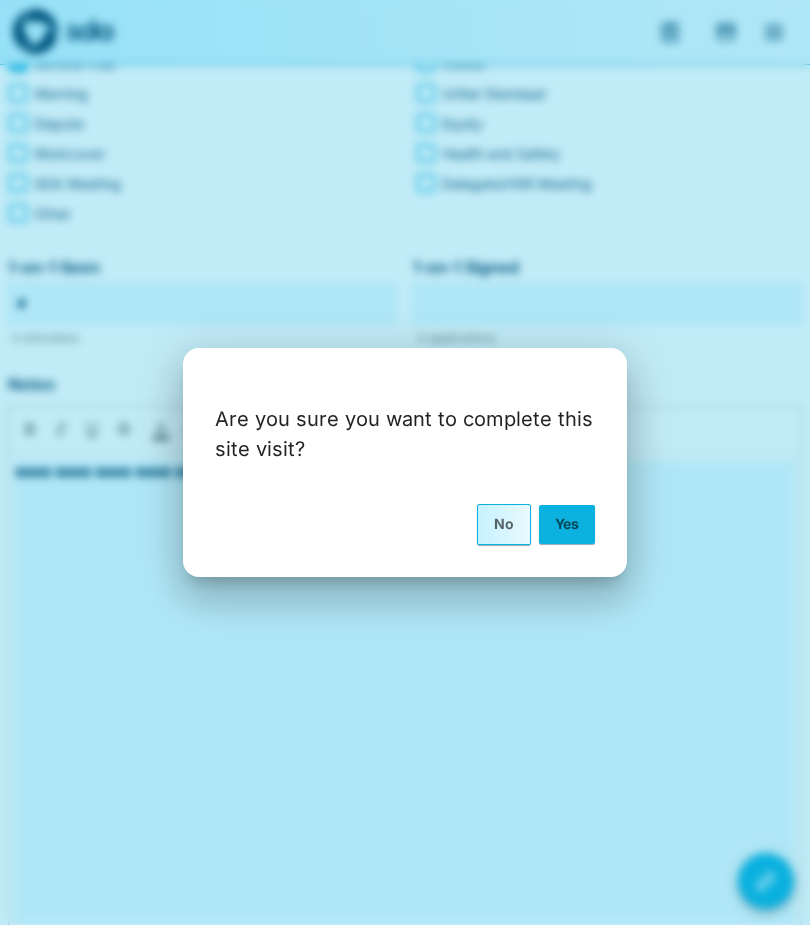 click on "Yes" at bounding box center [567, 524] 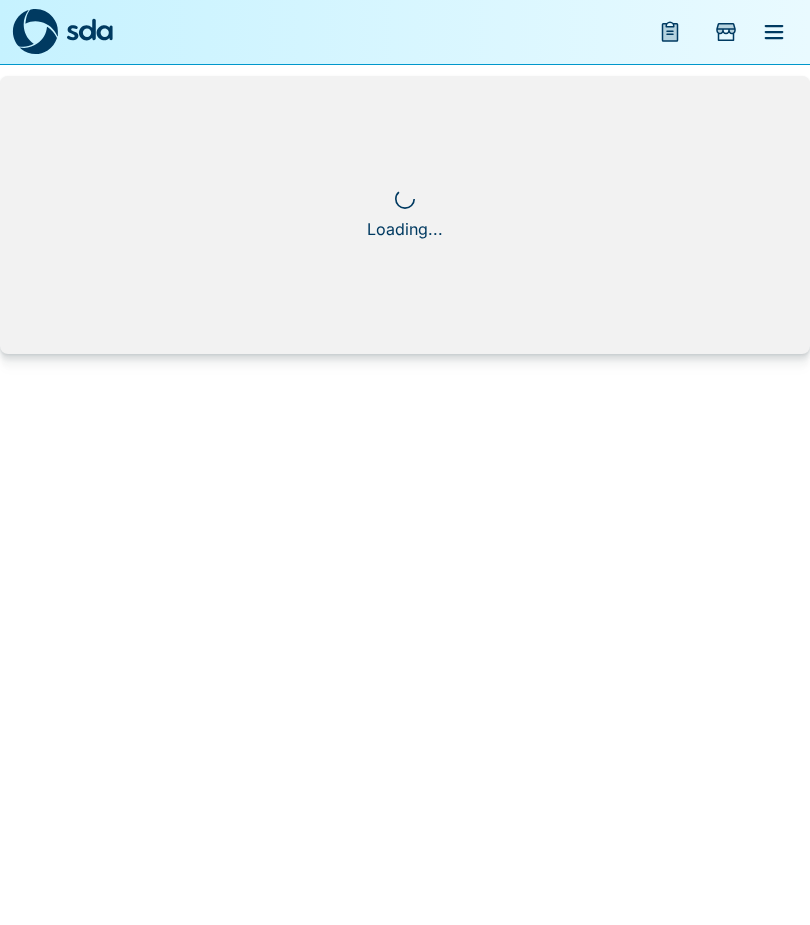 scroll, scrollTop: 0, scrollLeft: 0, axis: both 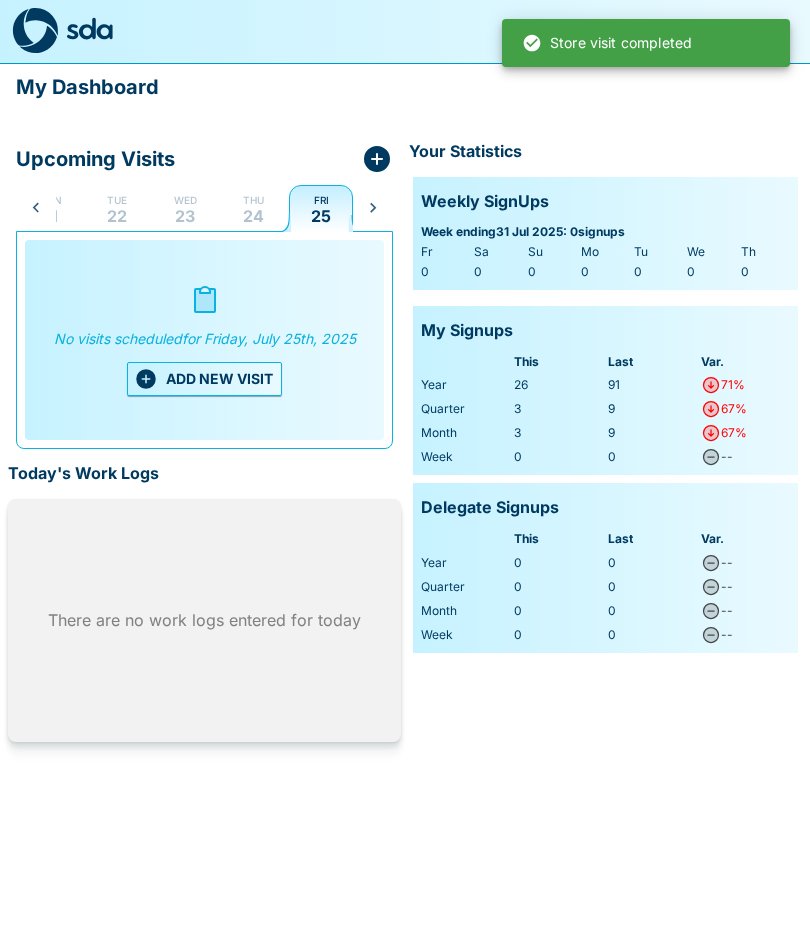 click on "ADD NEW VISIT" at bounding box center (204, 380) 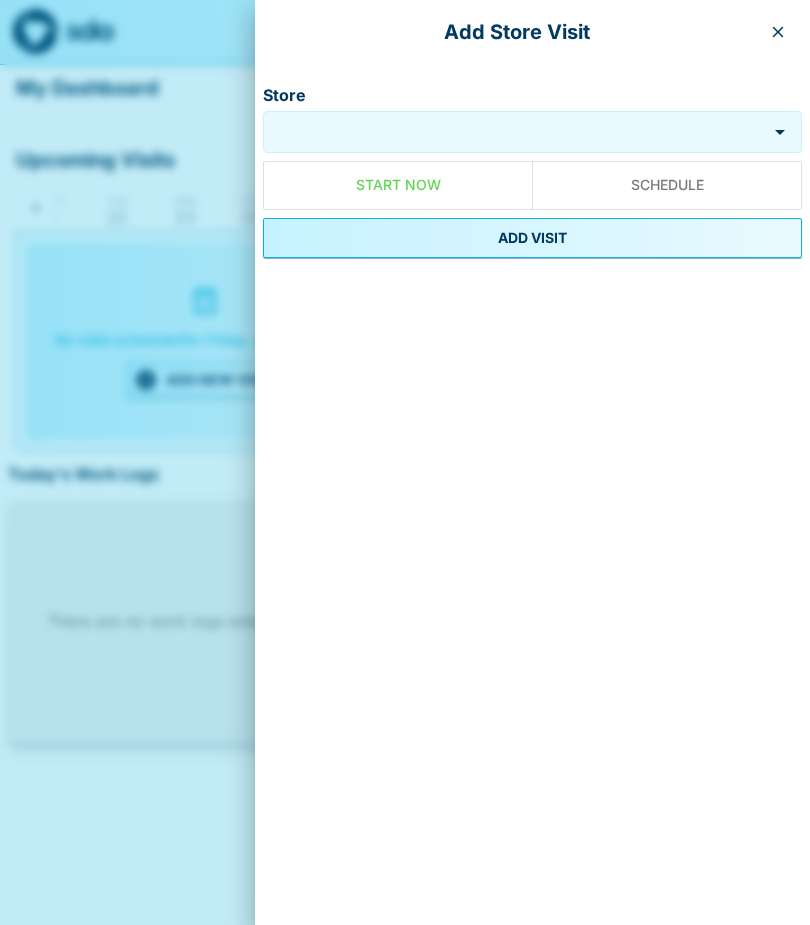 click on "Store" at bounding box center [517, 131] 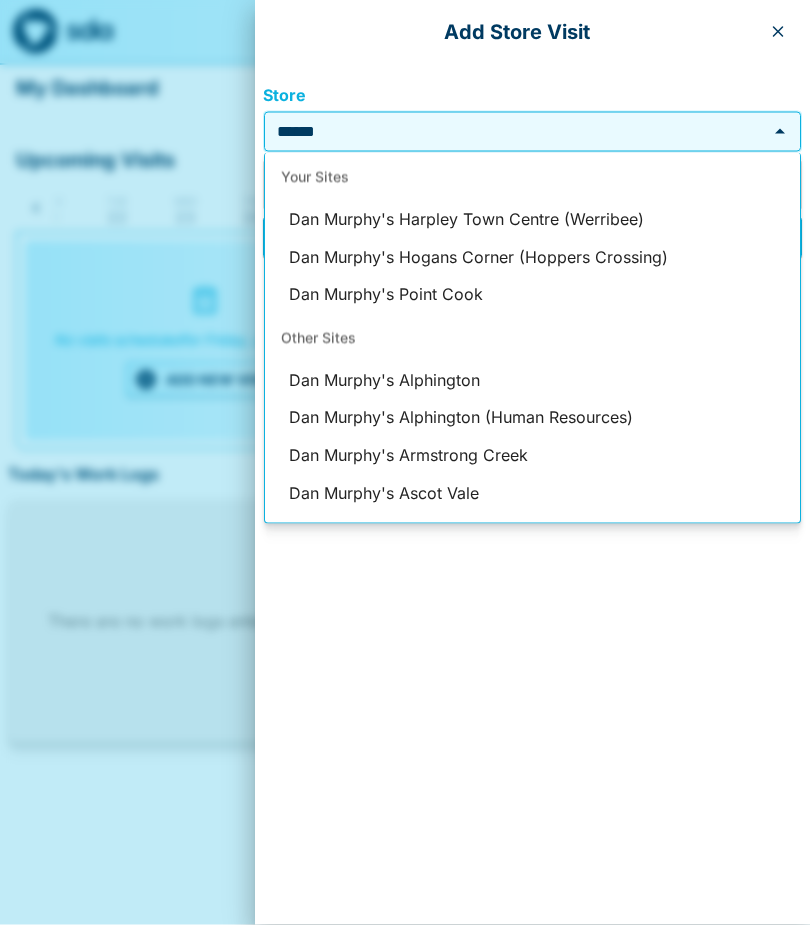 click on "Dan Murphy's Hogans Corner (Hoppers Crossing)" at bounding box center [532, 258] 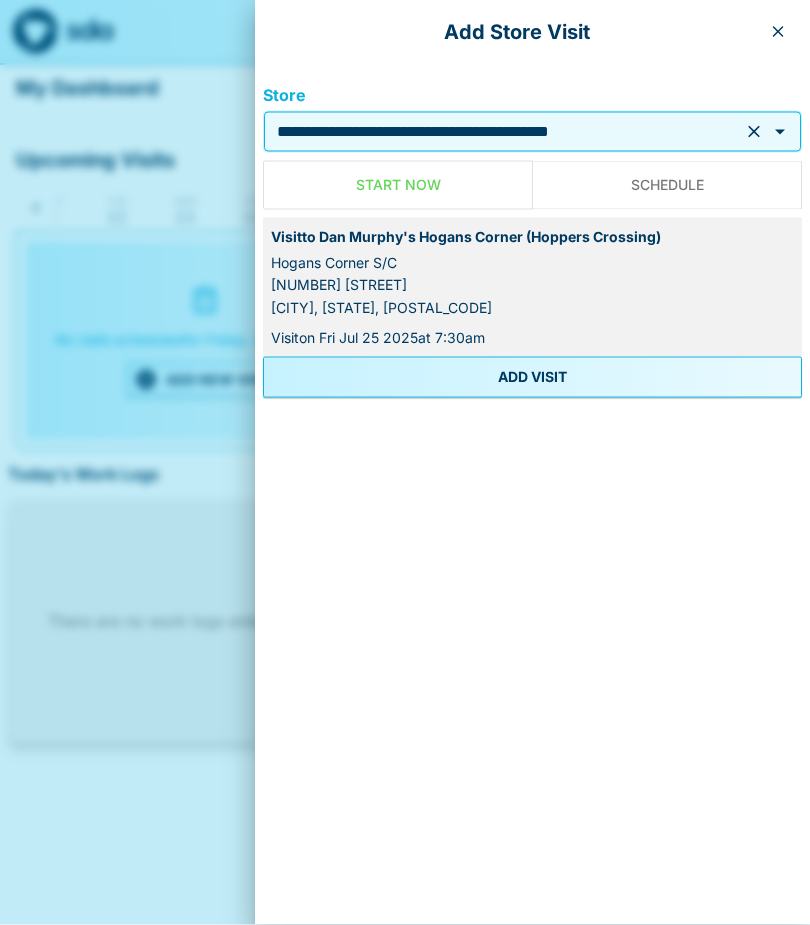 click on "ADD VISIT" at bounding box center (532, 377) 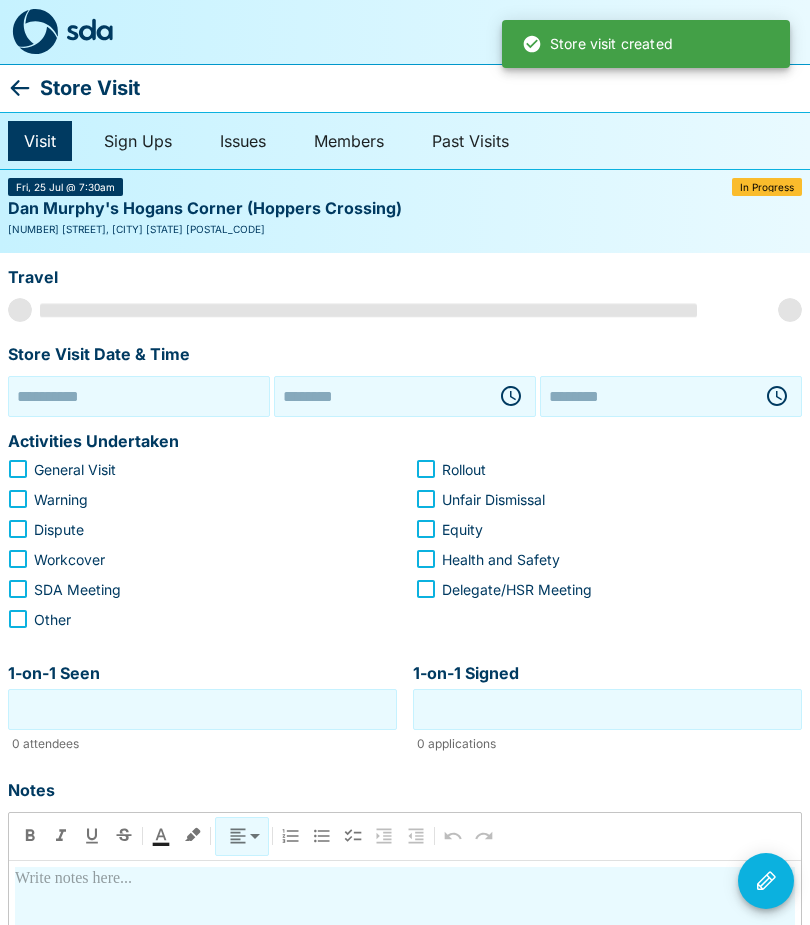 type on "**********" 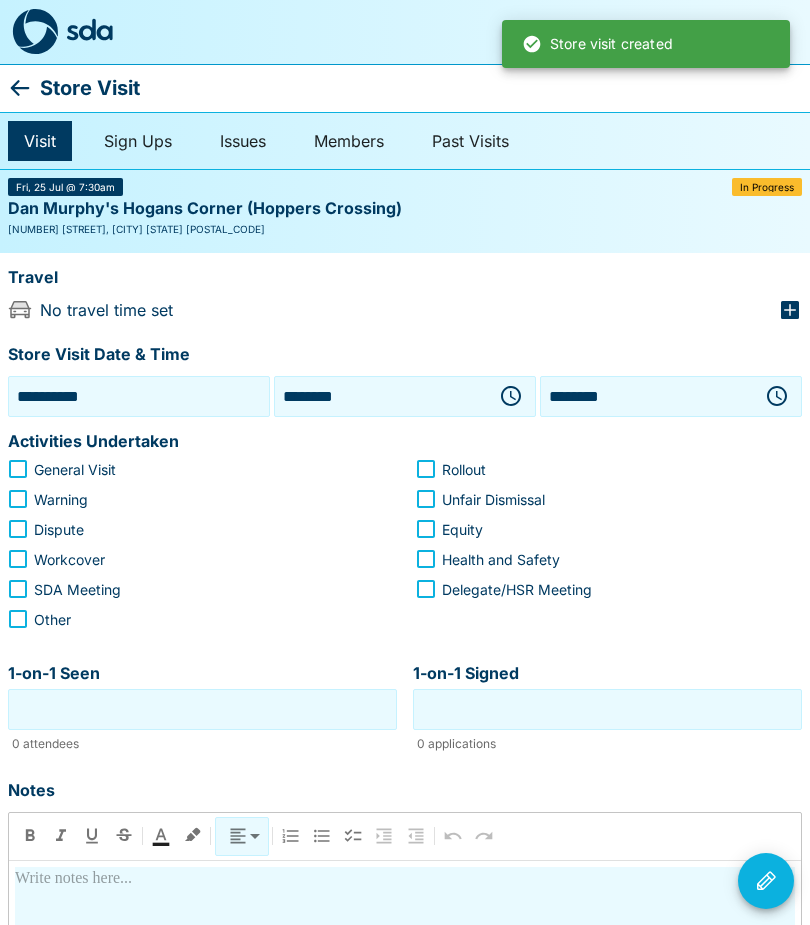 click on "**********" at bounding box center [139, 396] 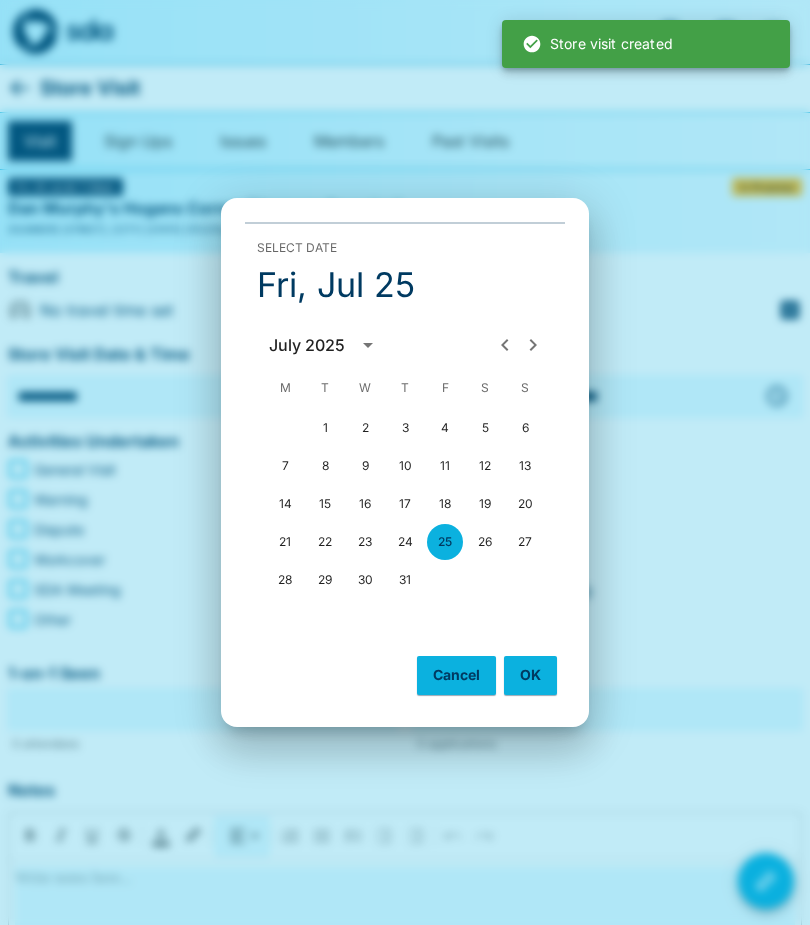 click on "24" at bounding box center (405, 542) 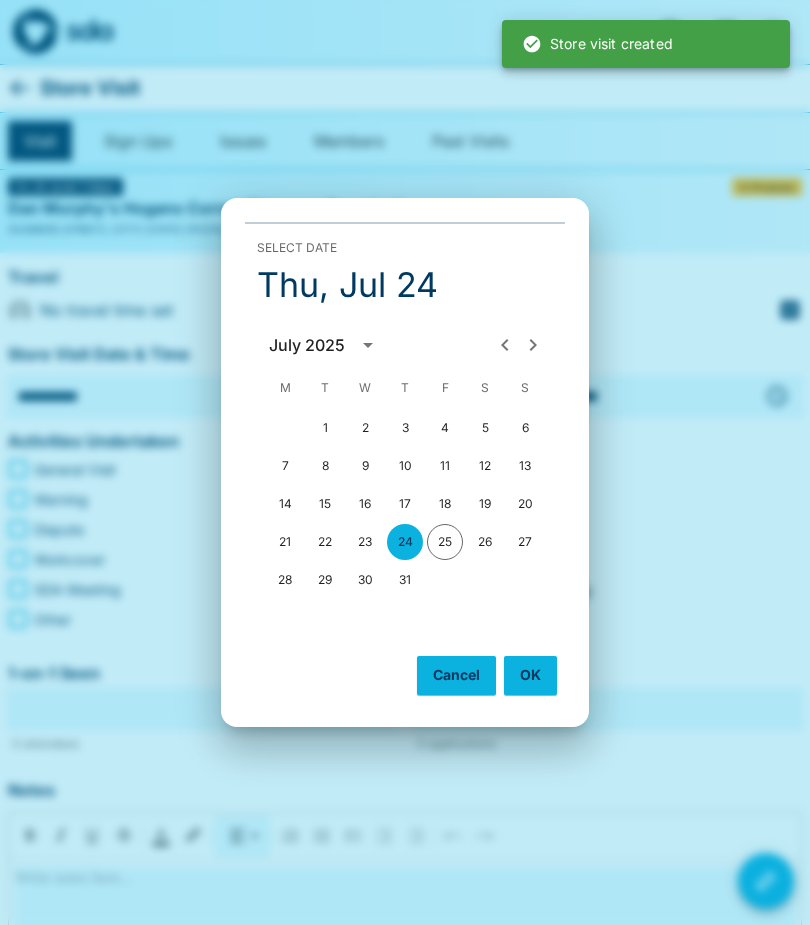 click on "OK" at bounding box center [530, 675] 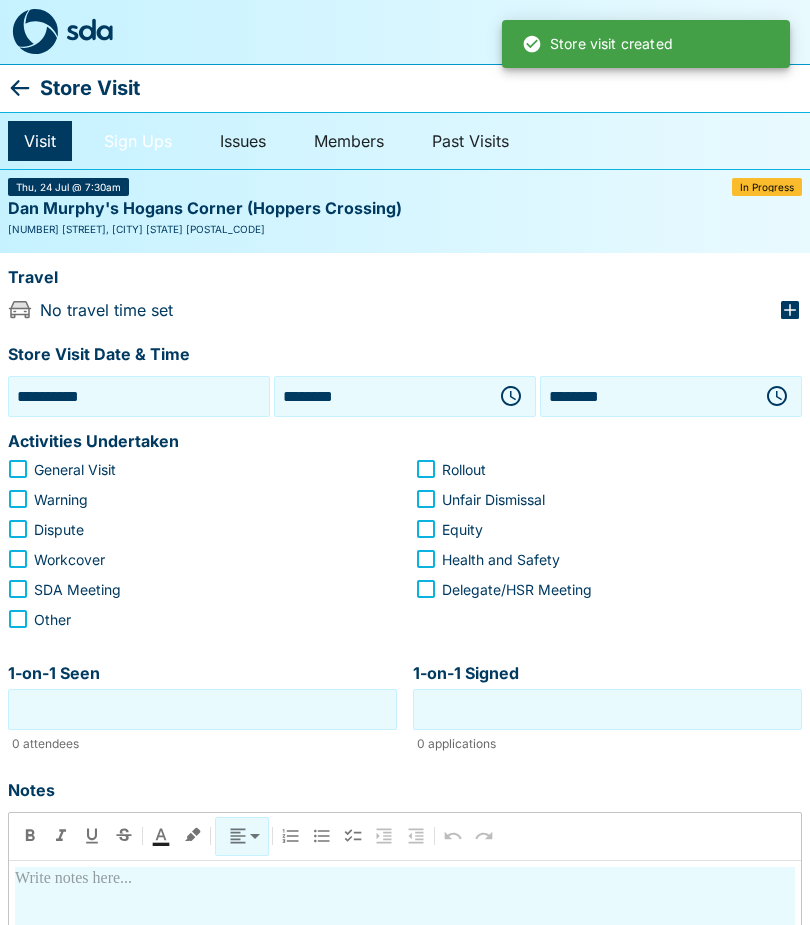 click on "Sign Ups" at bounding box center (138, 141) 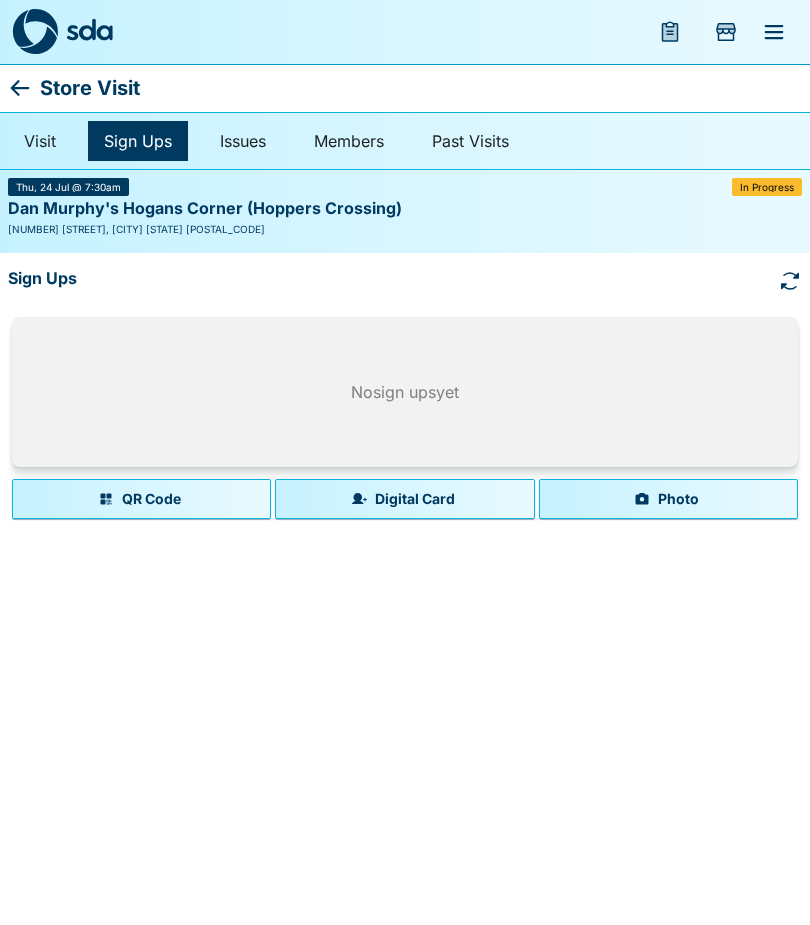 click on "Photo" at bounding box center (668, 499) 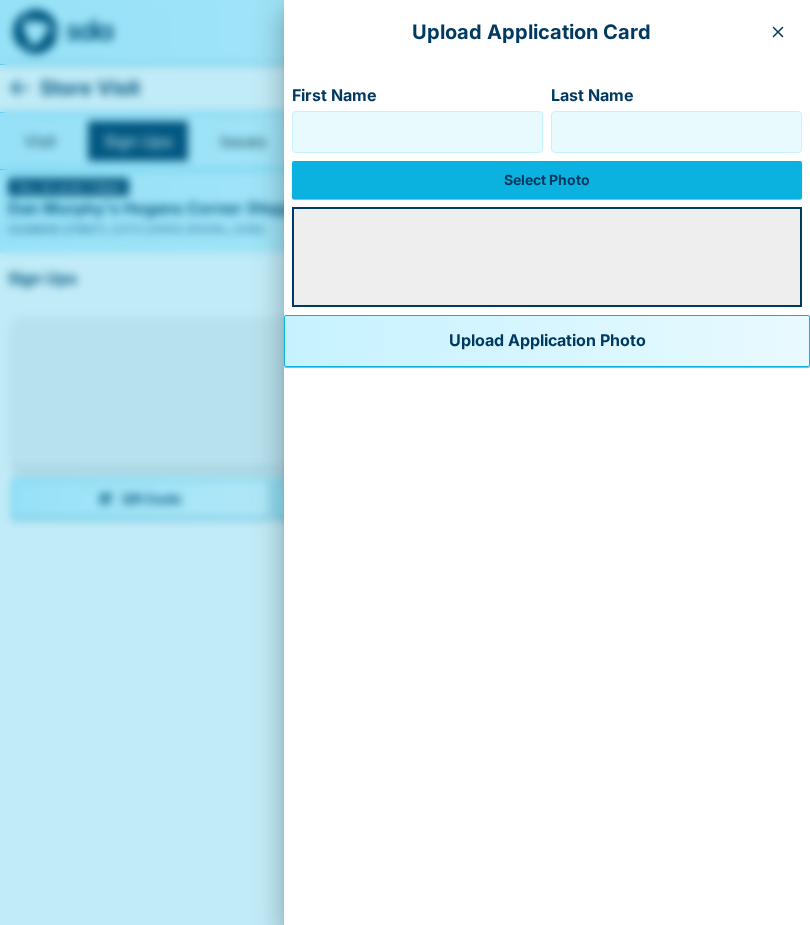 click on "First Name" at bounding box center [417, 132] 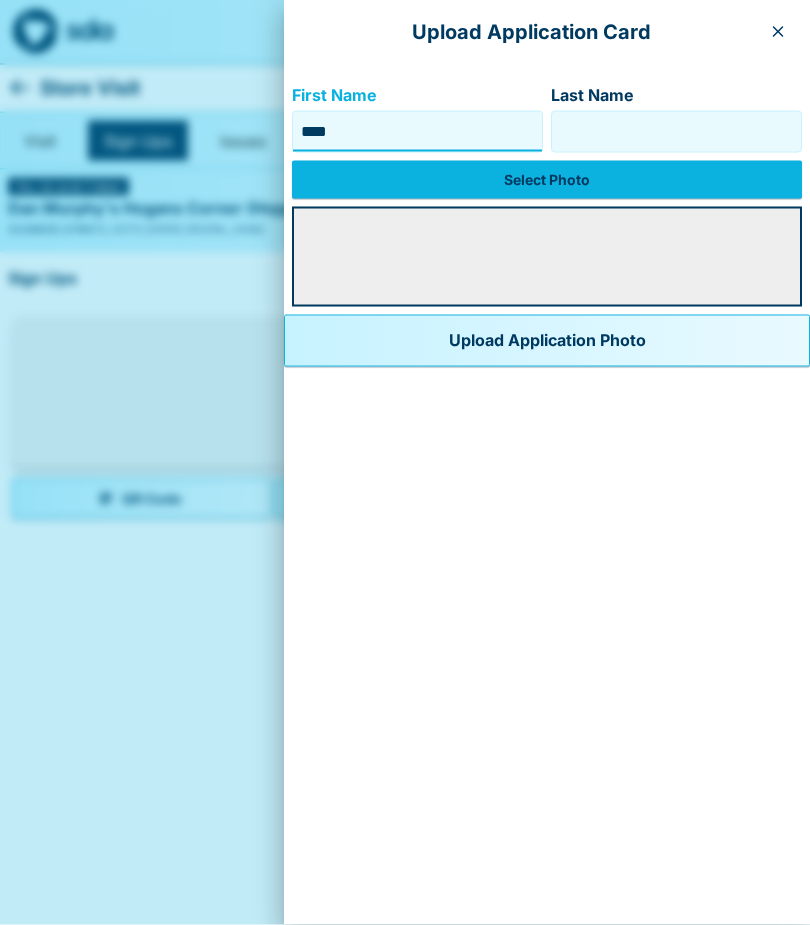 type on "****" 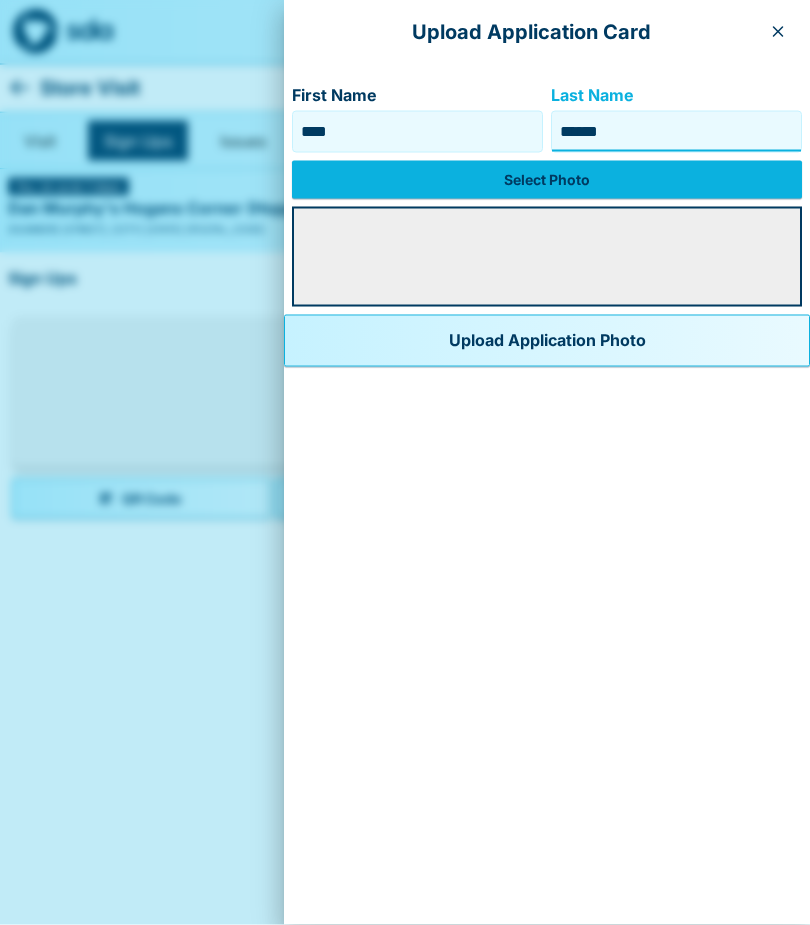 type on "******" 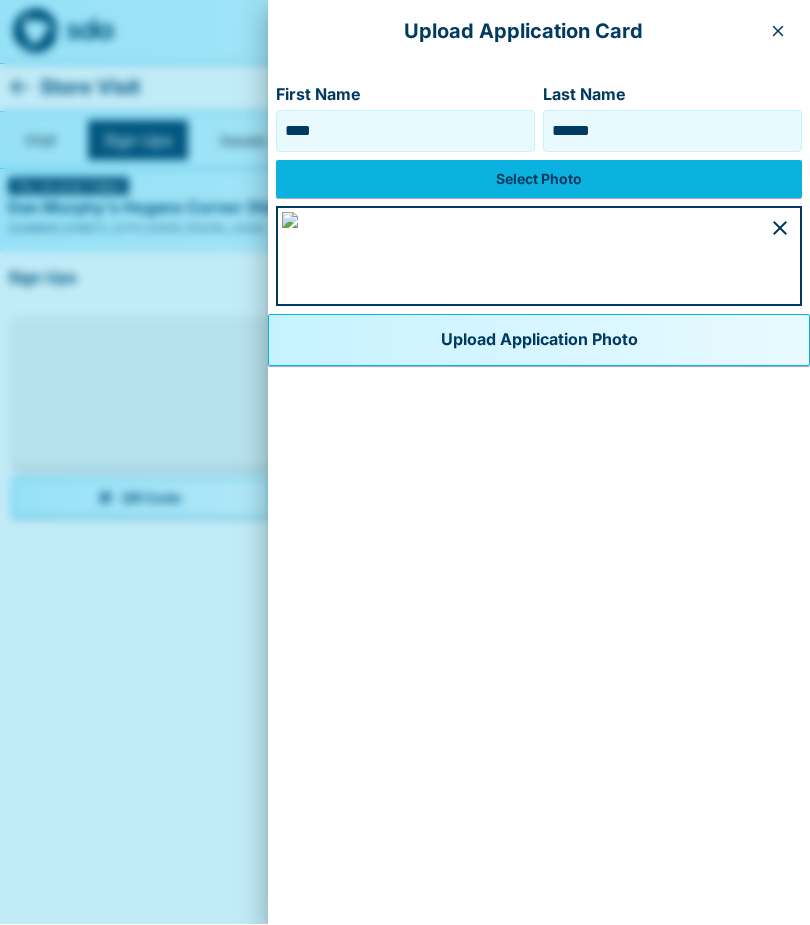 scroll, scrollTop: 452, scrollLeft: 0, axis: vertical 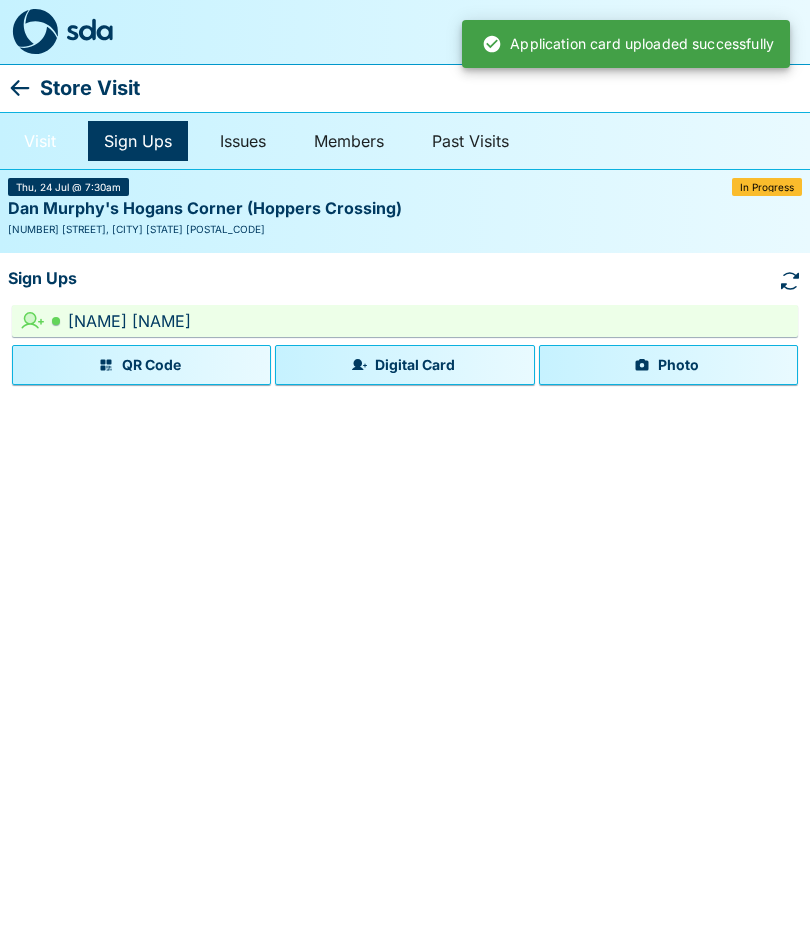 click on "Visit" at bounding box center (40, 141) 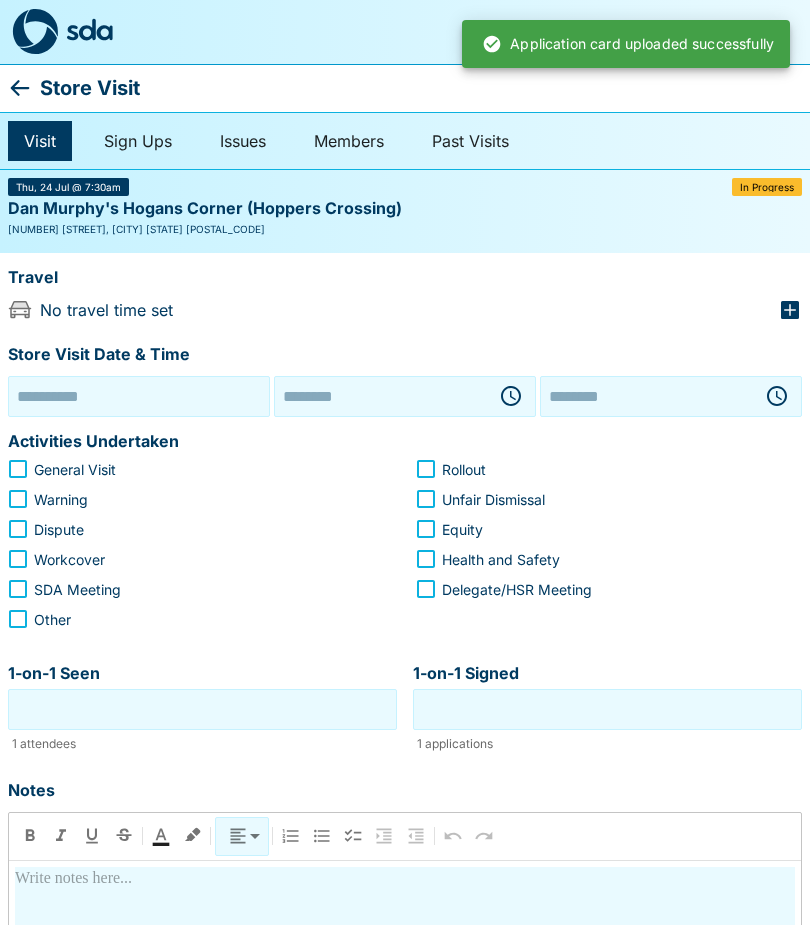 type on "**********" 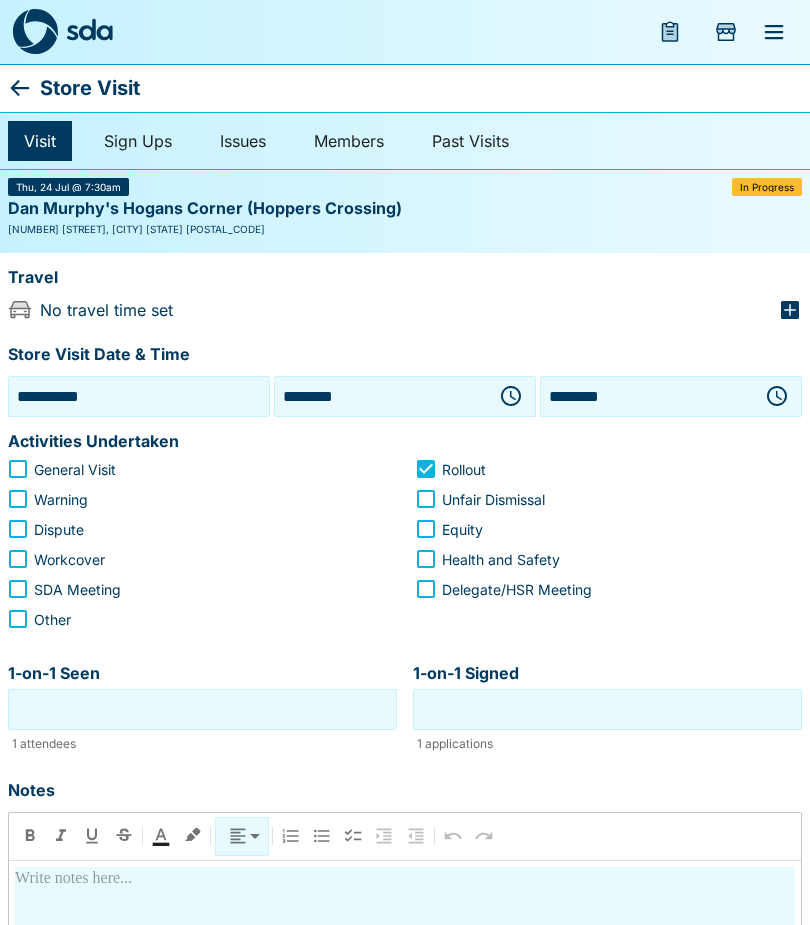 click on "1-on-1 Seen" at bounding box center [202, 709] 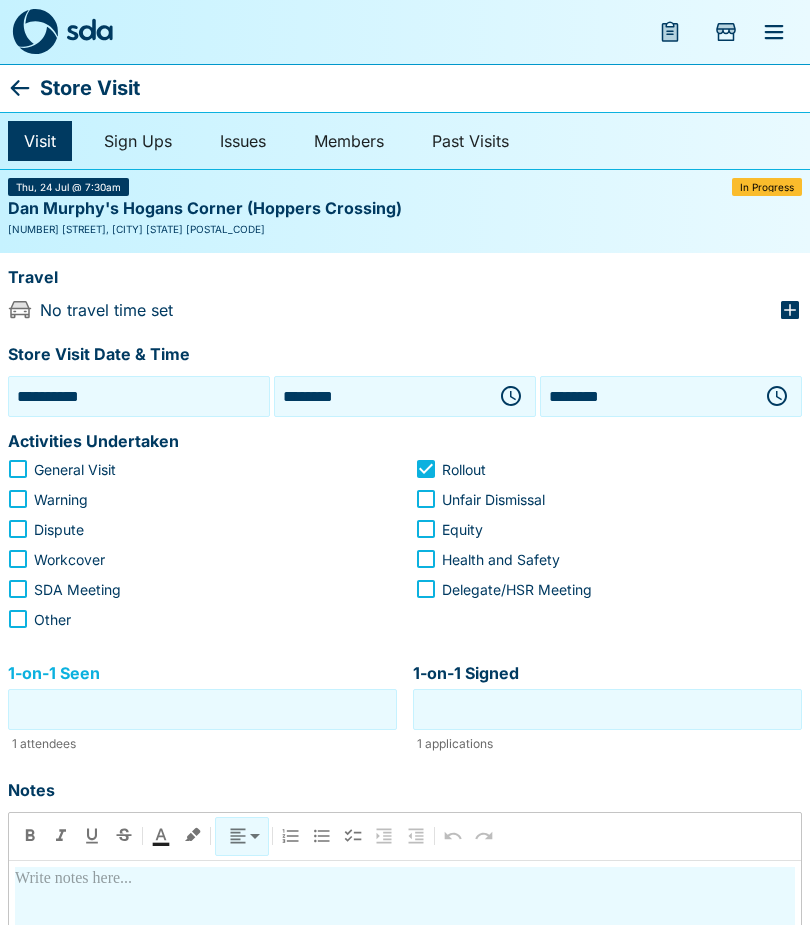 scroll, scrollTop: 85, scrollLeft: 0, axis: vertical 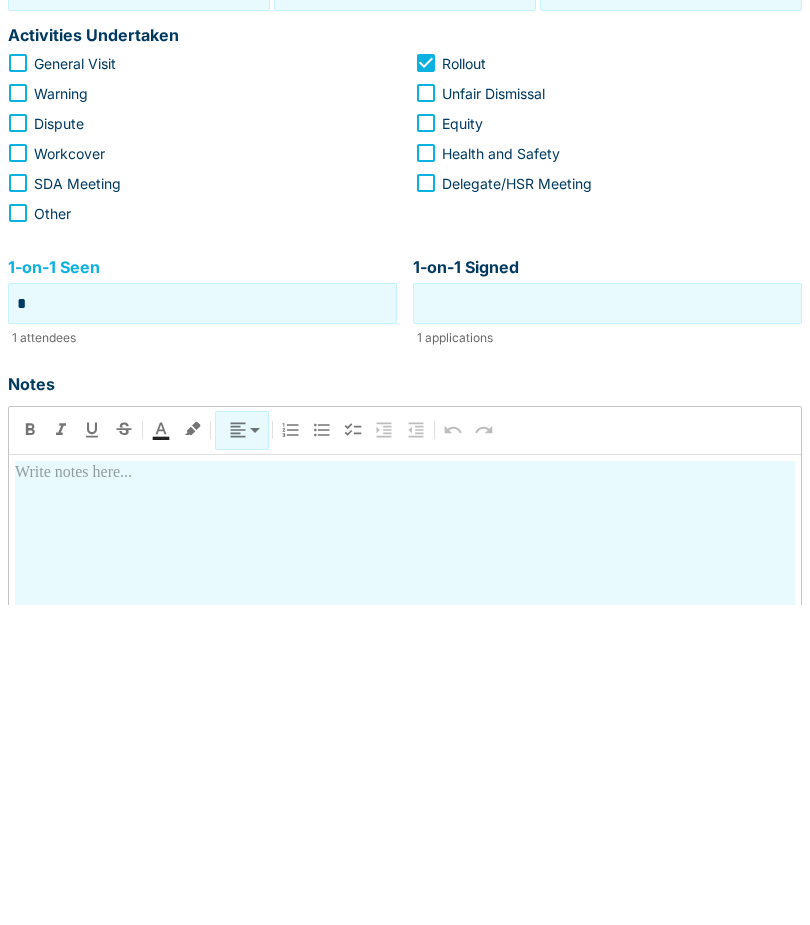 type on "*" 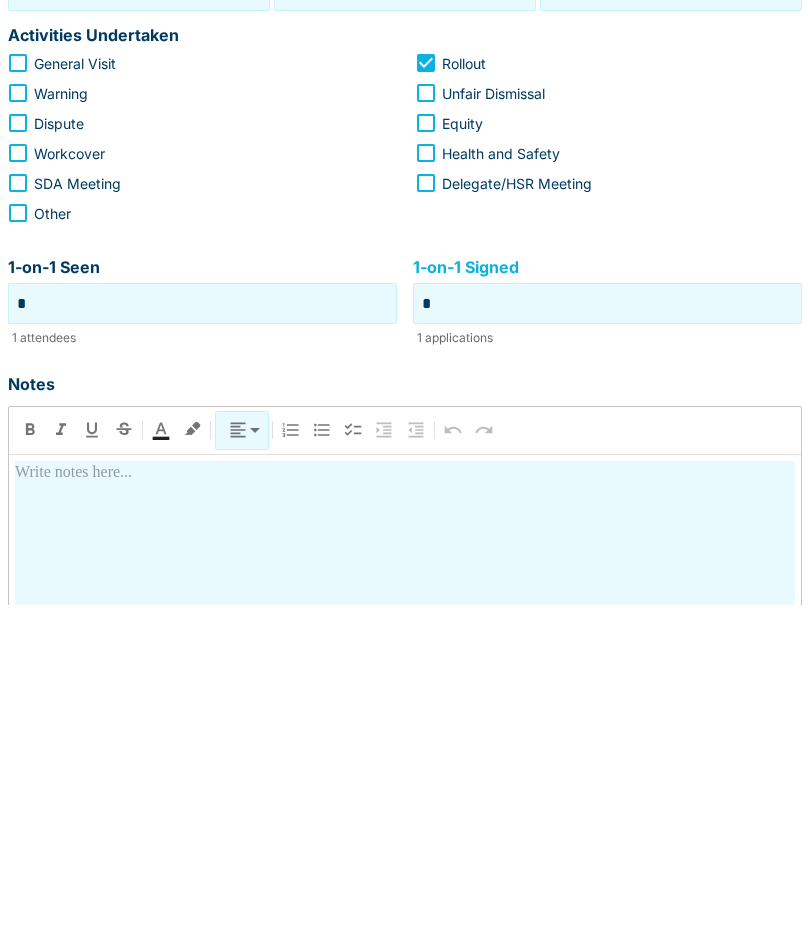 type on "*" 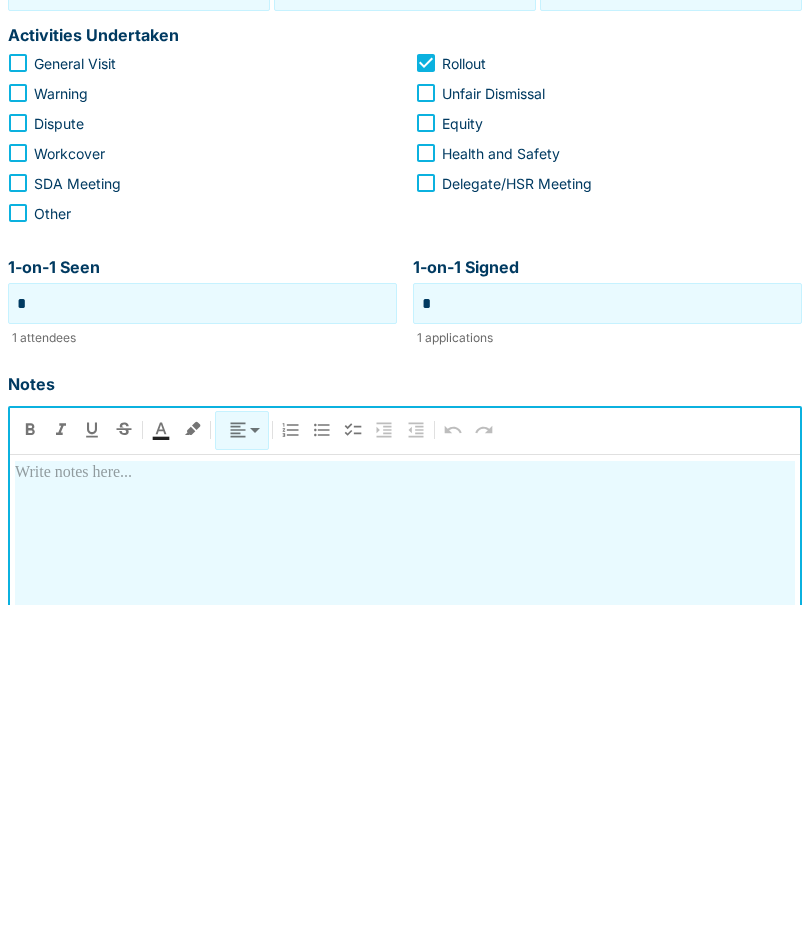type 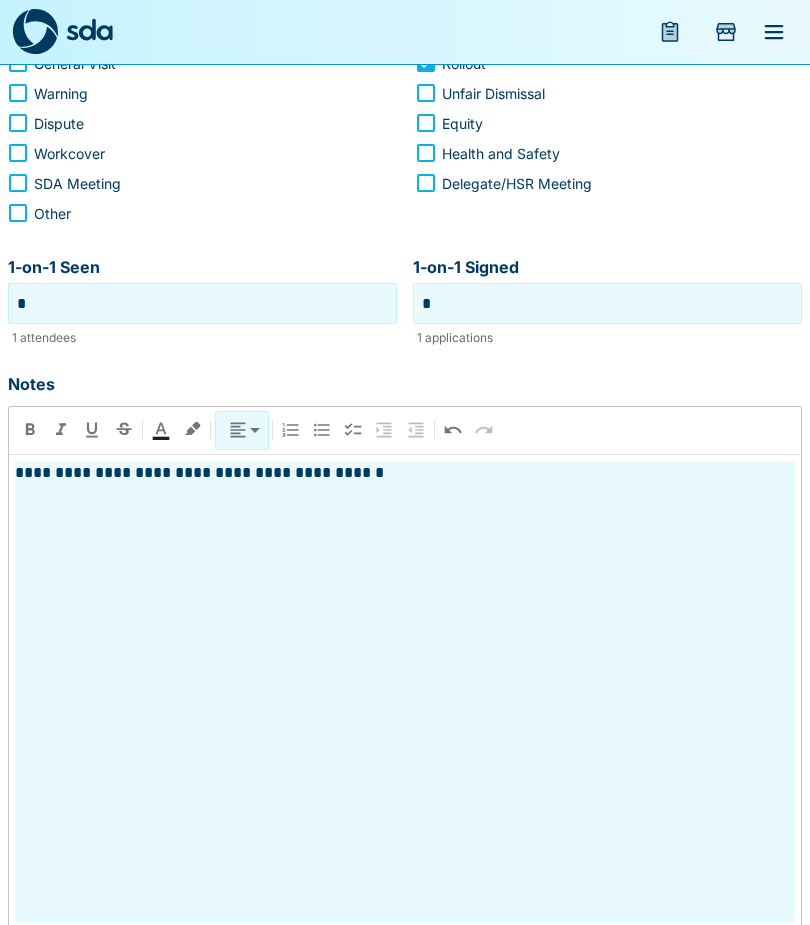 scroll, scrollTop: 481, scrollLeft: 0, axis: vertical 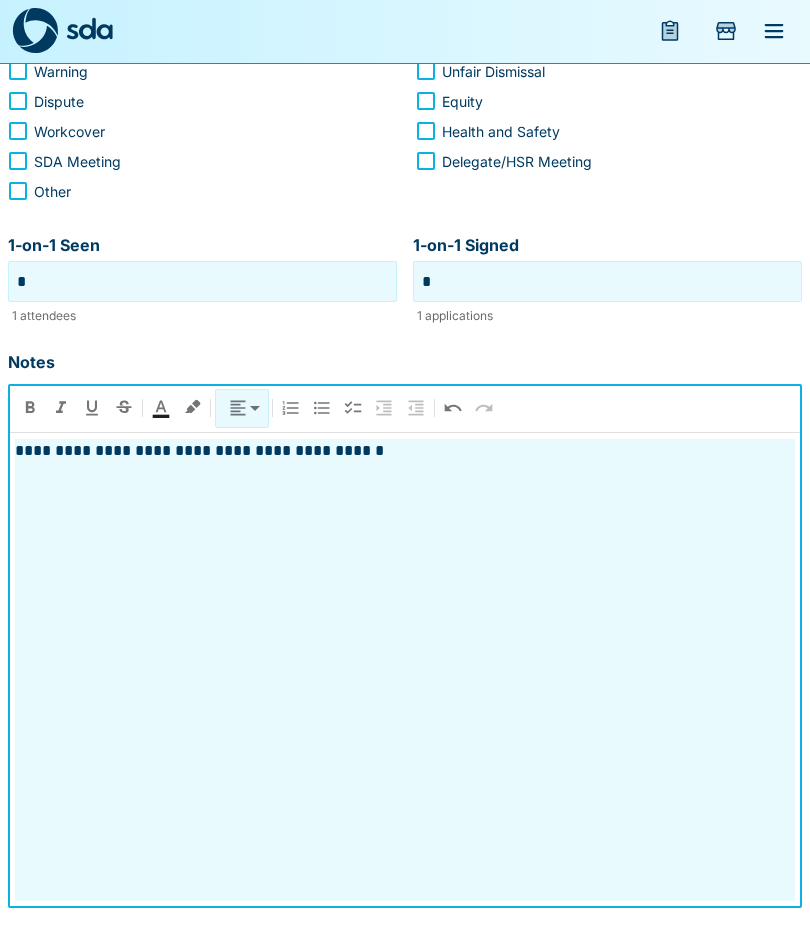 click on "**********" at bounding box center (405, 452) 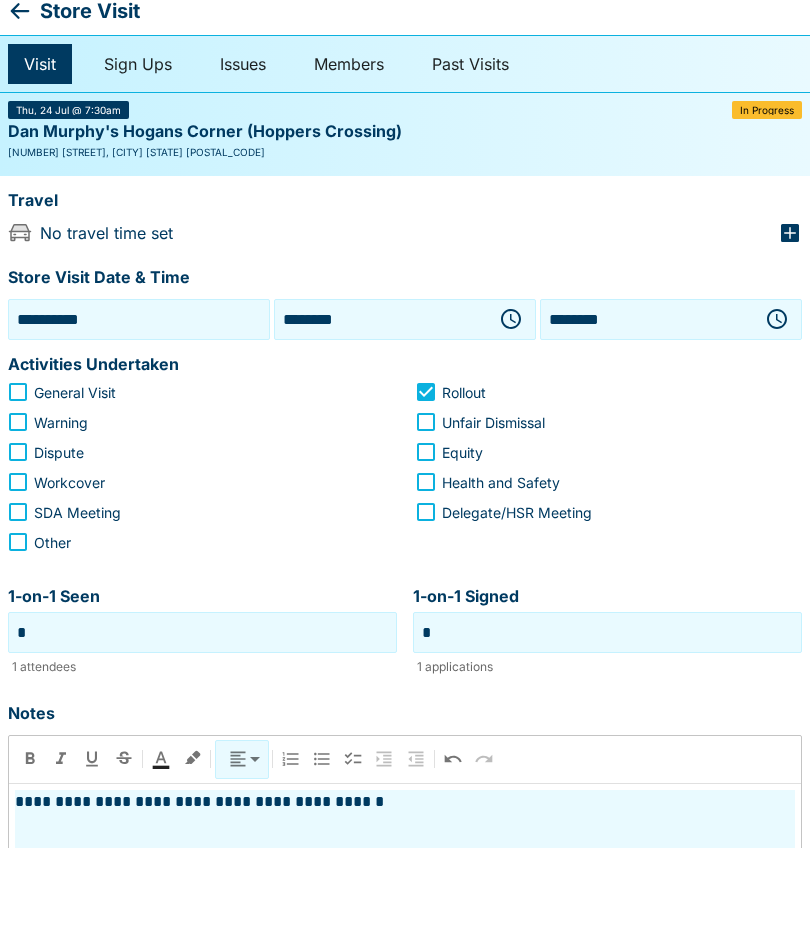 scroll, scrollTop: 365, scrollLeft: 0, axis: vertical 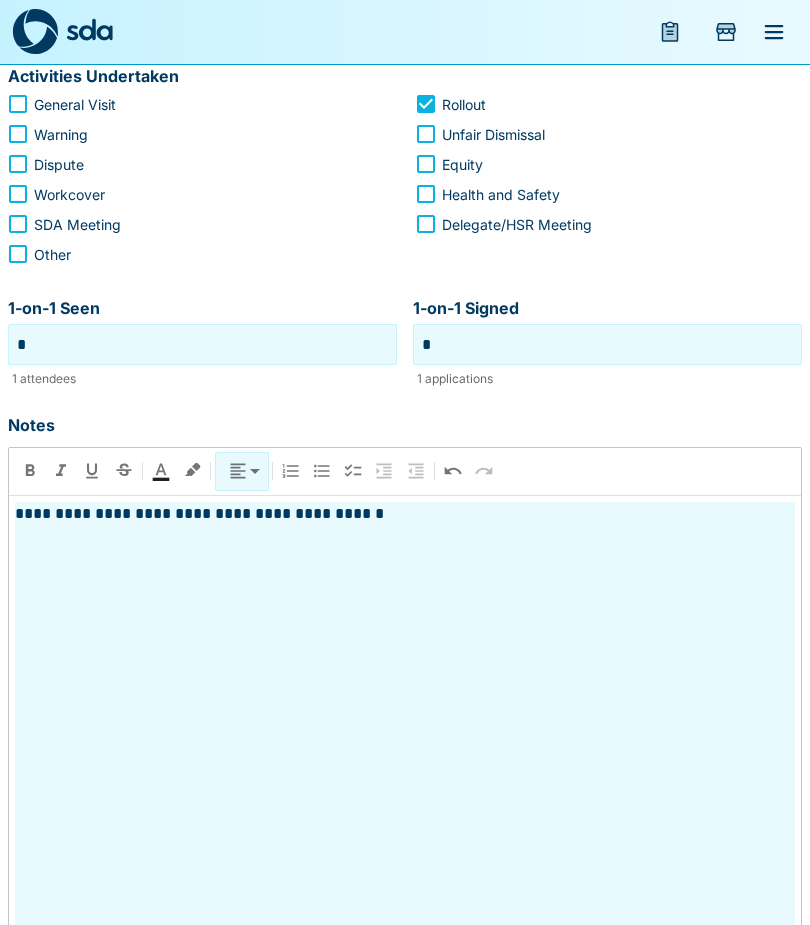 click on "**********" at bounding box center [405, 733] 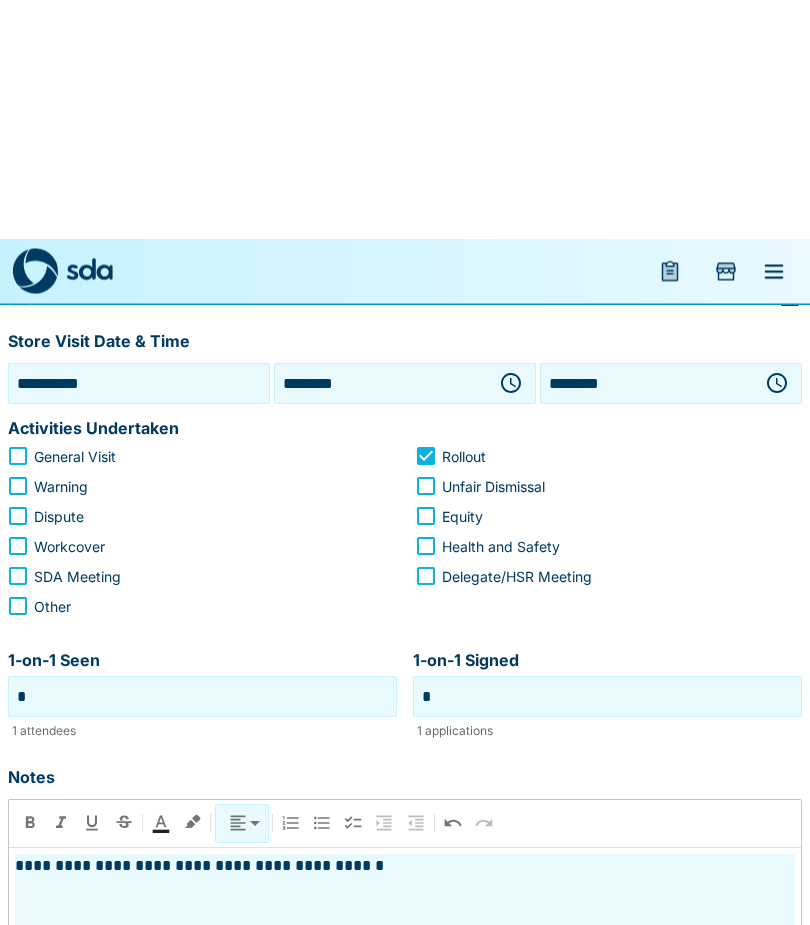 scroll, scrollTop: 0, scrollLeft: 0, axis: both 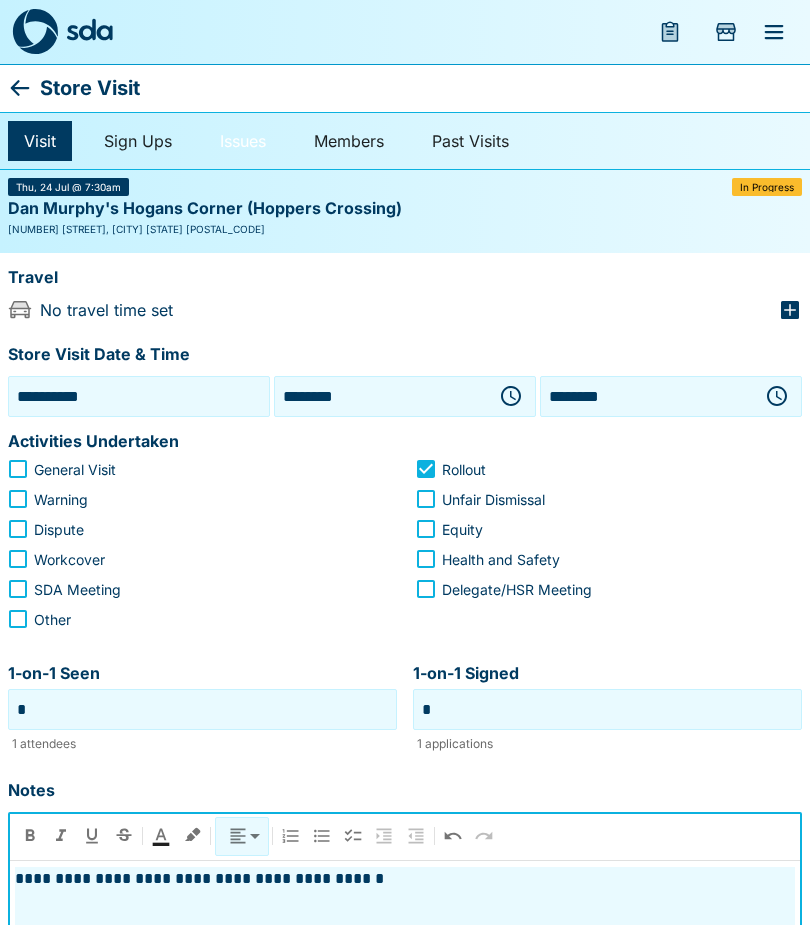 click on "Issues" at bounding box center (243, 141) 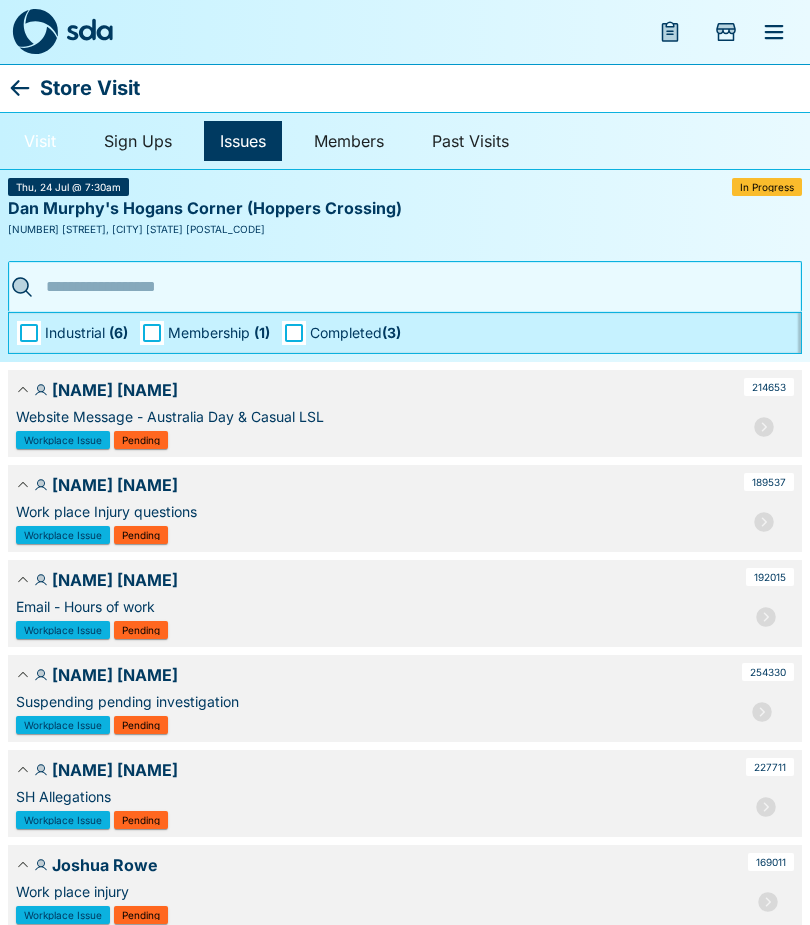 click on "Visit" at bounding box center (40, 141) 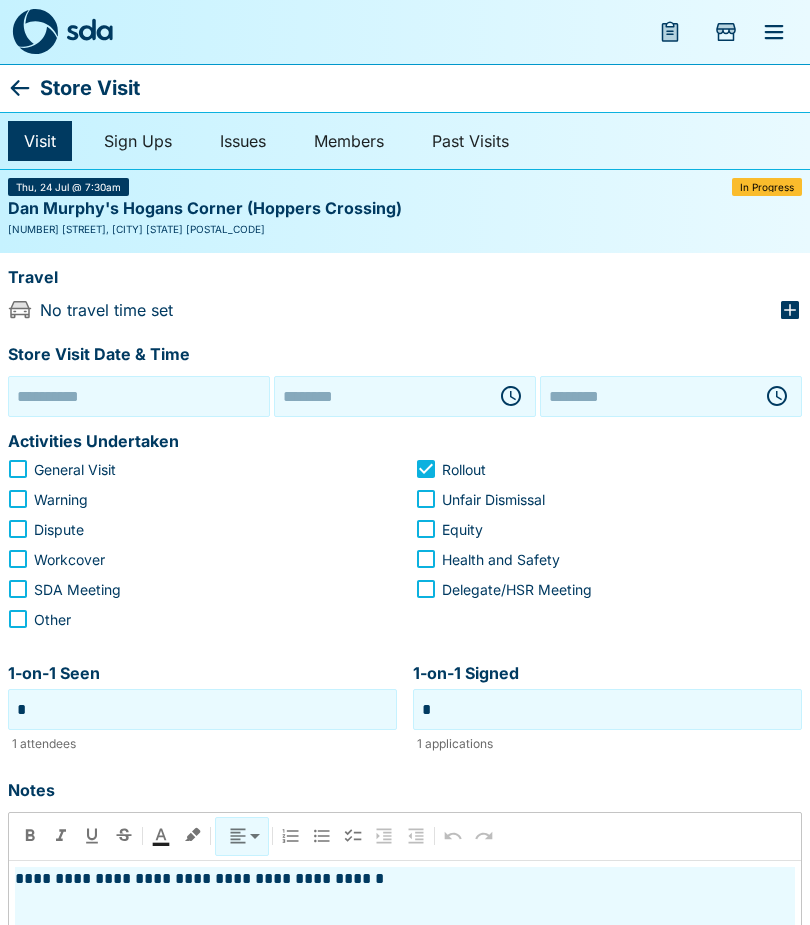 type on "**********" 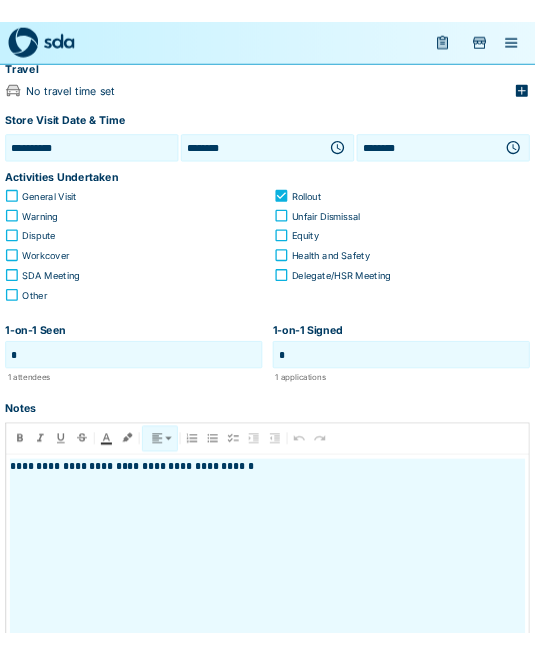 scroll, scrollTop: 365, scrollLeft: 0, axis: vertical 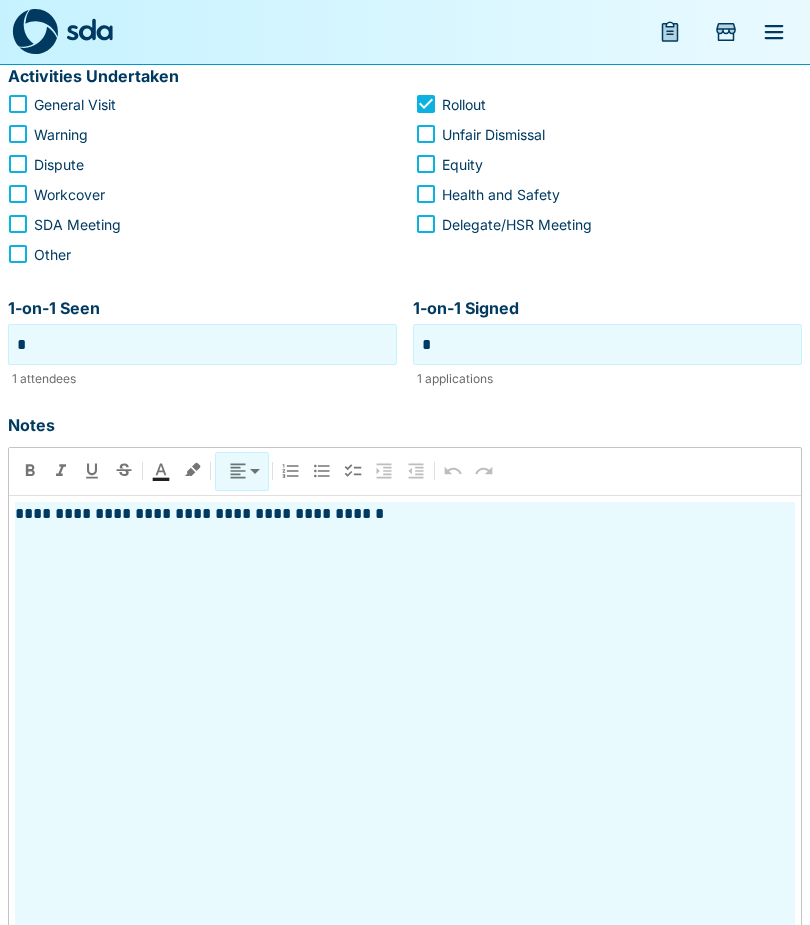 click on "**********" at bounding box center [405, 733] 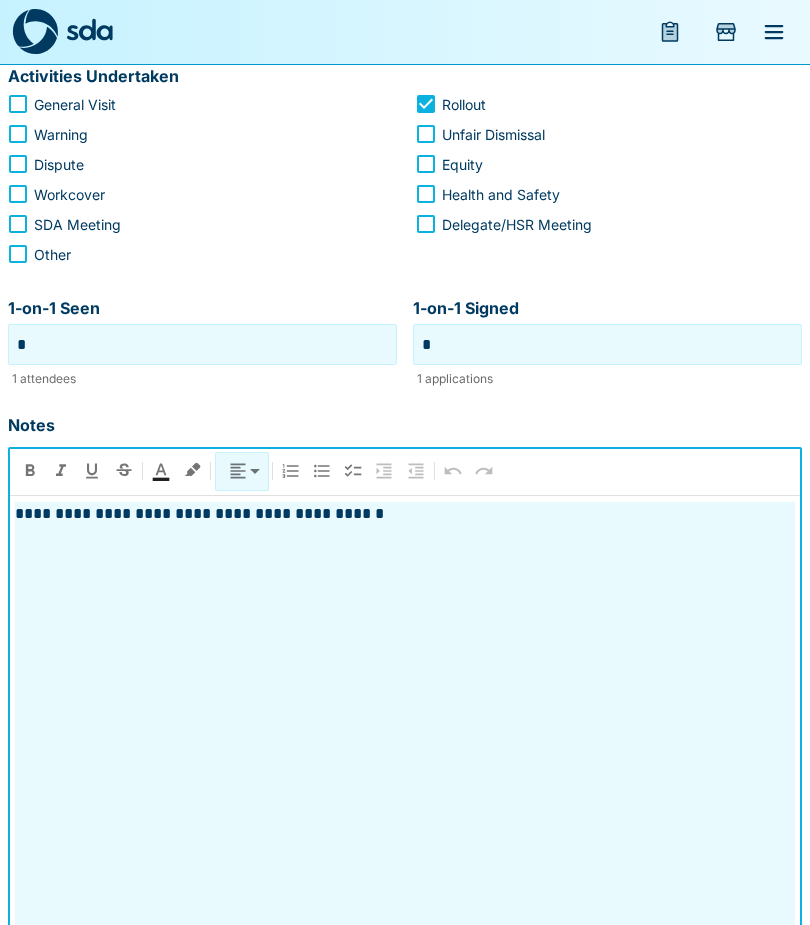 click on "**********" at bounding box center (405, 733) 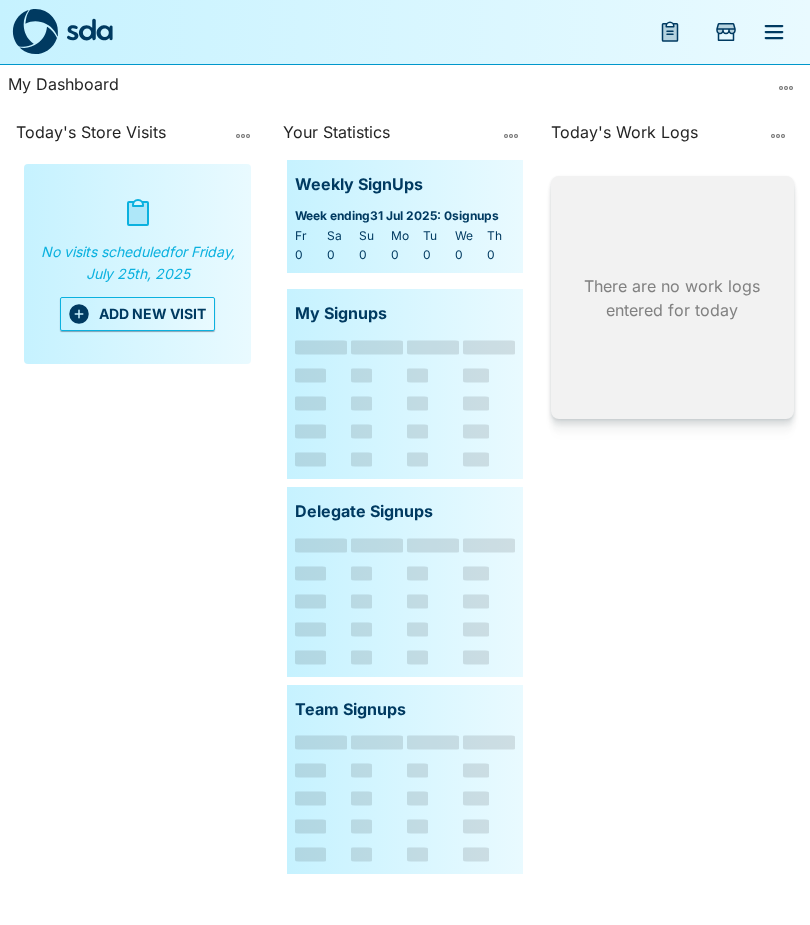 scroll, scrollTop: 0, scrollLeft: 0, axis: both 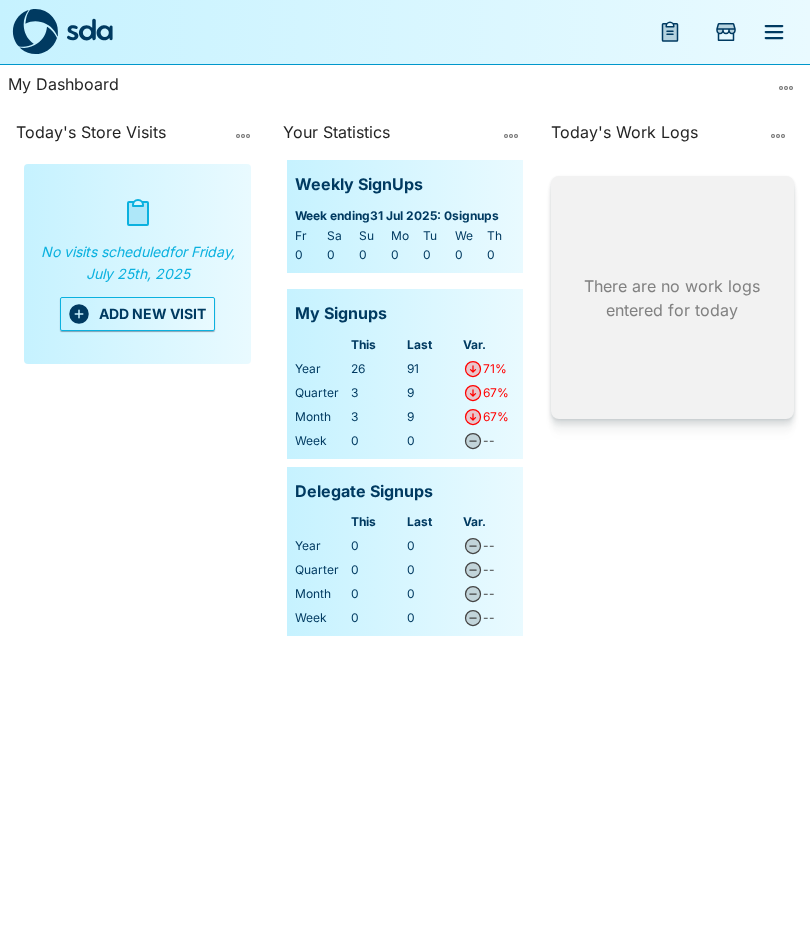 click 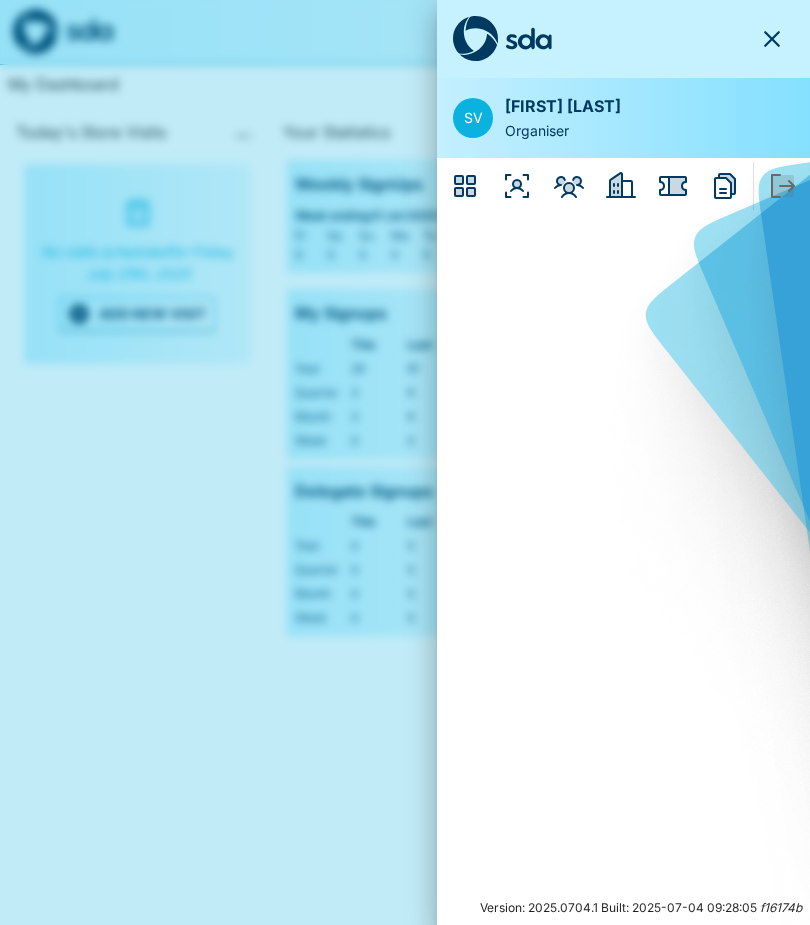 click at bounding box center (405, 462) 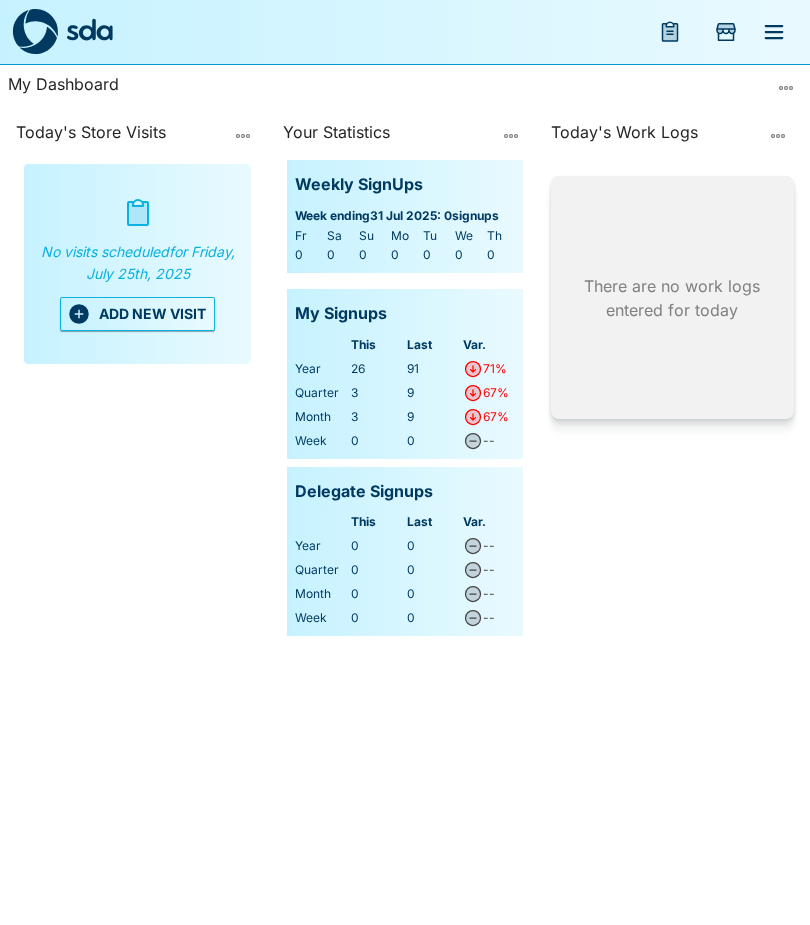 click on "ADD NEW VISIT" at bounding box center [137, 314] 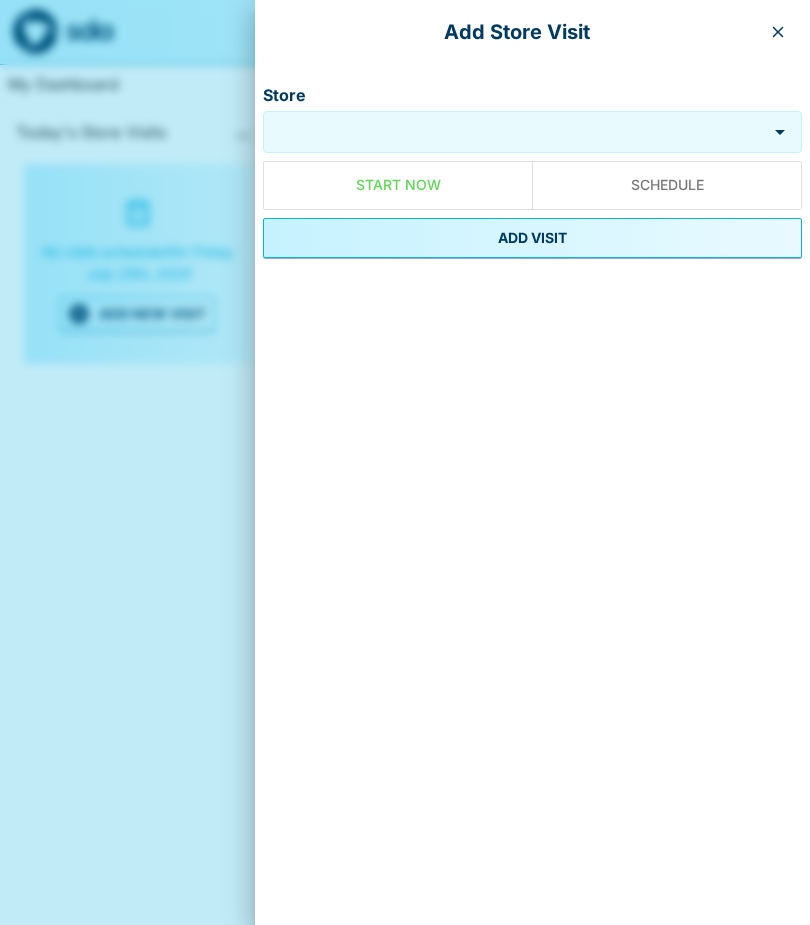 click on "Store" at bounding box center (515, 132) 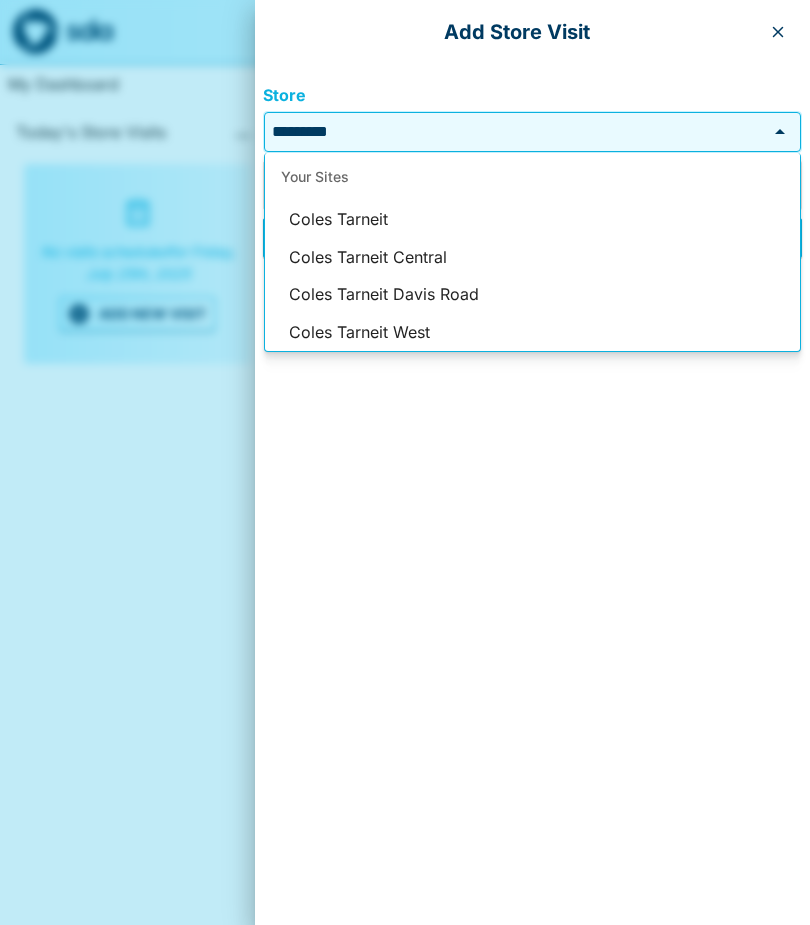 click on "Coles Tarneit West" at bounding box center (532, 333) 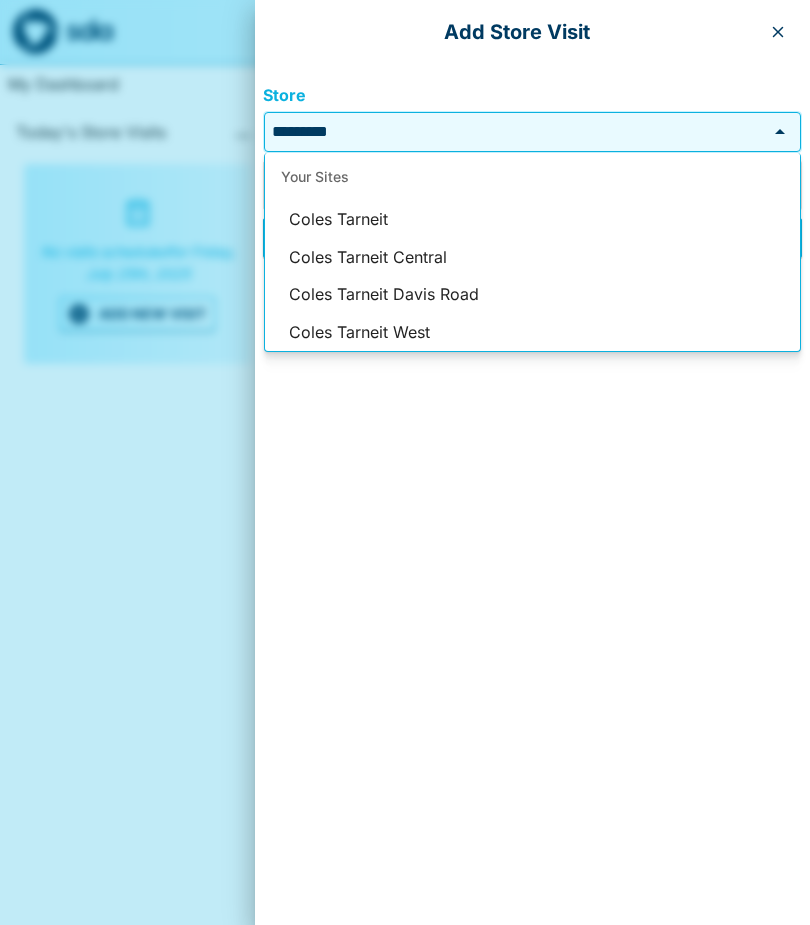 type on "**********" 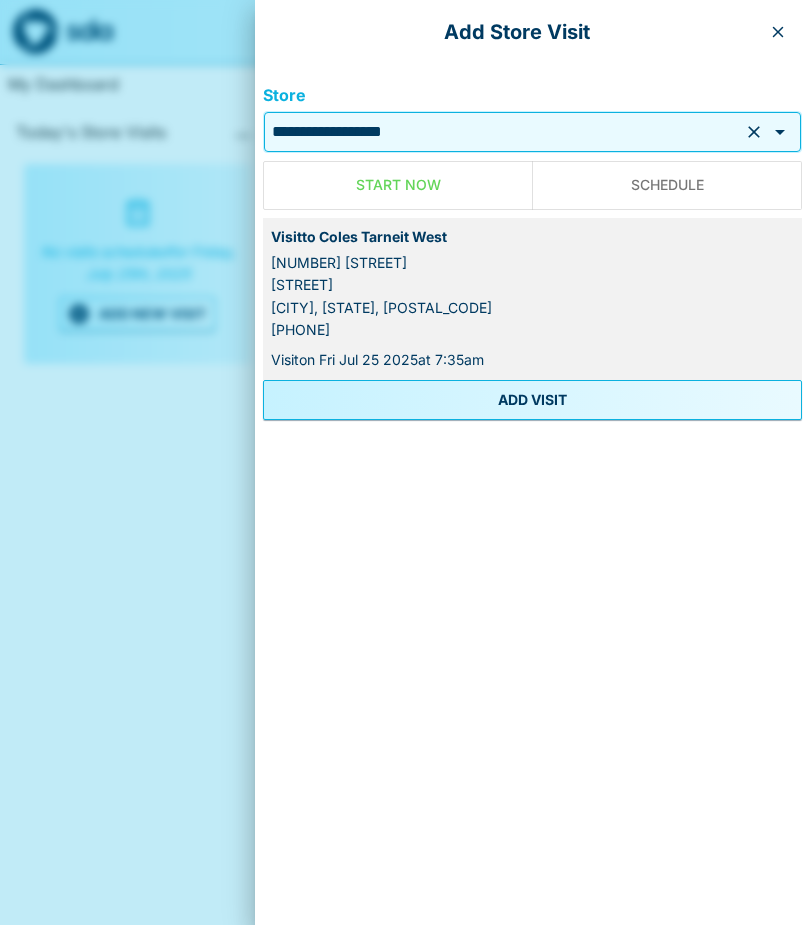 click on "ADD VISIT" at bounding box center [532, 400] 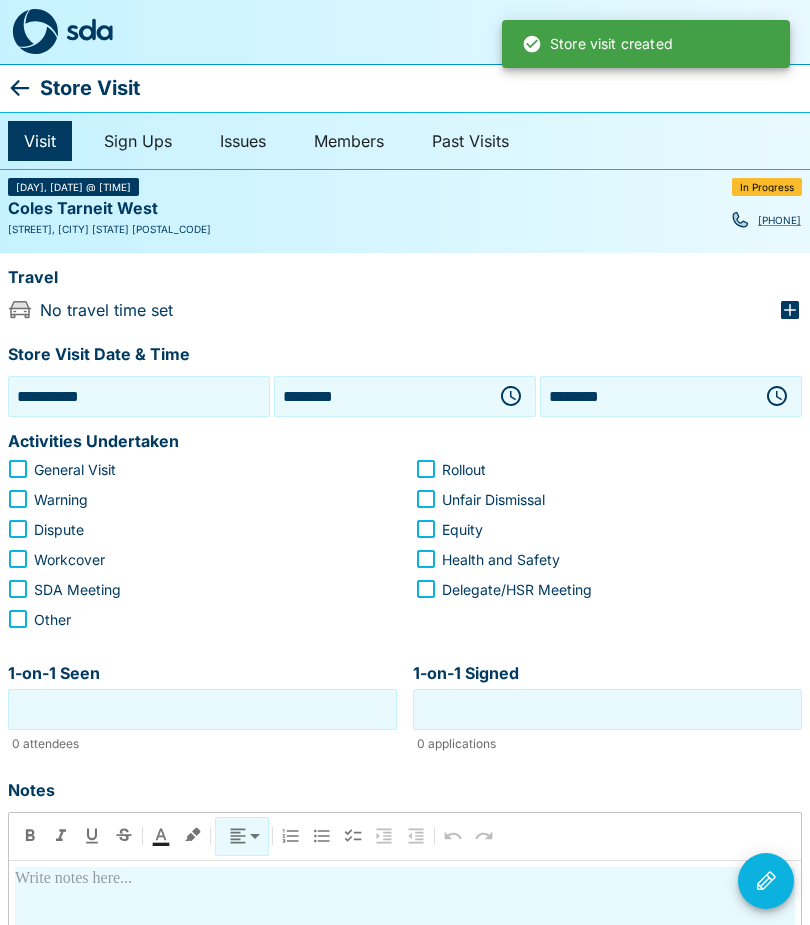 click on "**********" at bounding box center (139, 396) 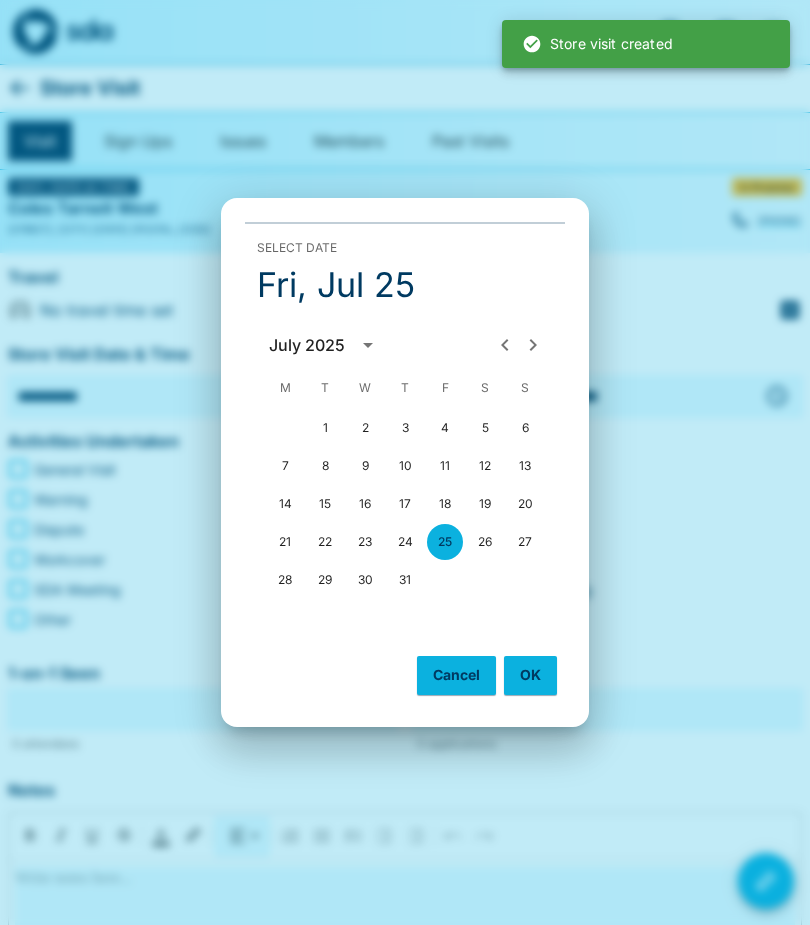 click on "24" at bounding box center (405, 542) 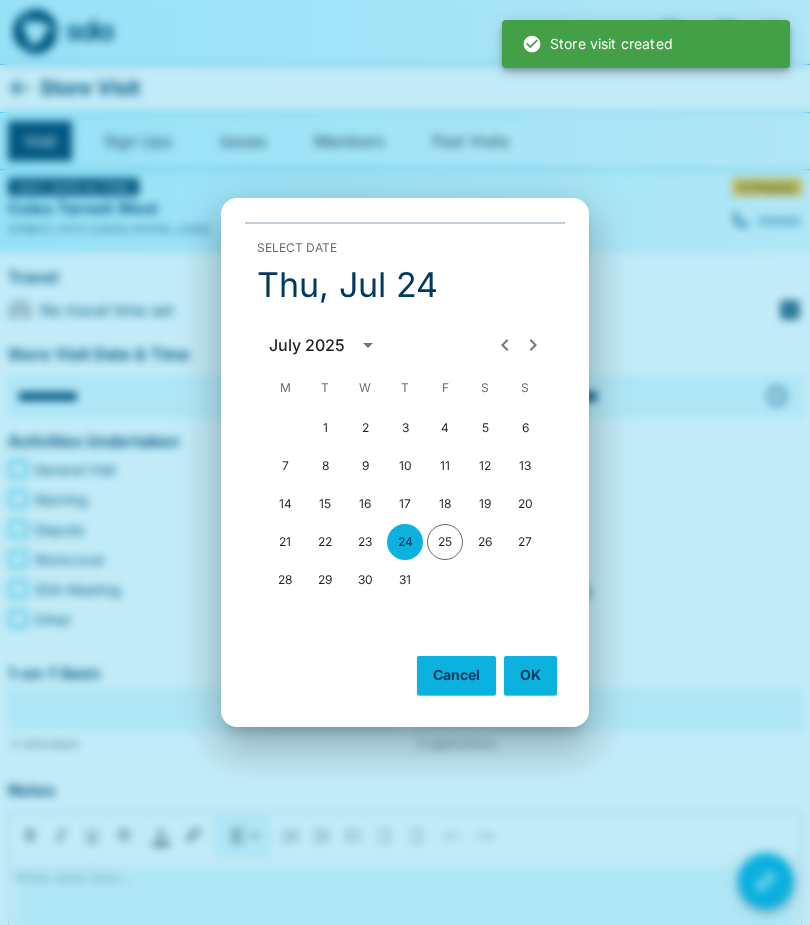type on "**********" 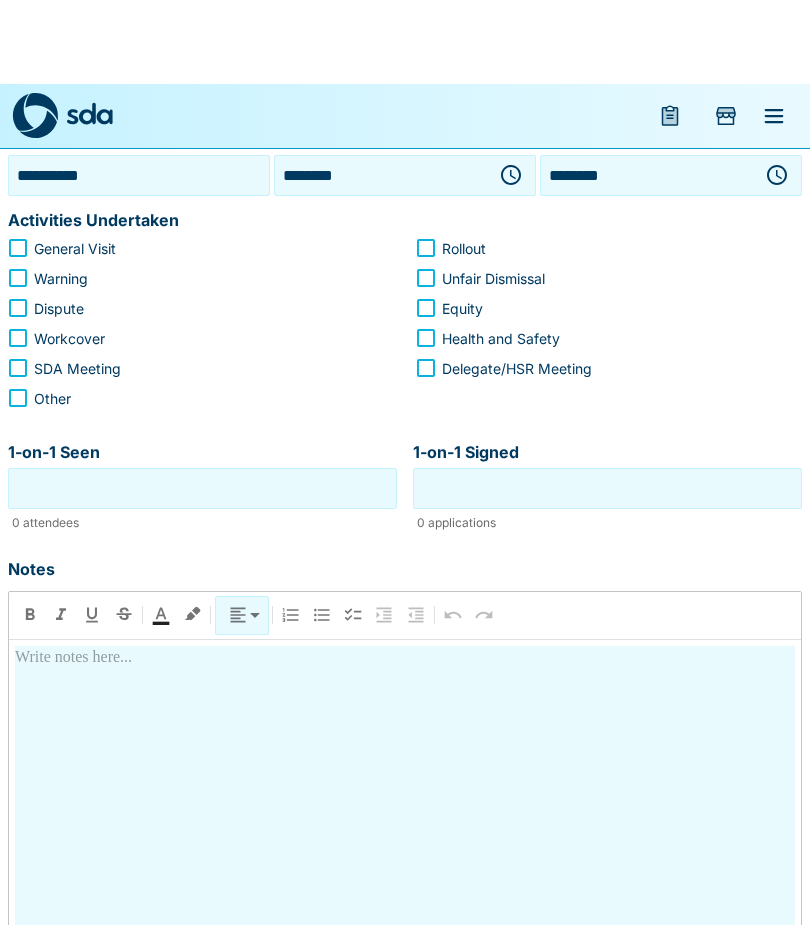 scroll, scrollTop: 0, scrollLeft: 0, axis: both 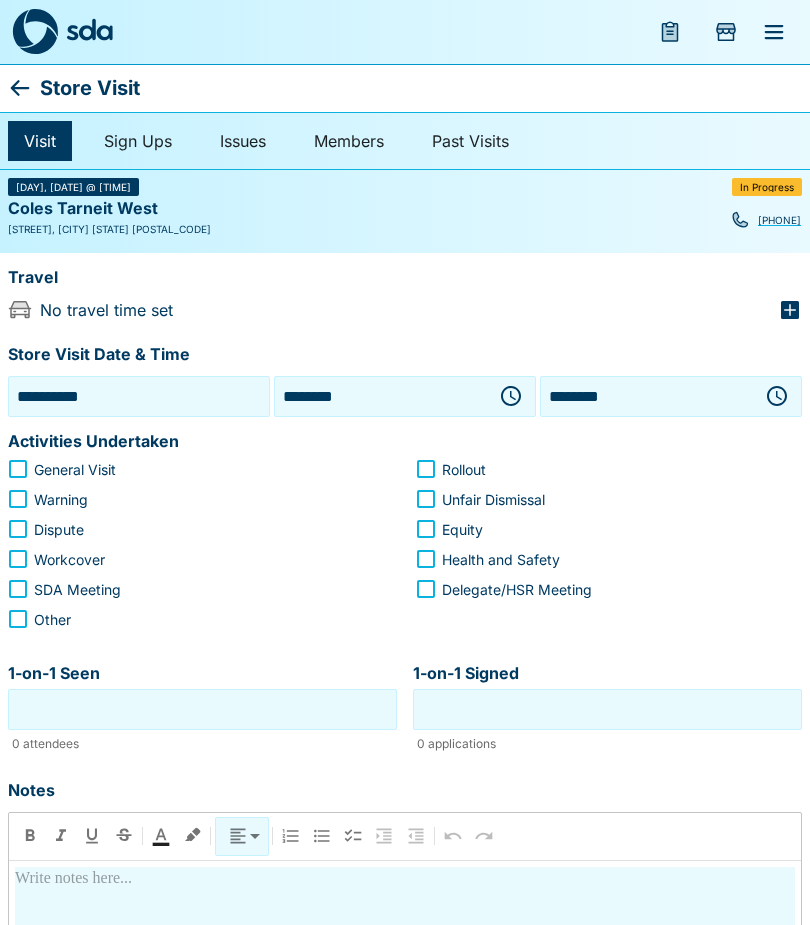 click at bounding box center [511, 396] 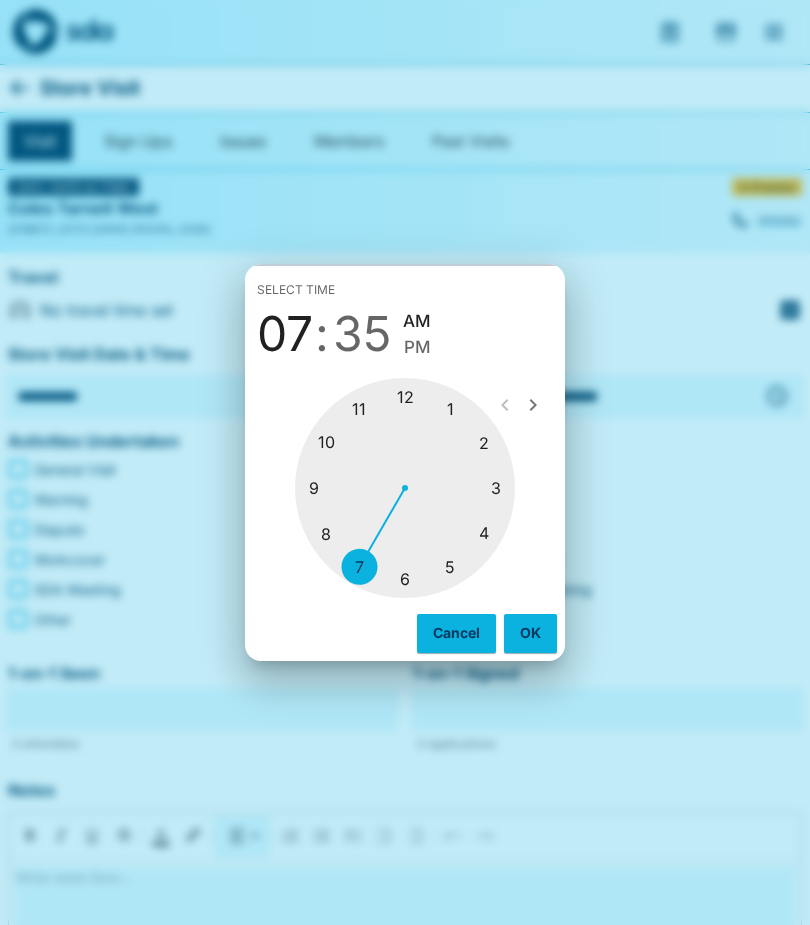 click at bounding box center (405, 488) 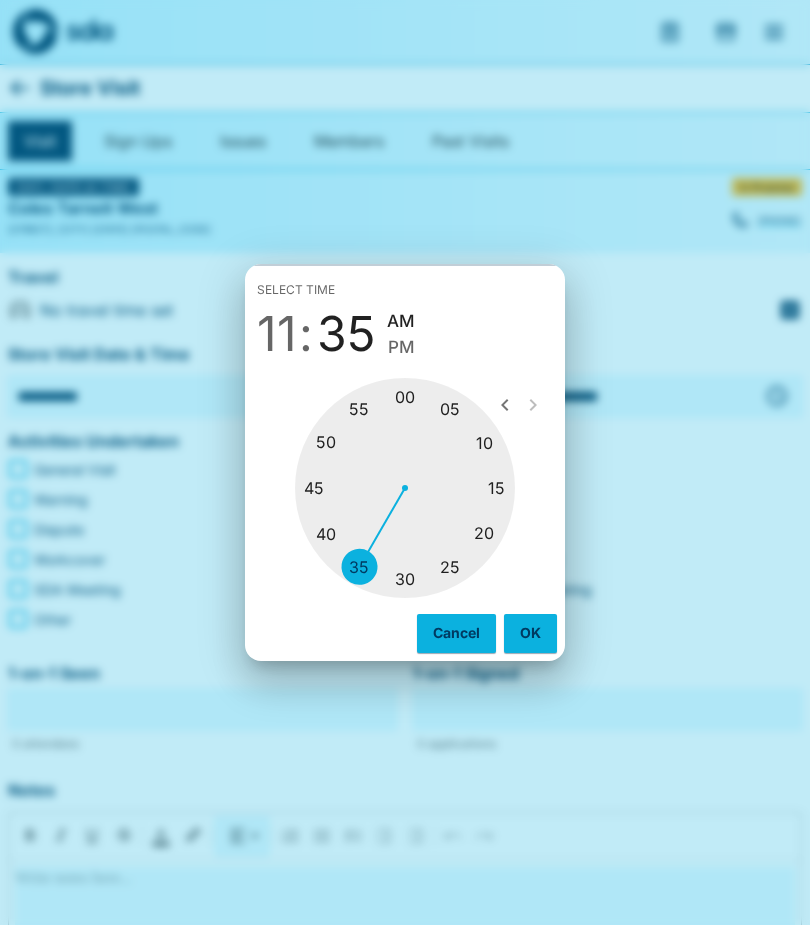 click at bounding box center [405, 488] 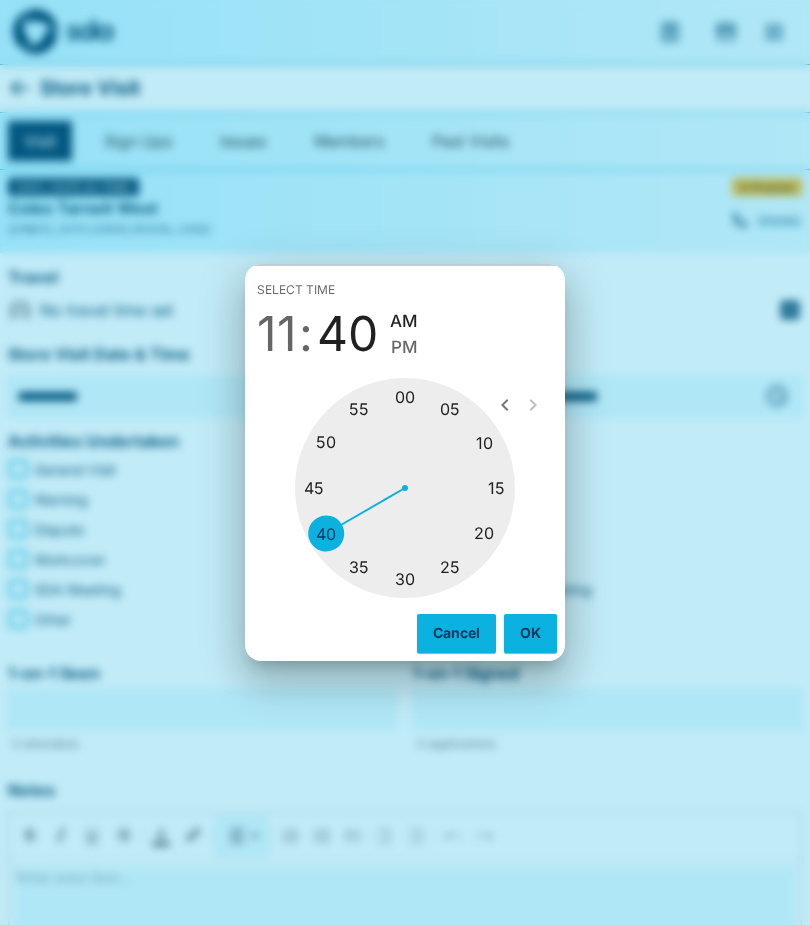 type on "********" 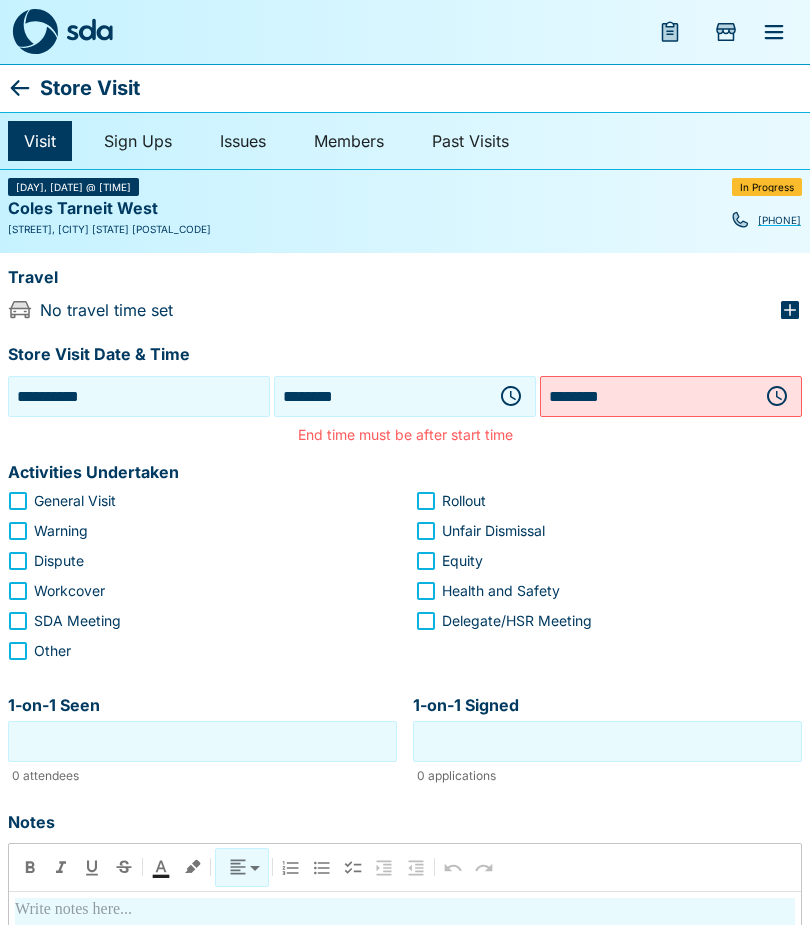 click 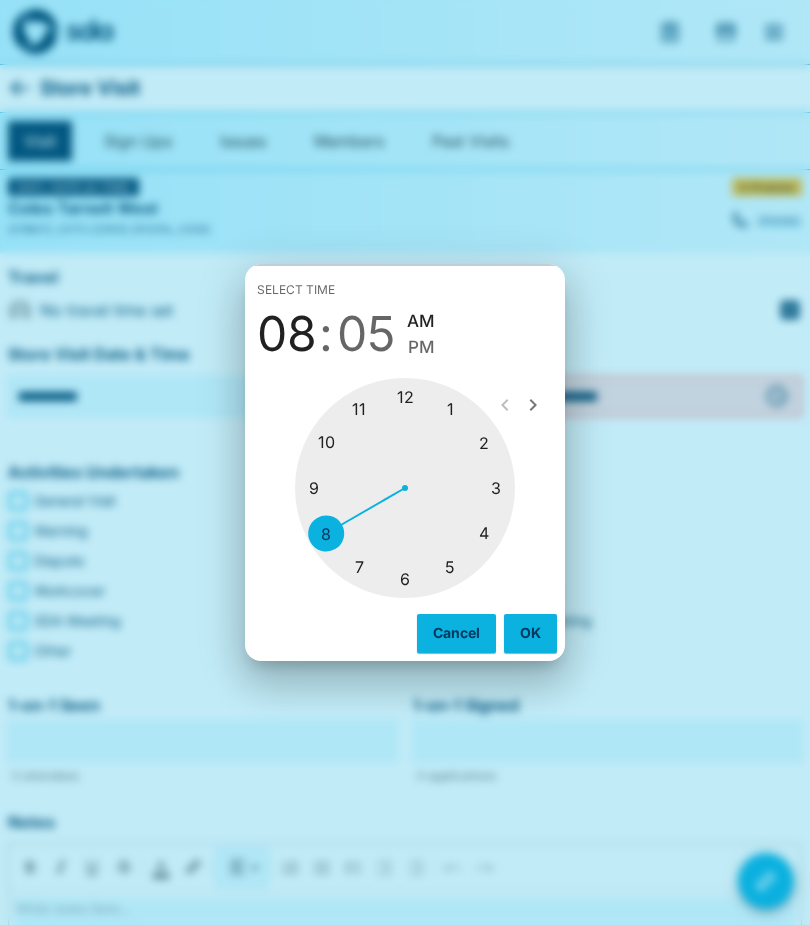 click at bounding box center [405, 488] 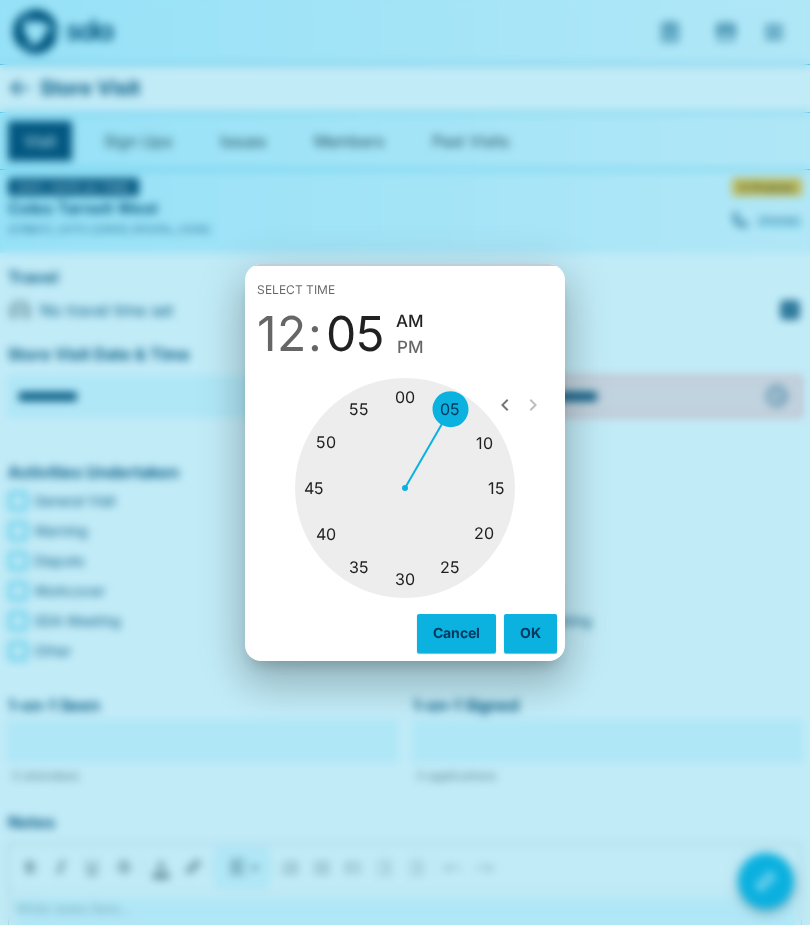 click at bounding box center (405, 488) 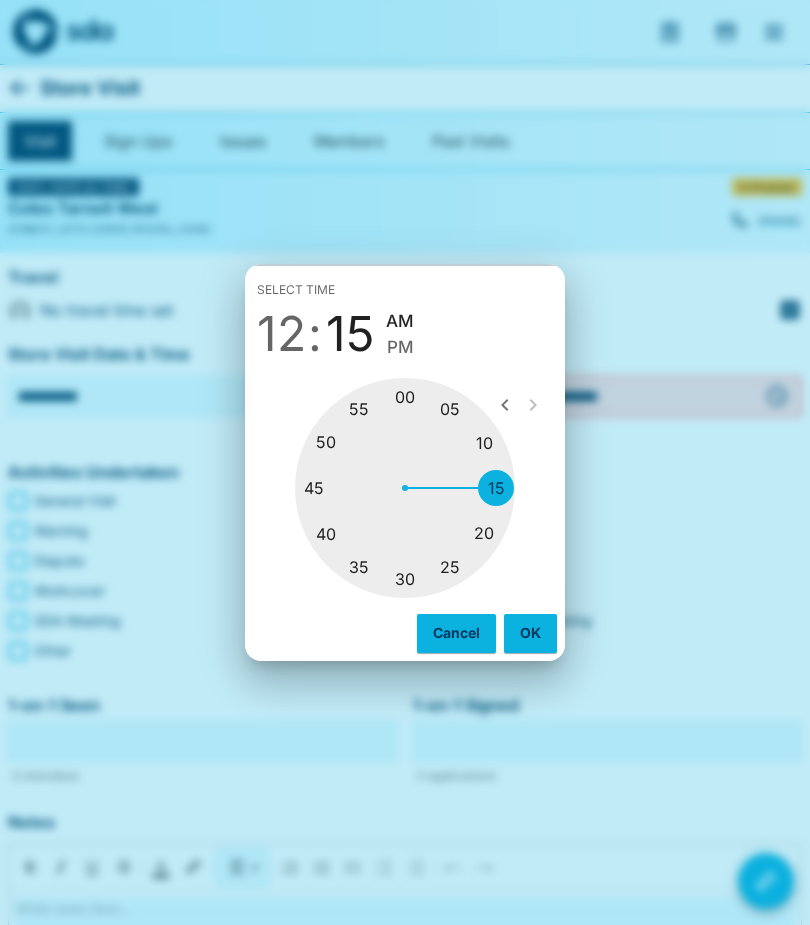click on "PM" at bounding box center (400, 347) 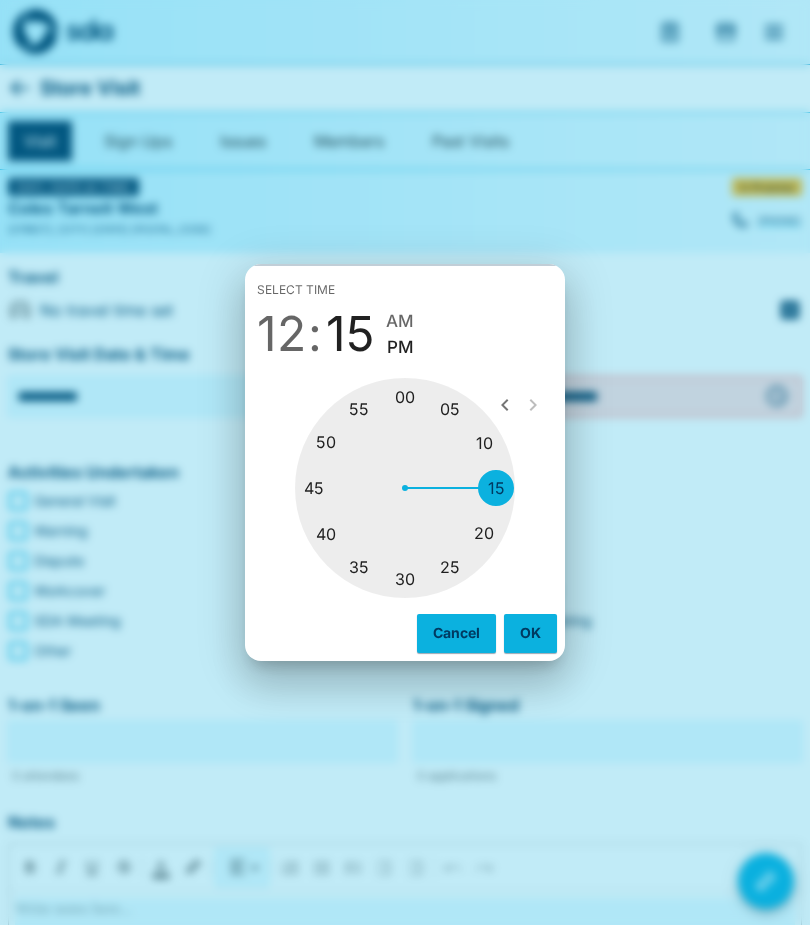 click on "OK" at bounding box center [530, 633] 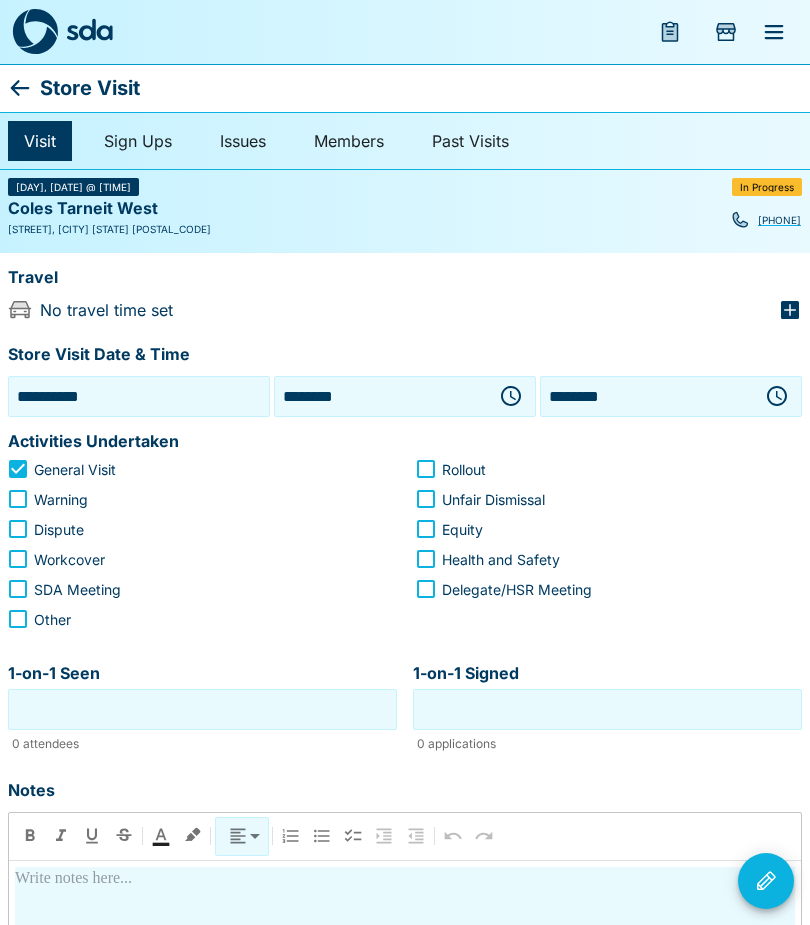 click on "1-on-1 Seen" at bounding box center [202, 709] 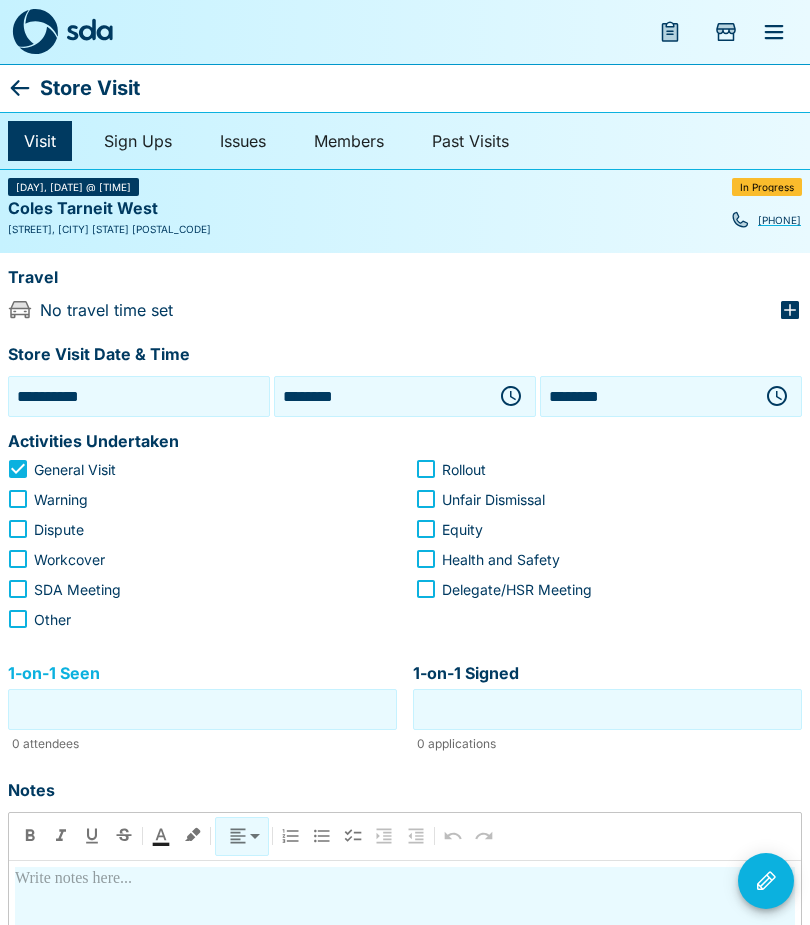 scroll, scrollTop: 85, scrollLeft: 0, axis: vertical 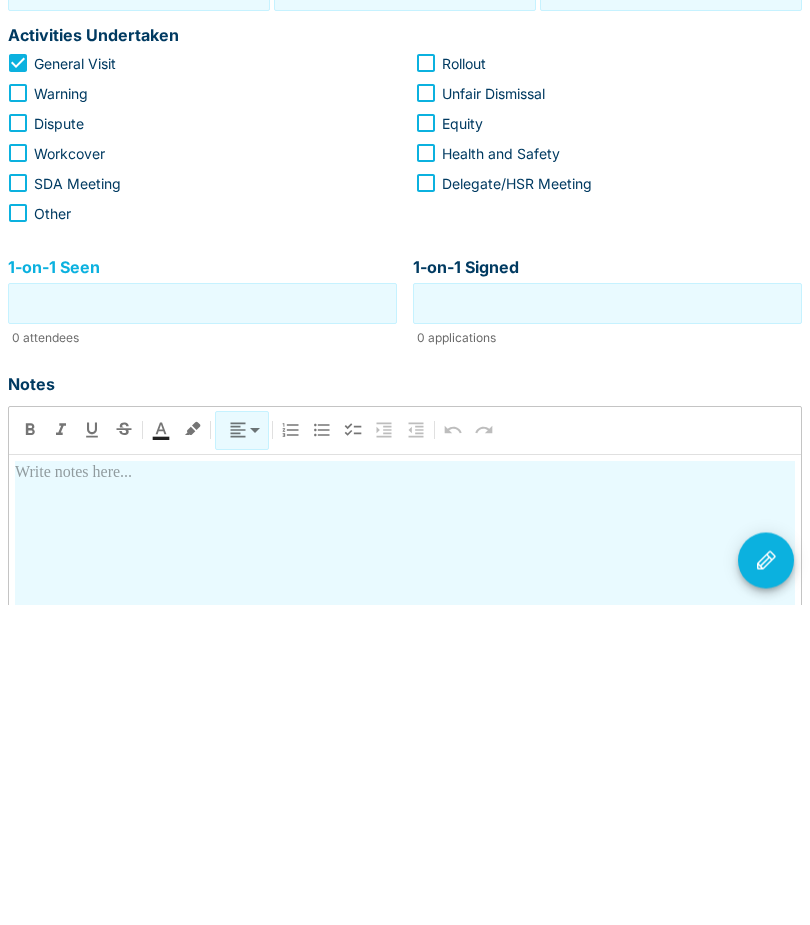 type on "*" 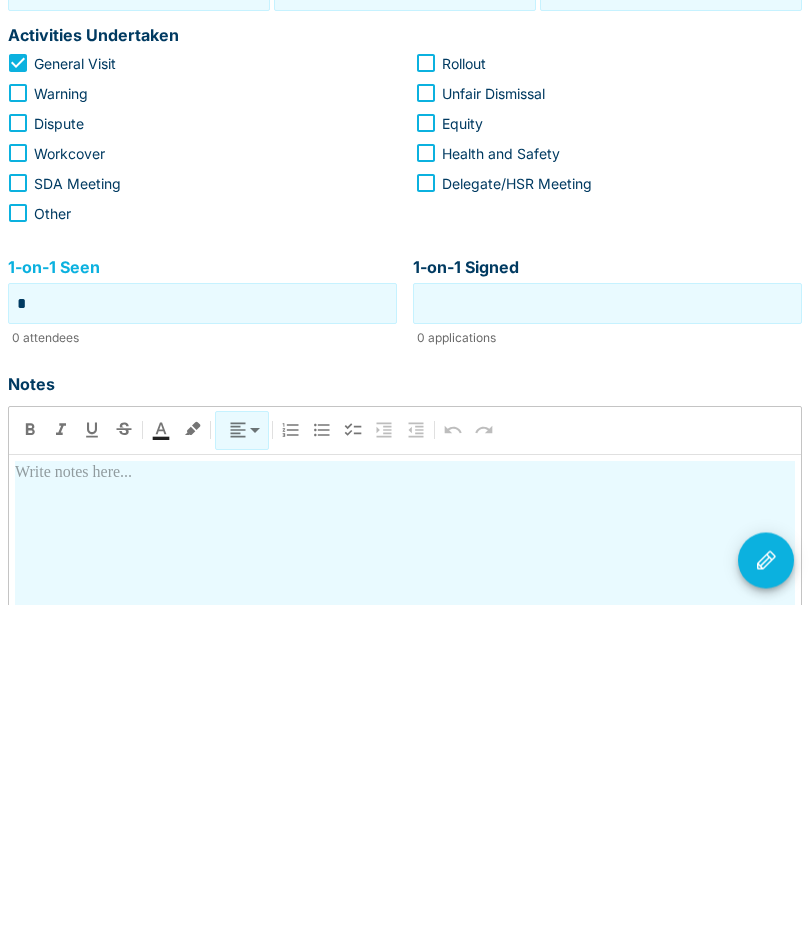 type on "*" 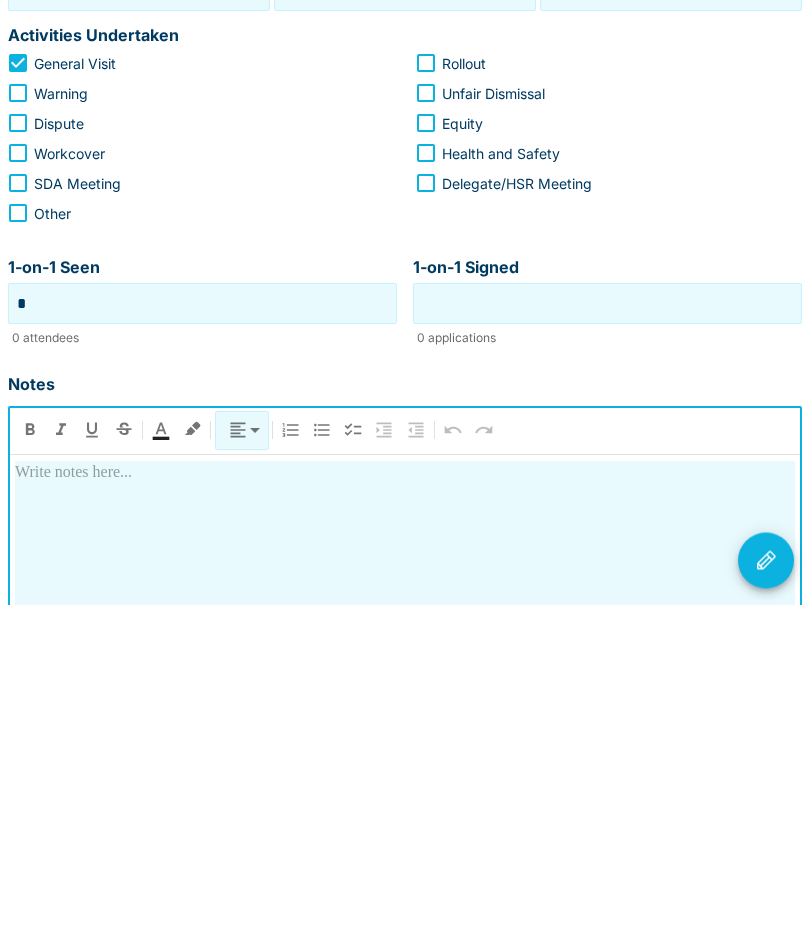 type 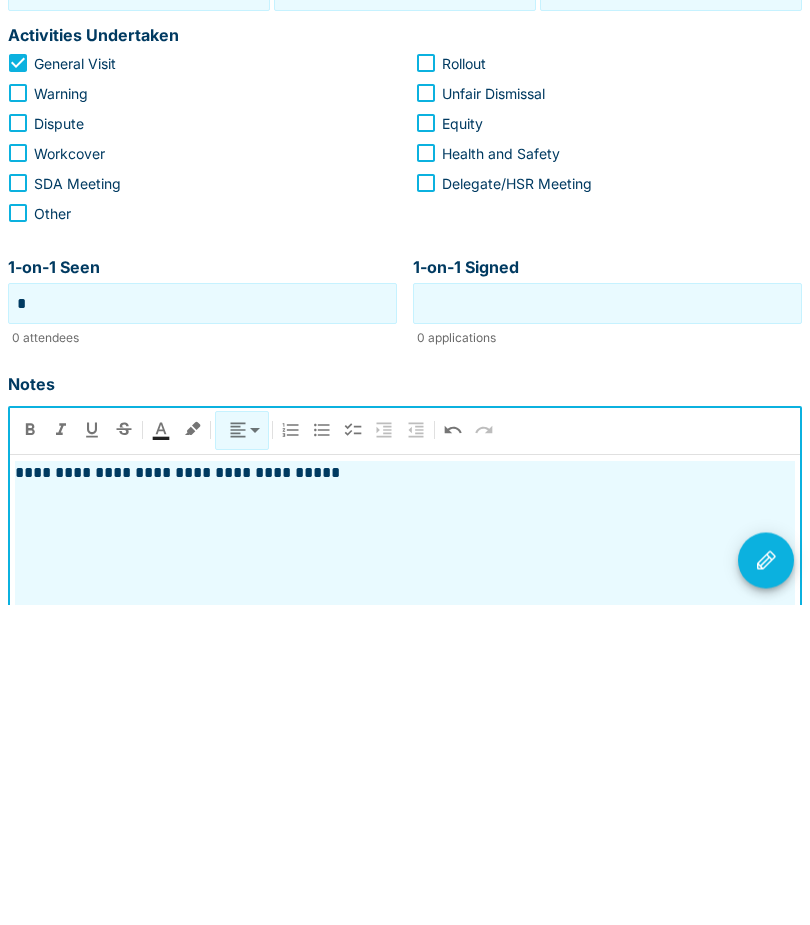 click on "**********" at bounding box center (405, 794) 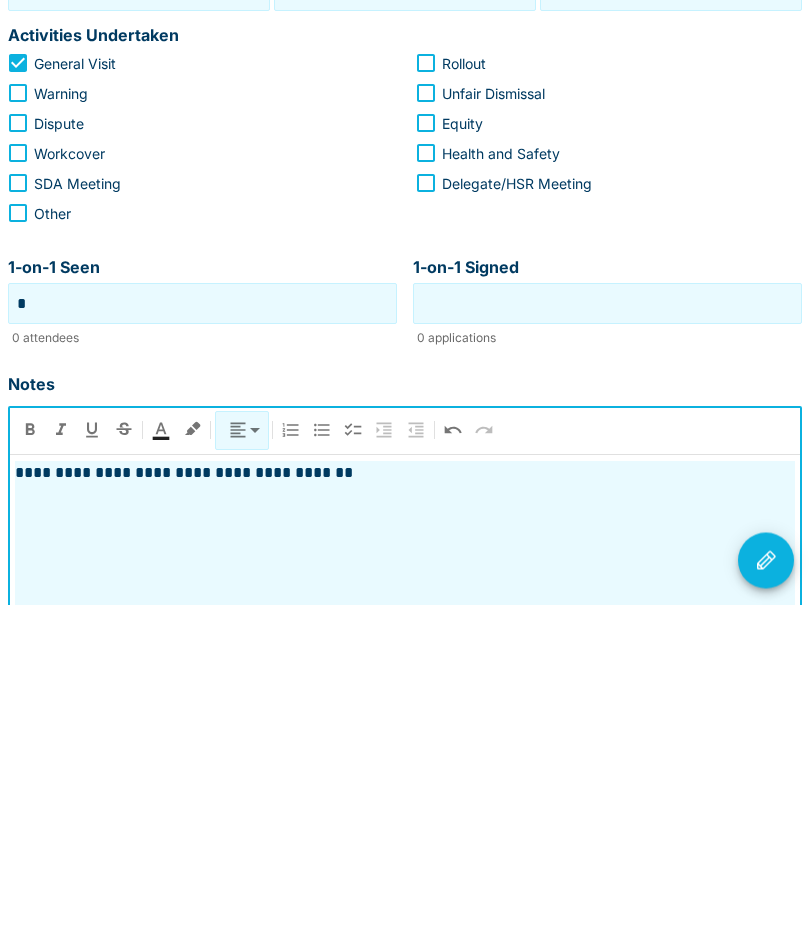 click 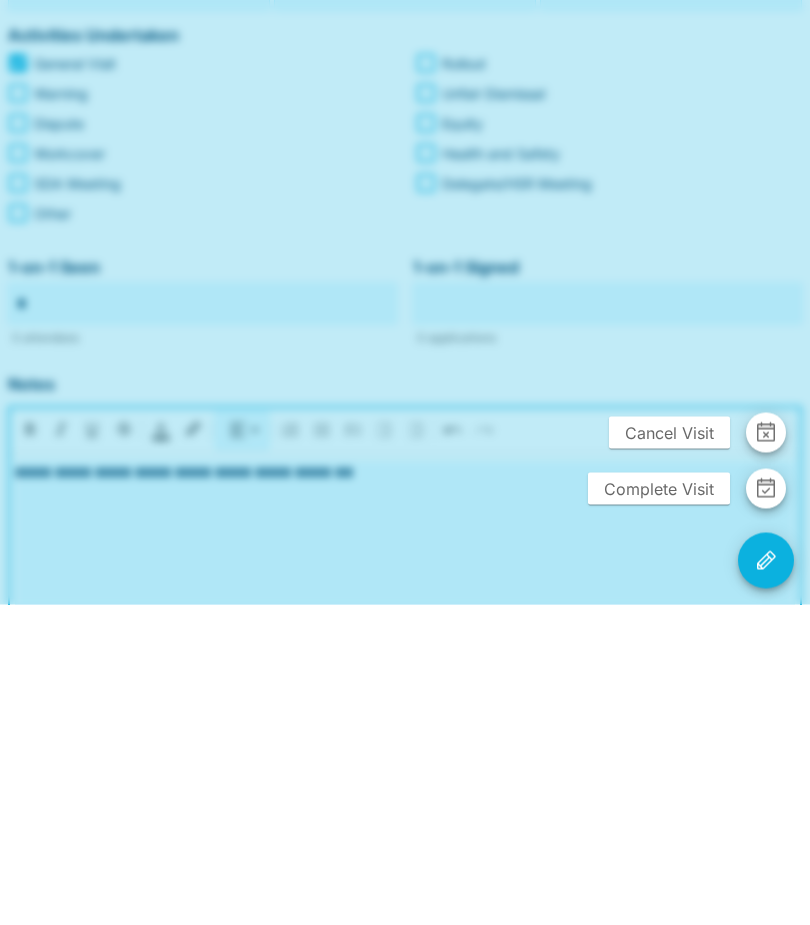 scroll, scrollTop: 406, scrollLeft: 0, axis: vertical 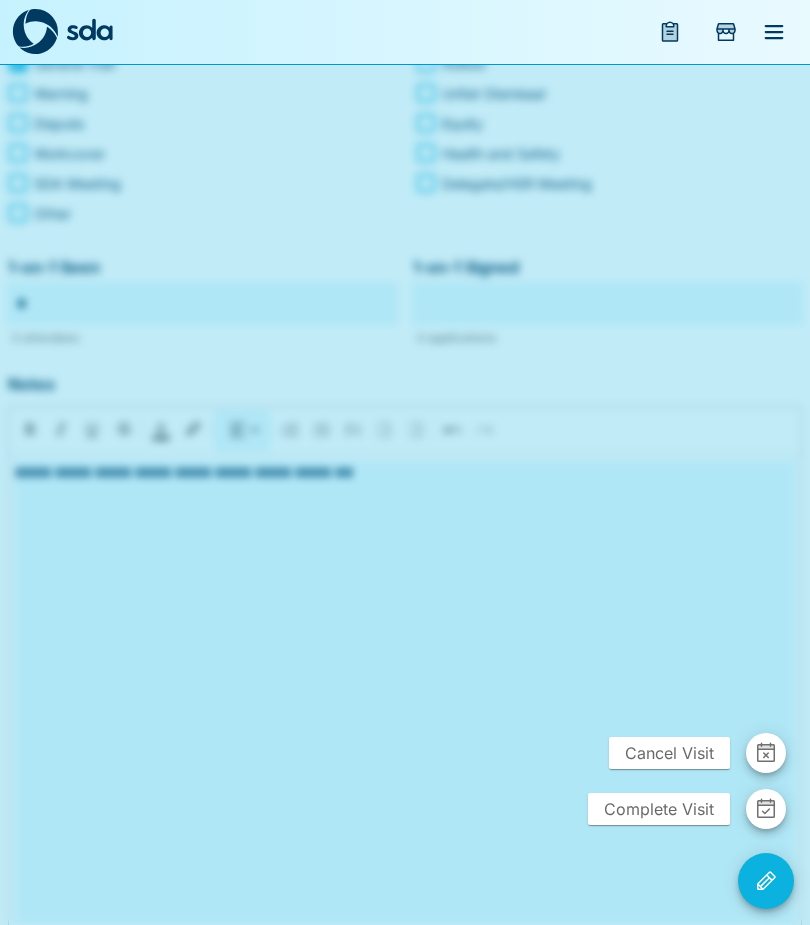 click on "Complete Visit" at bounding box center [659, 809] 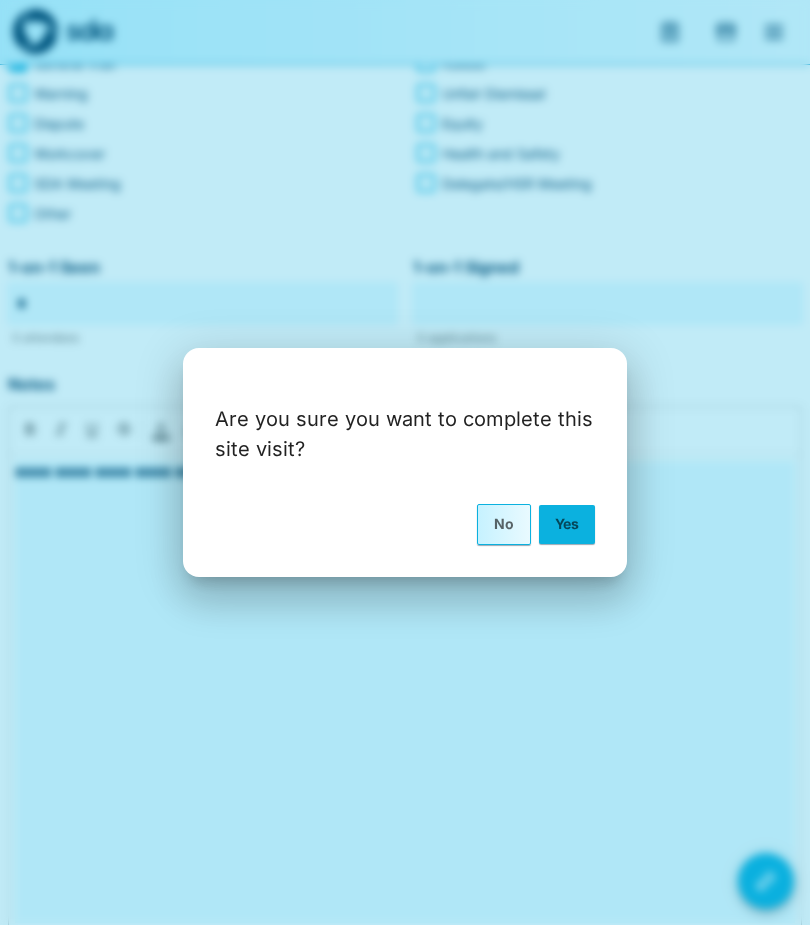 click on "Yes" at bounding box center [567, 524] 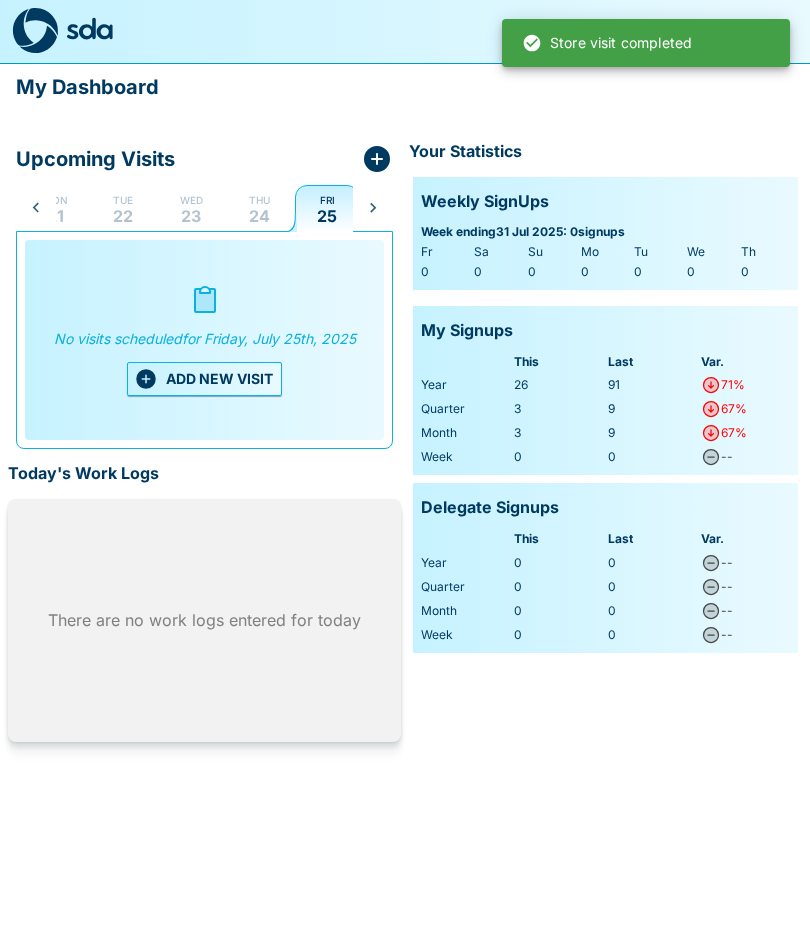 scroll, scrollTop: 0, scrollLeft: 107, axis: horizontal 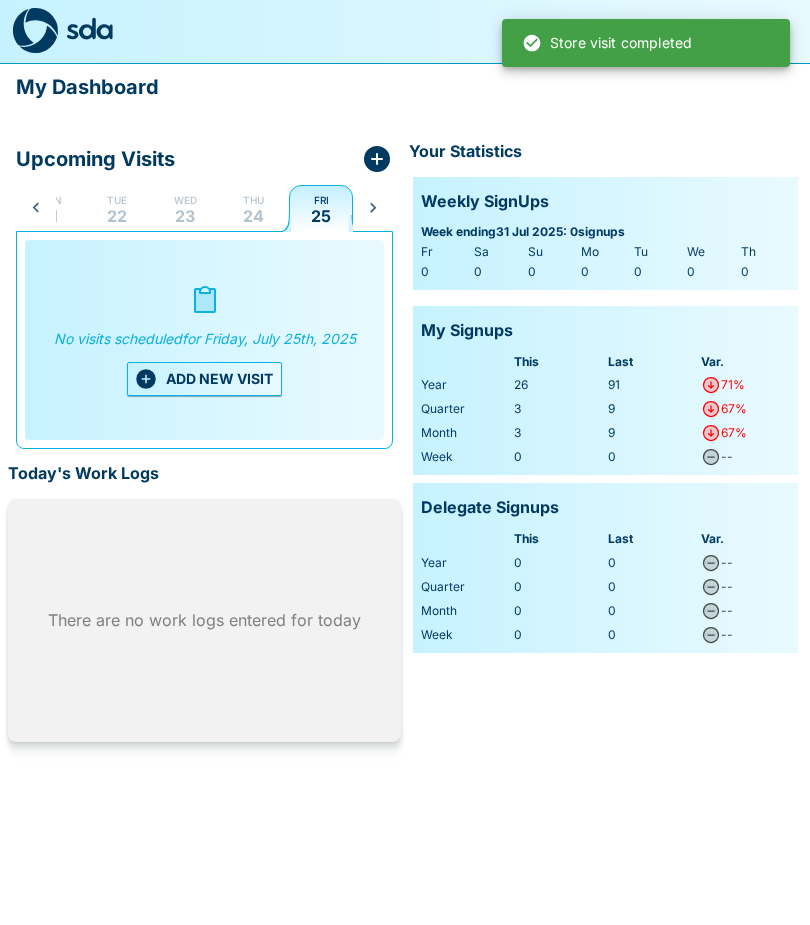 click on "Thu 24" at bounding box center (253, 209) 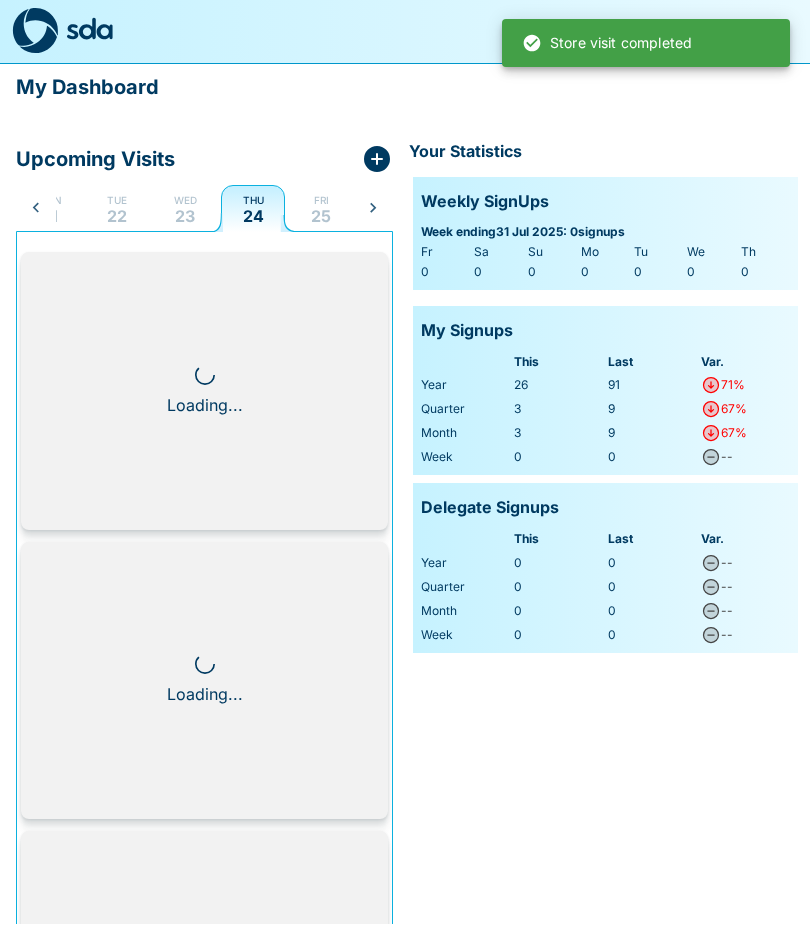 scroll, scrollTop: 1, scrollLeft: 0, axis: vertical 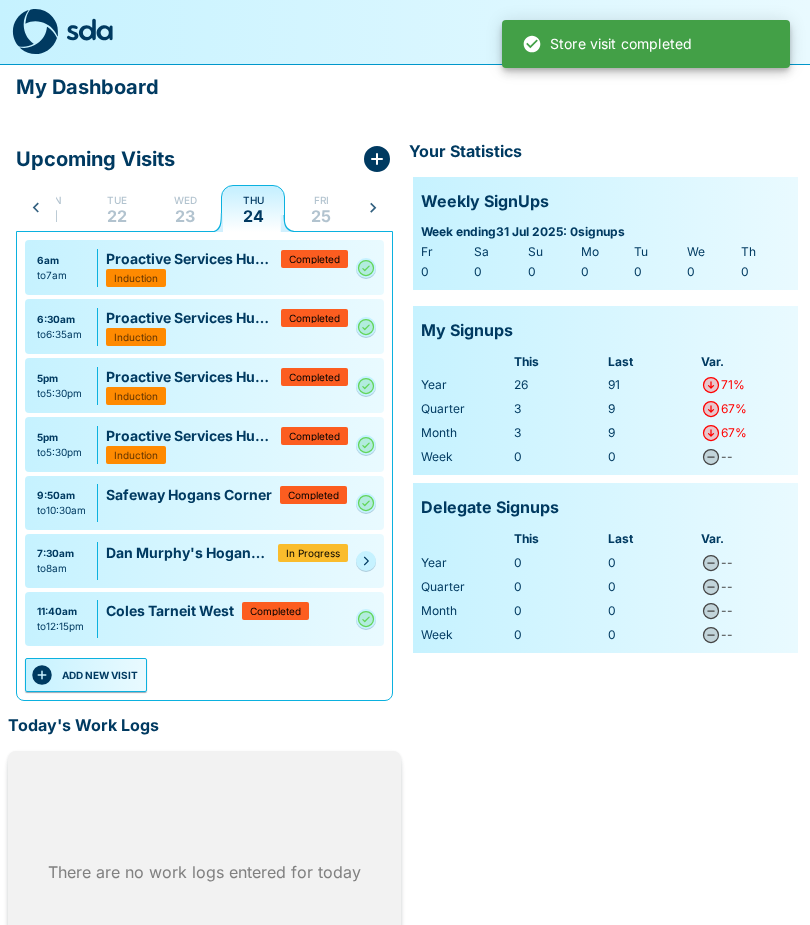 click at bounding box center (366, 561) 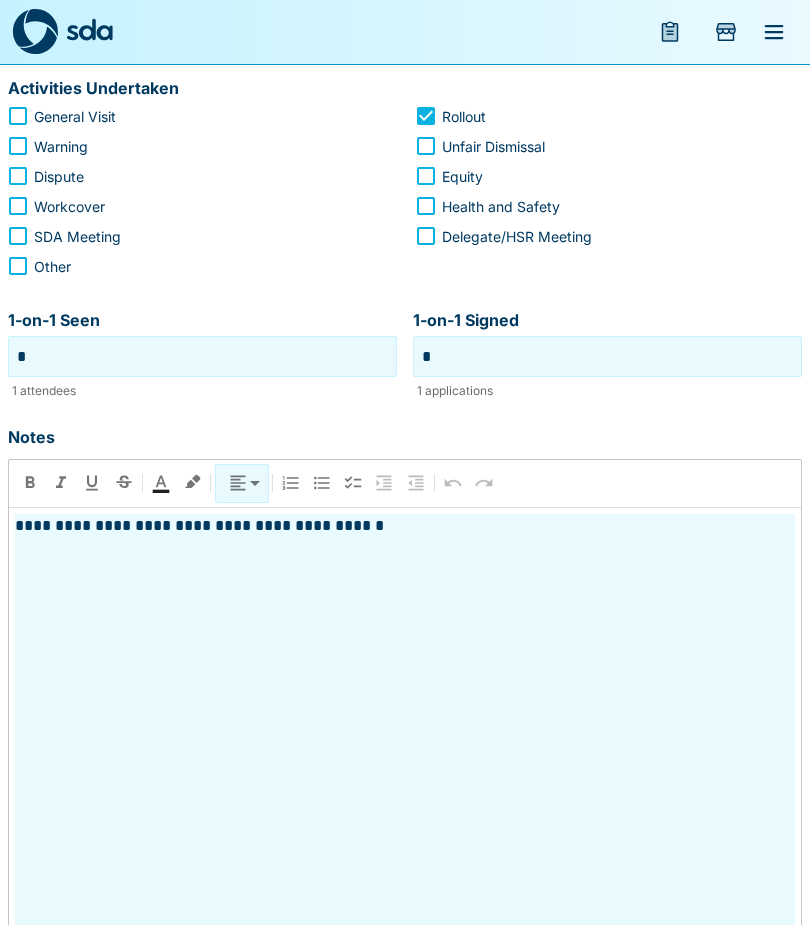 scroll, scrollTop: 365, scrollLeft: 0, axis: vertical 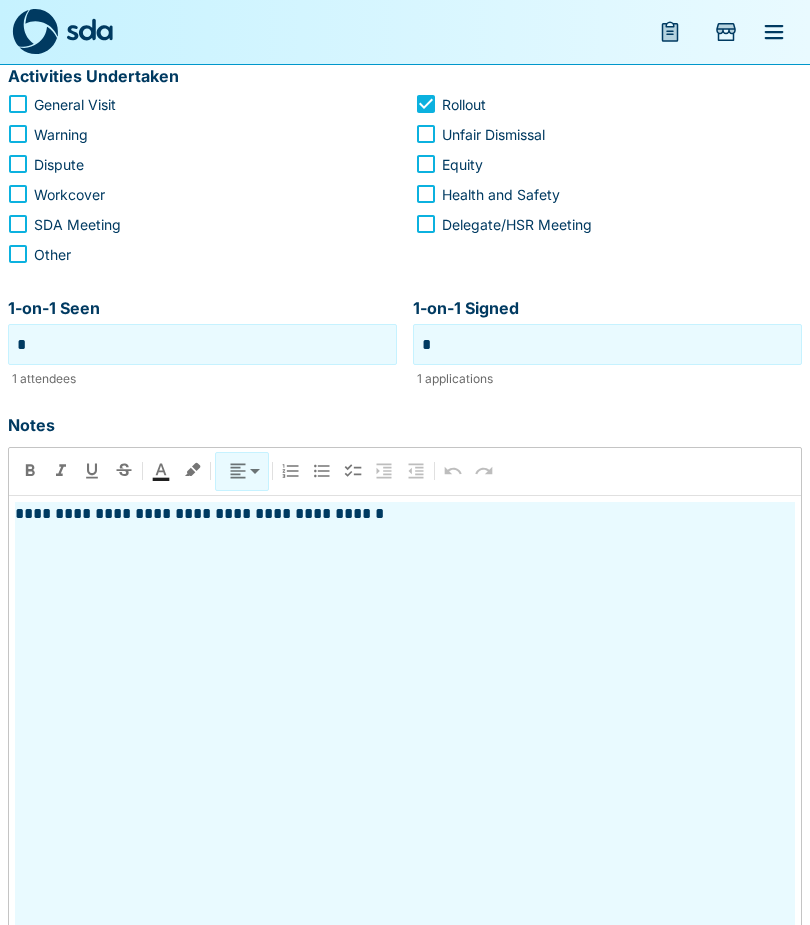 click on "**********" at bounding box center [405, 514] 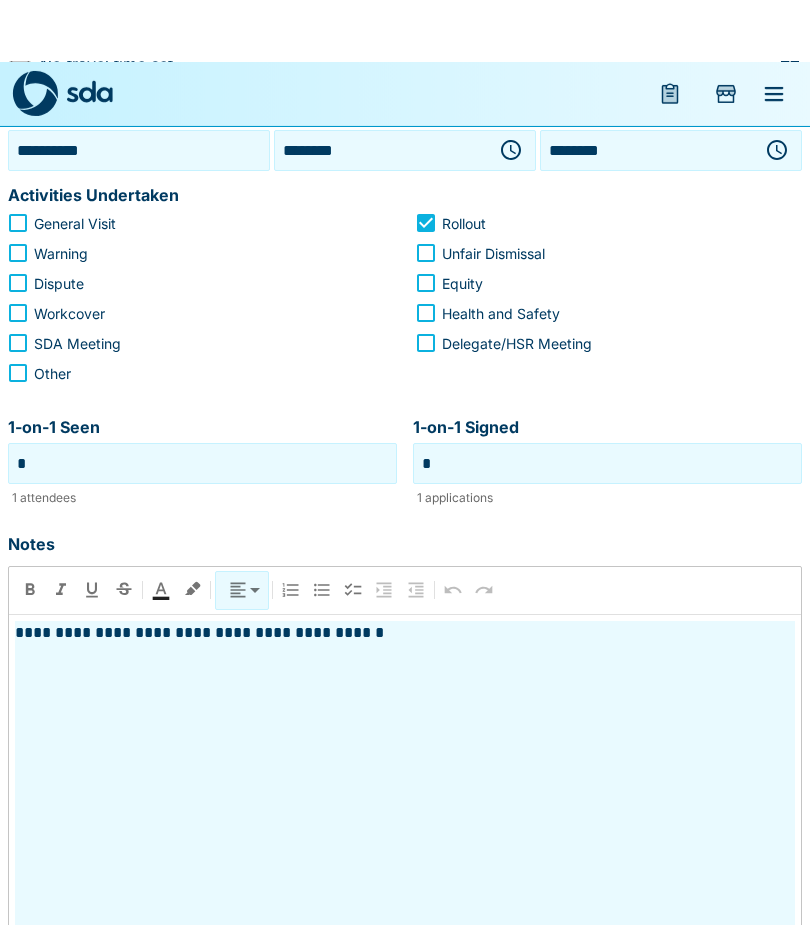 scroll, scrollTop: 0, scrollLeft: 0, axis: both 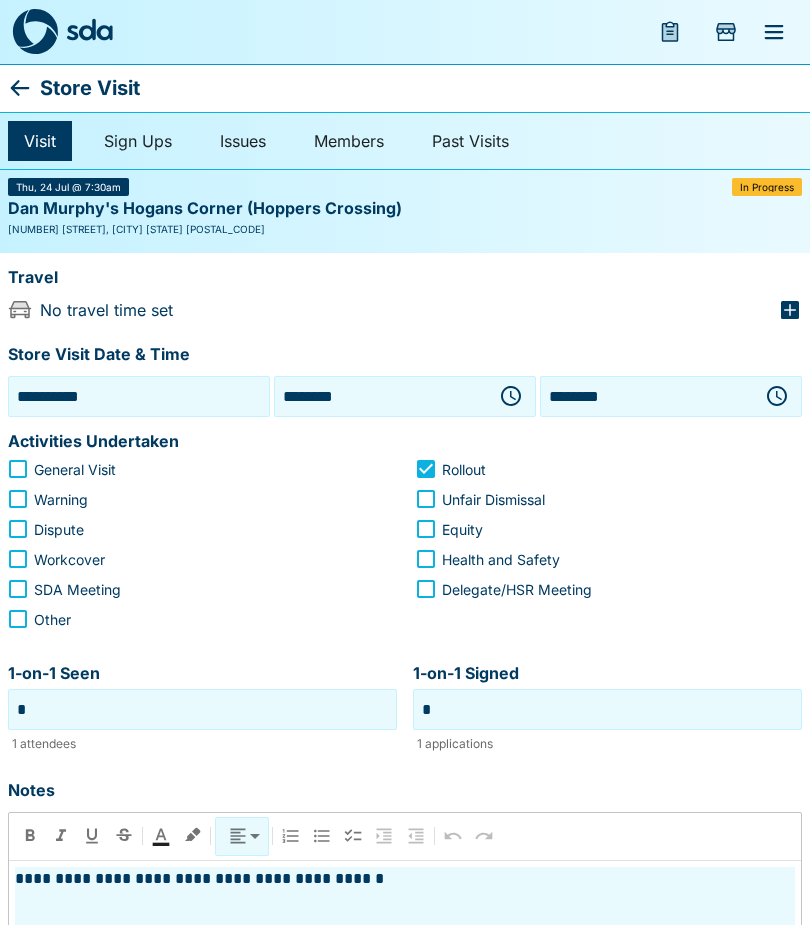 click 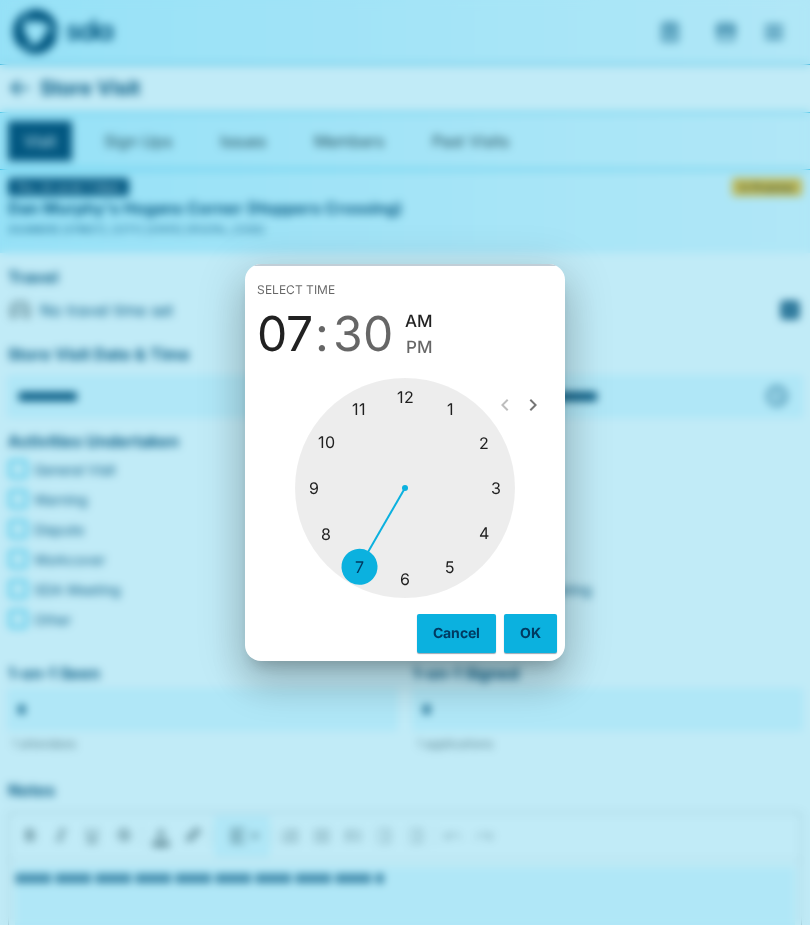 click at bounding box center [405, 488] 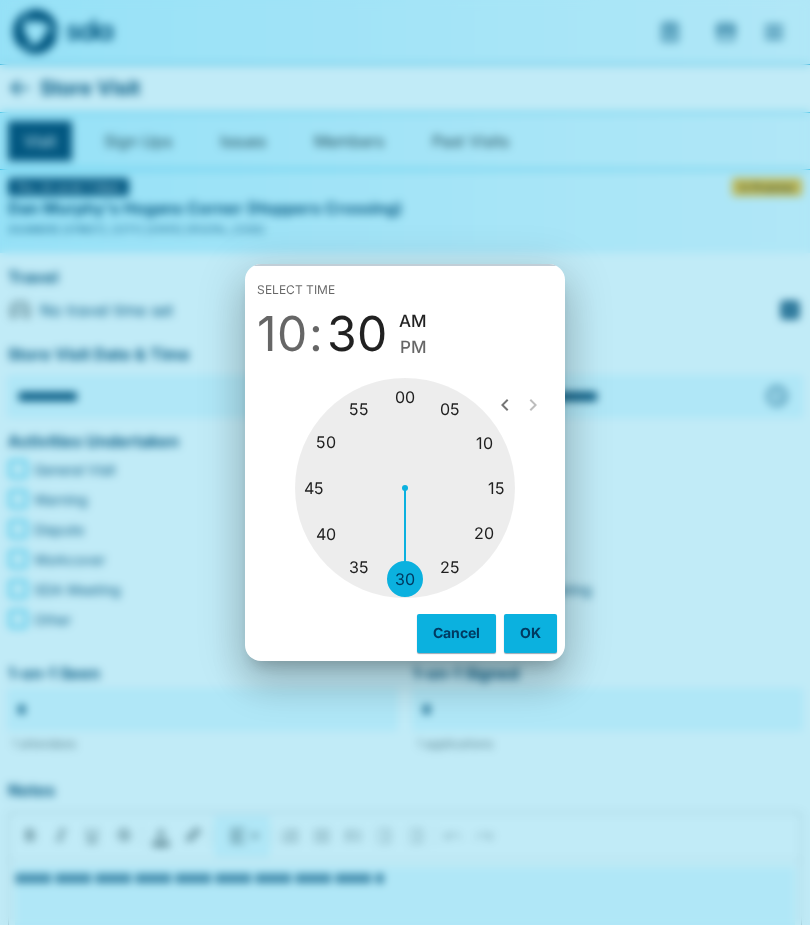 click at bounding box center (405, 488) 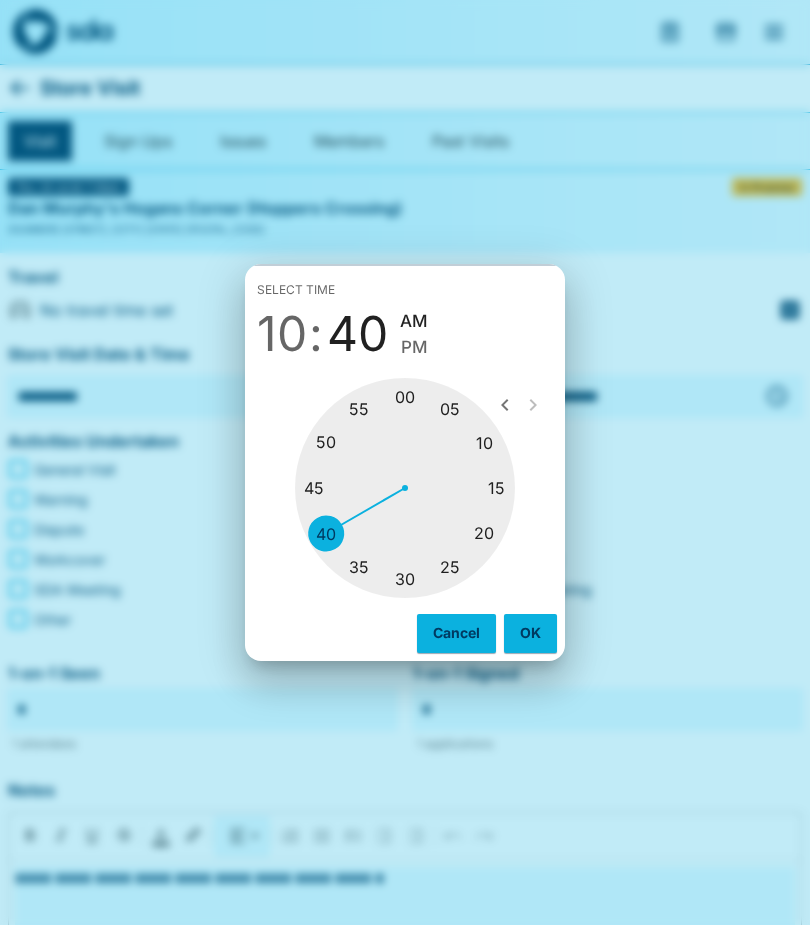 click on "OK" at bounding box center (530, 633) 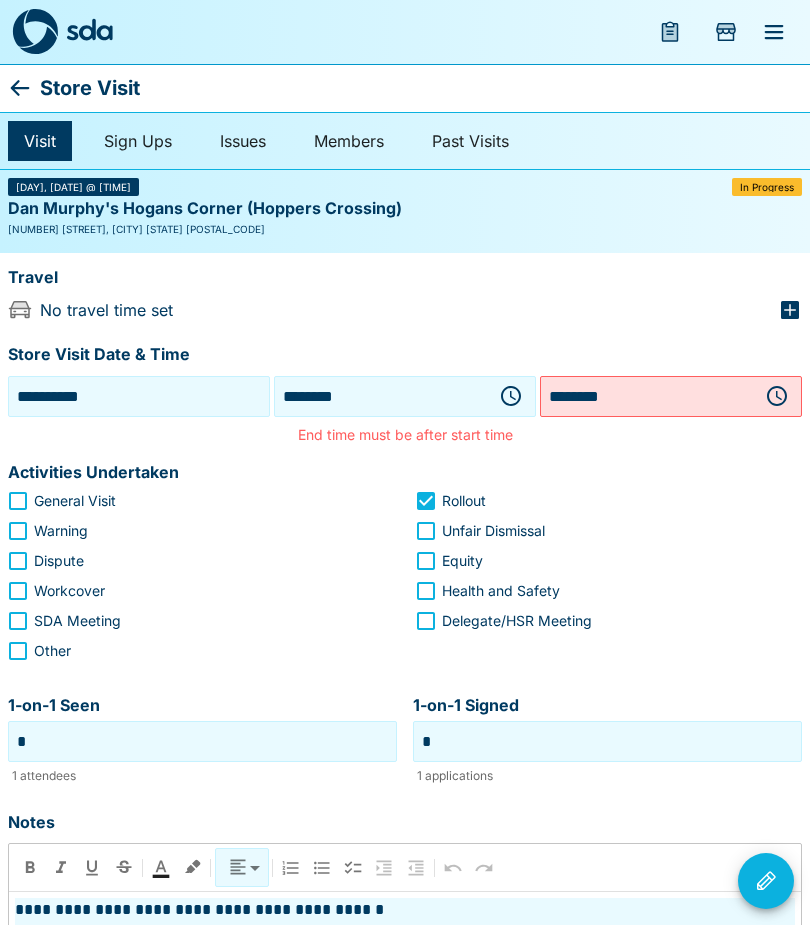 click 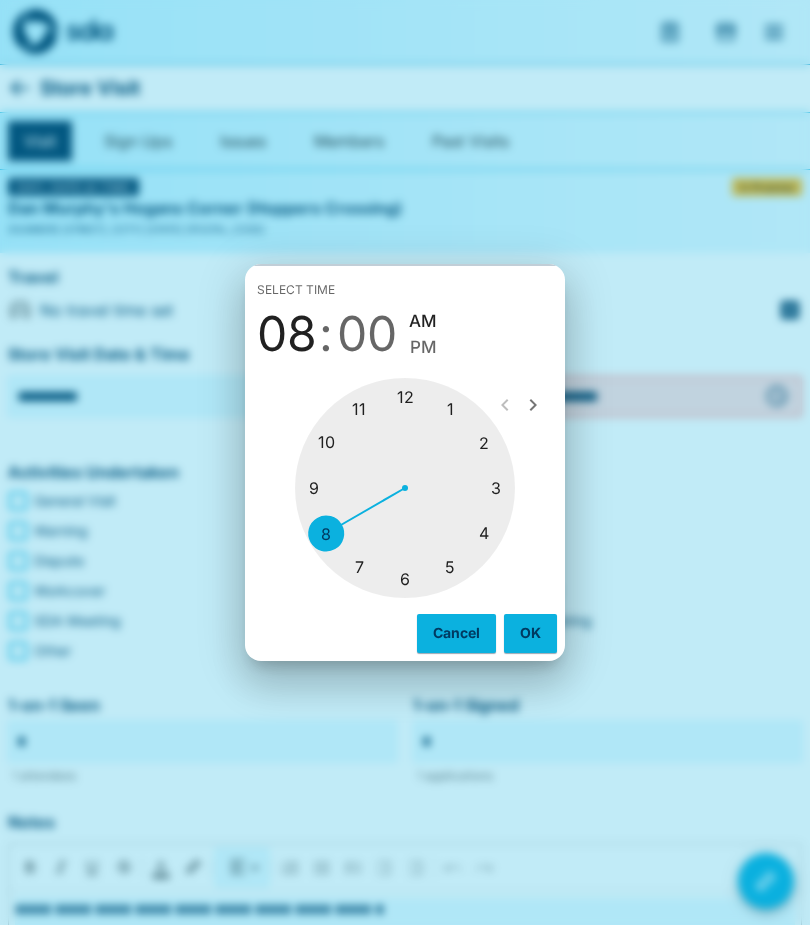 click at bounding box center [405, 488] 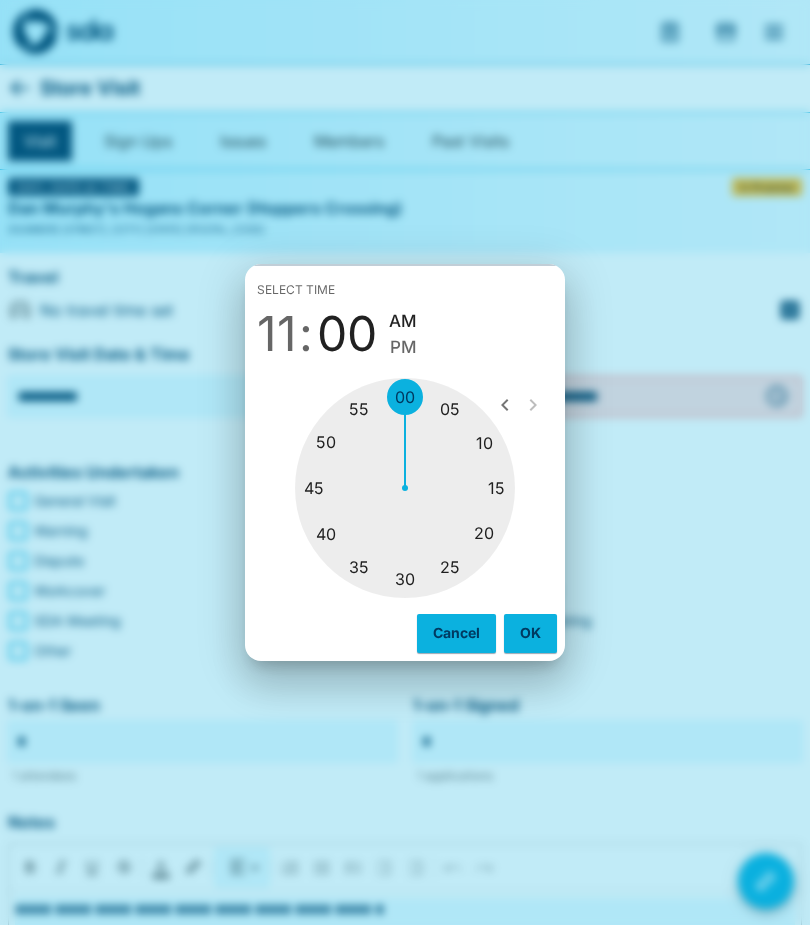 click at bounding box center (405, 488) 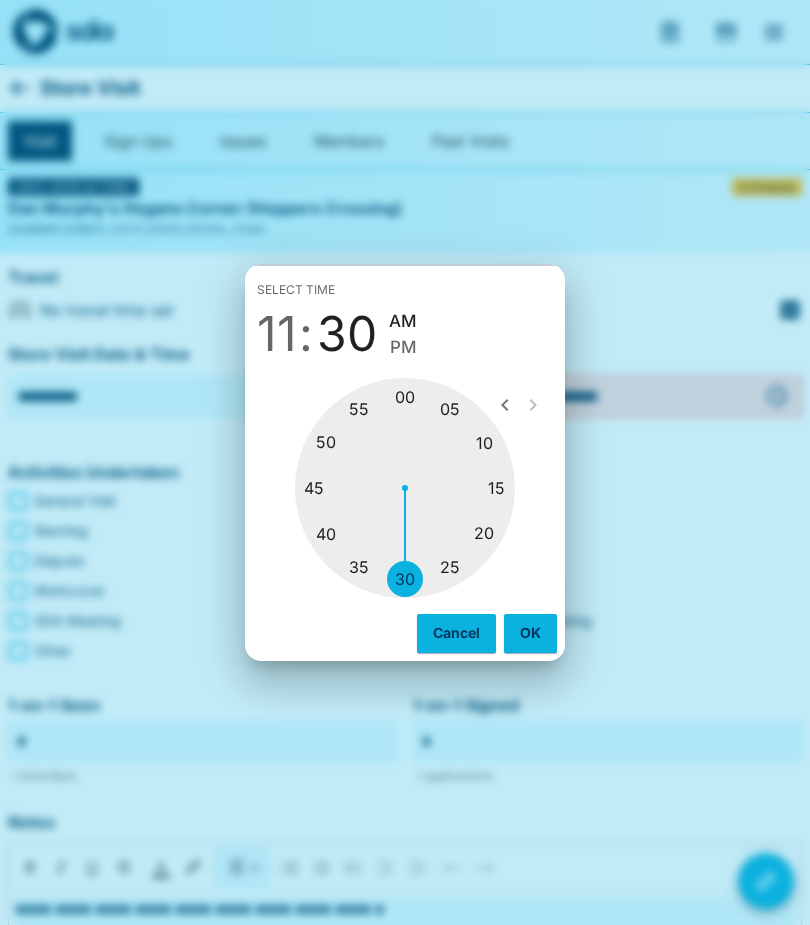 click on "OK" at bounding box center [530, 633] 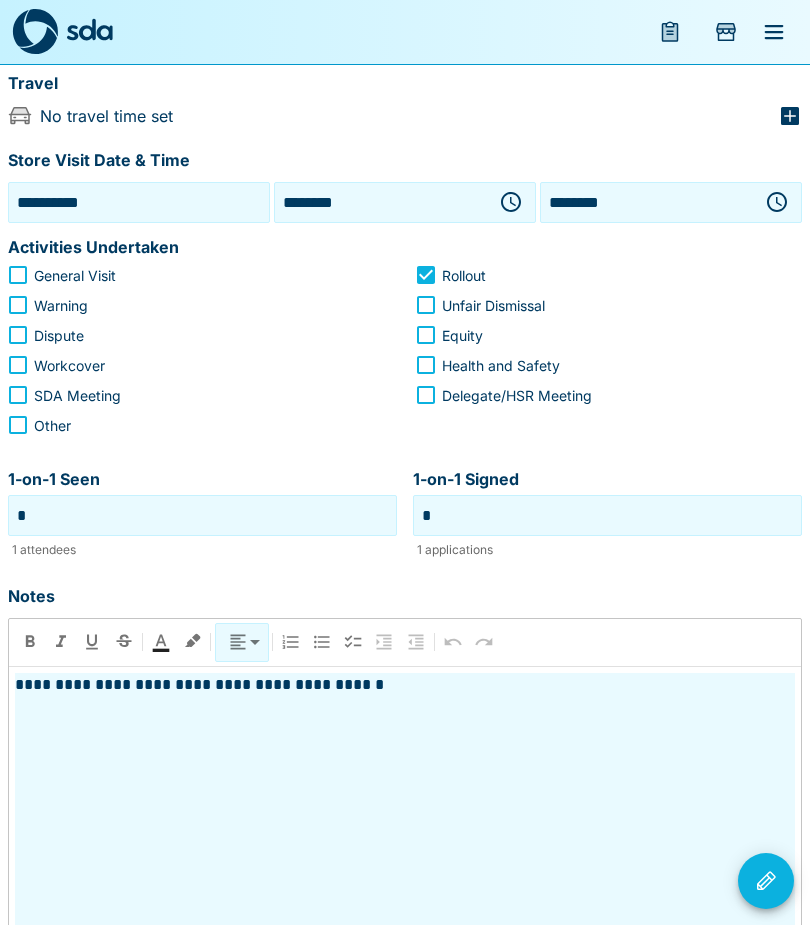 scroll, scrollTop: 365, scrollLeft: 0, axis: vertical 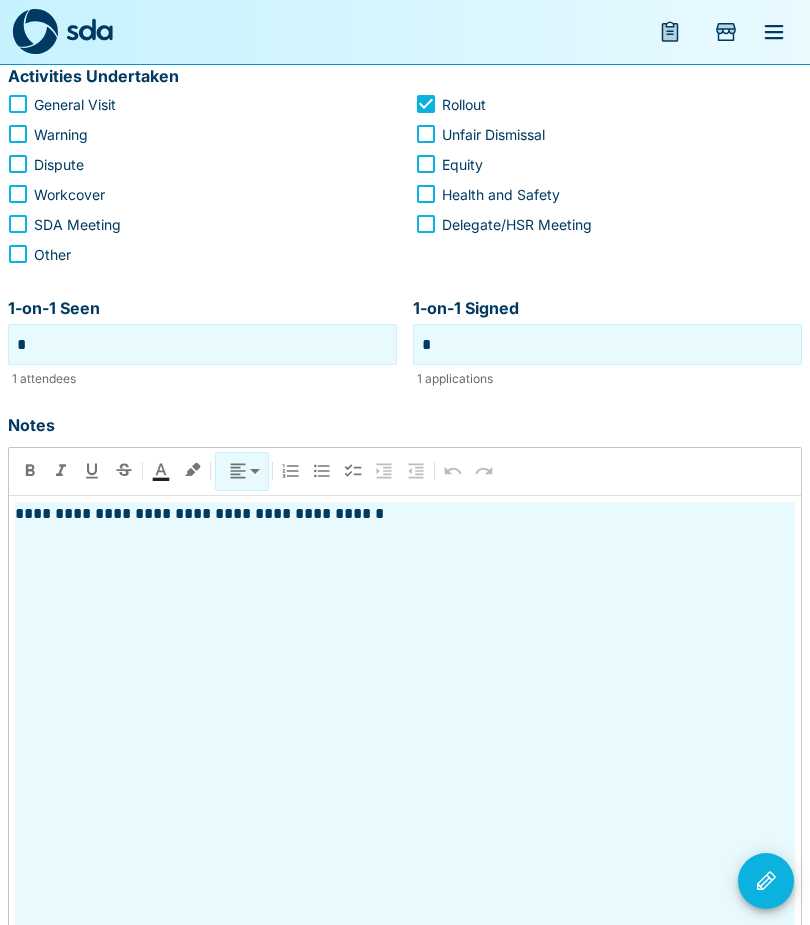 click 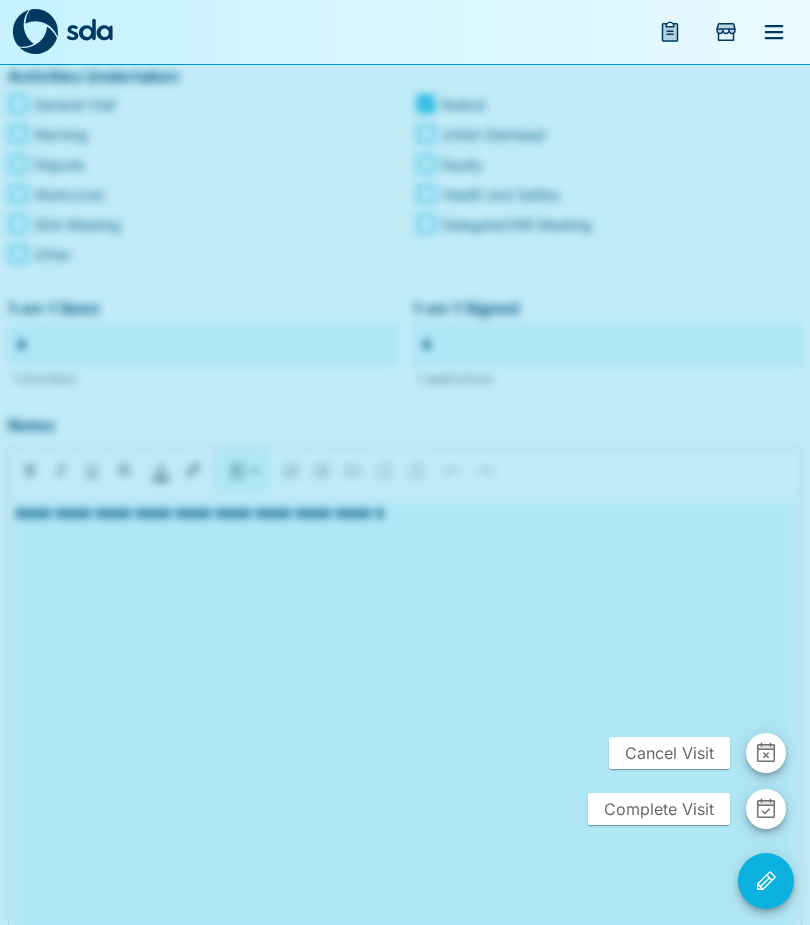 click on "Complete Visit" at bounding box center [659, 809] 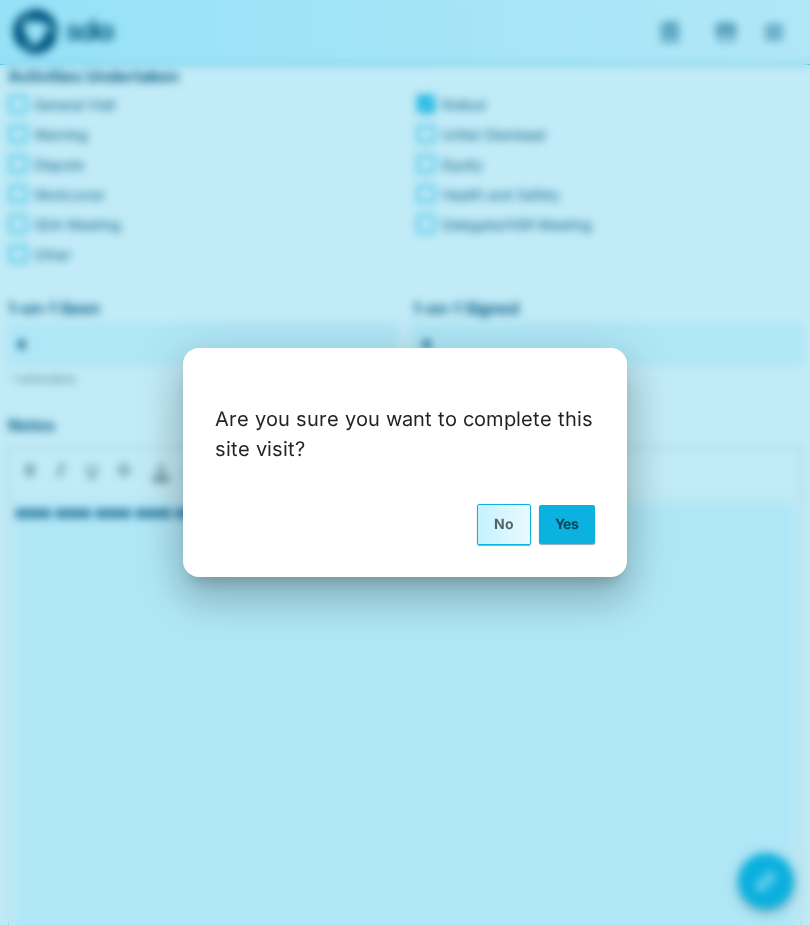 click on "Yes" at bounding box center (567, 524) 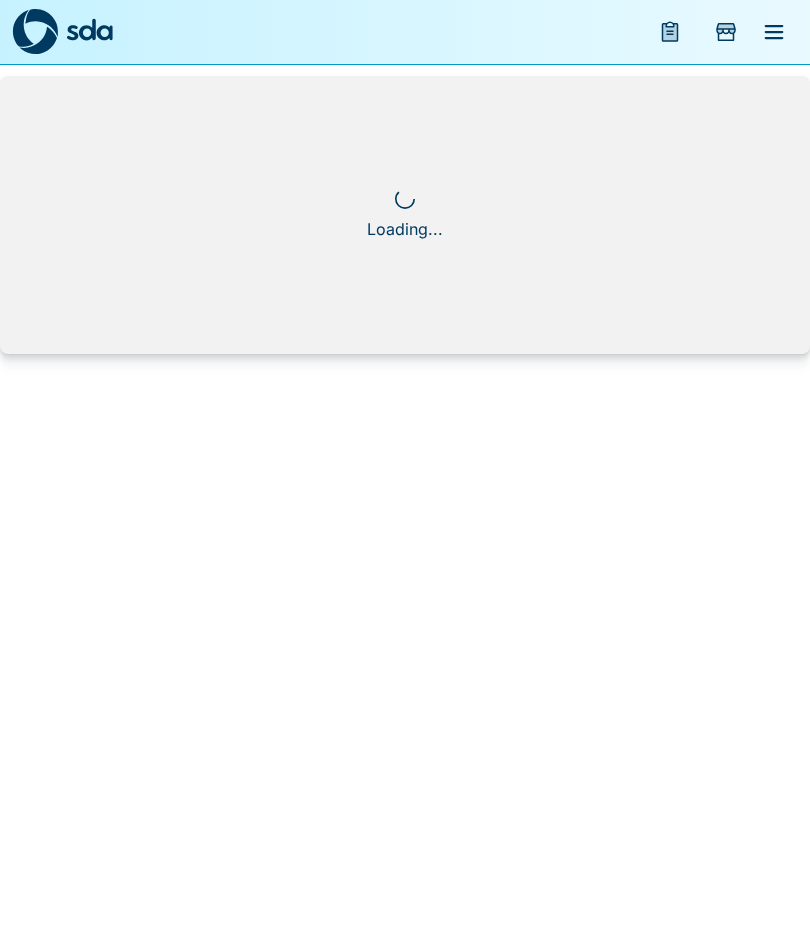 scroll, scrollTop: 0, scrollLeft: 0, axis: both 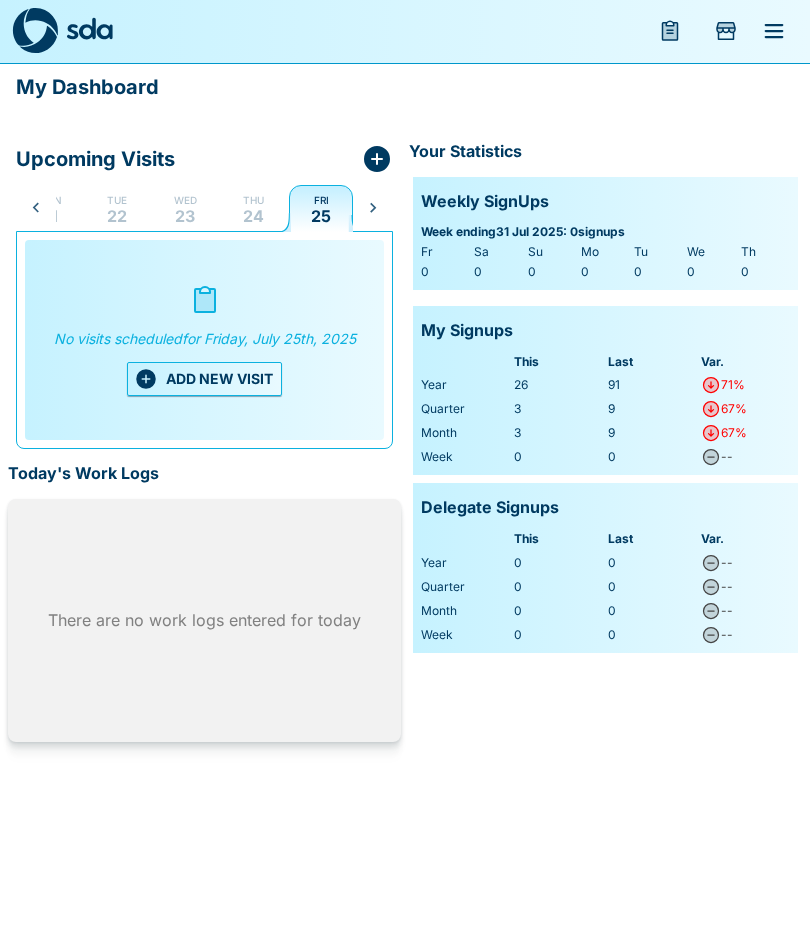 click 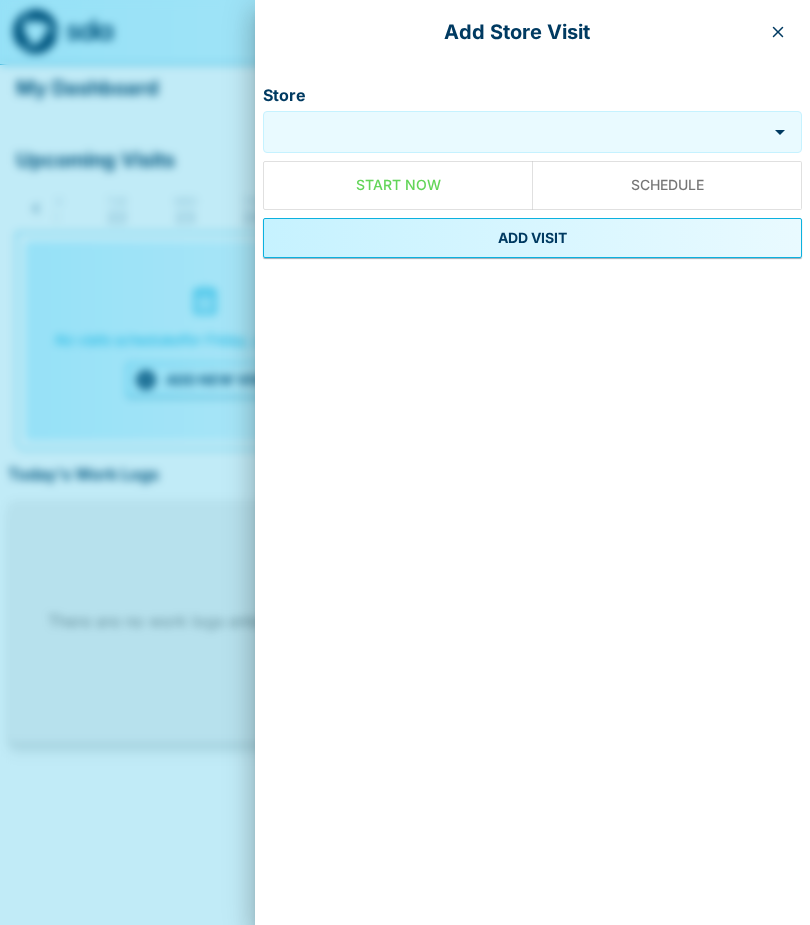 click at bounding box center (778, 32) 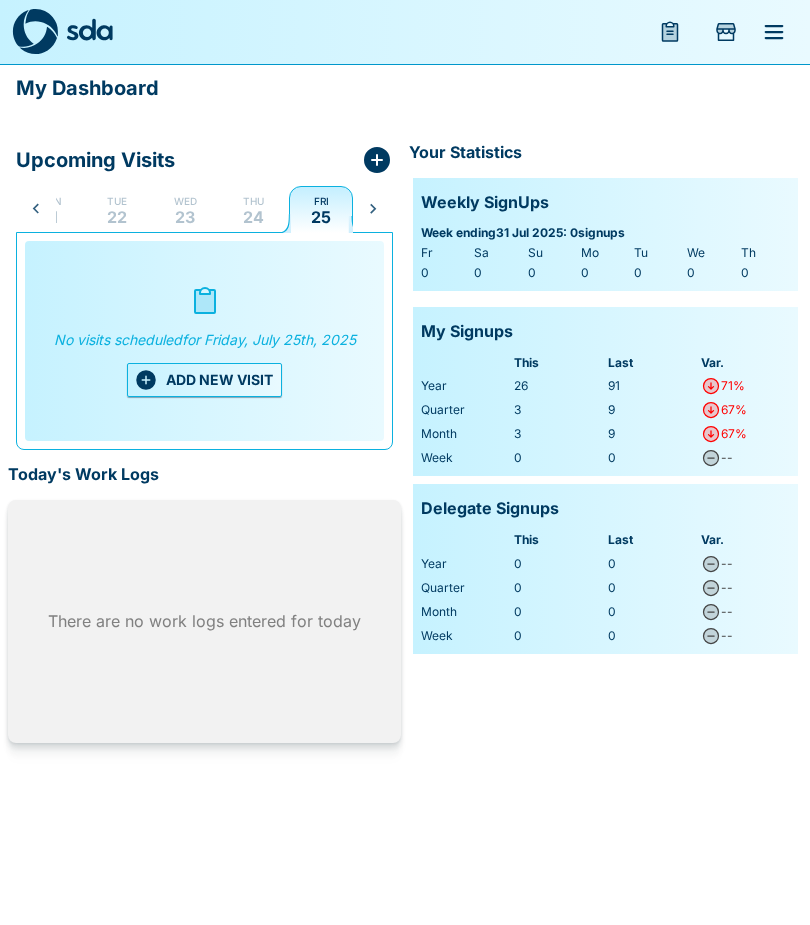 click 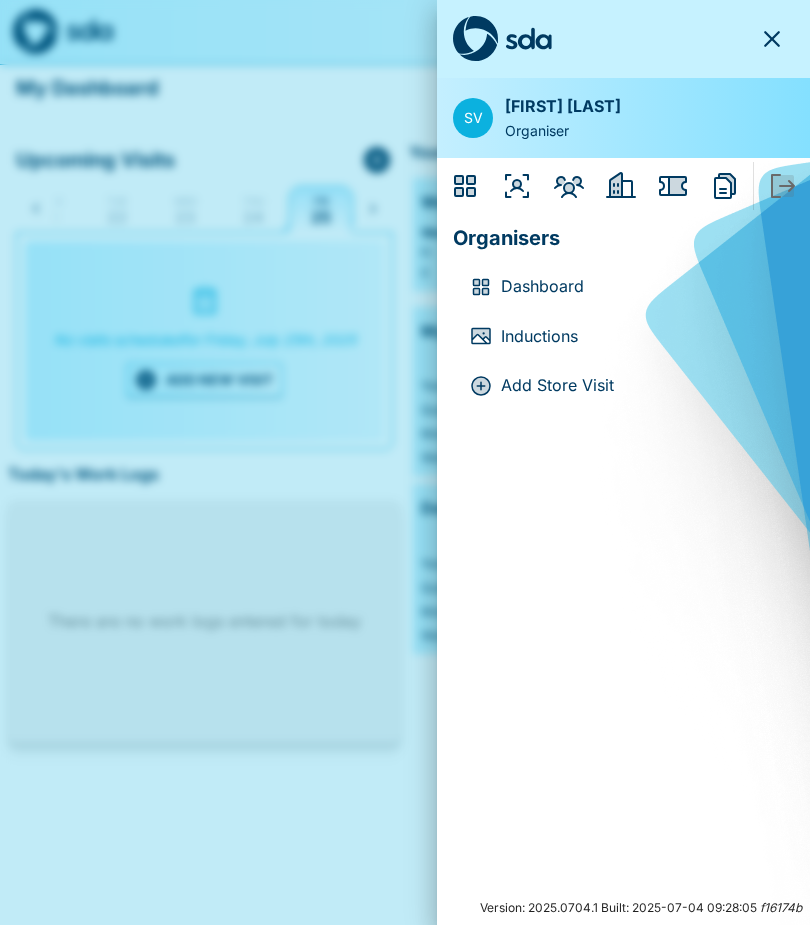 click 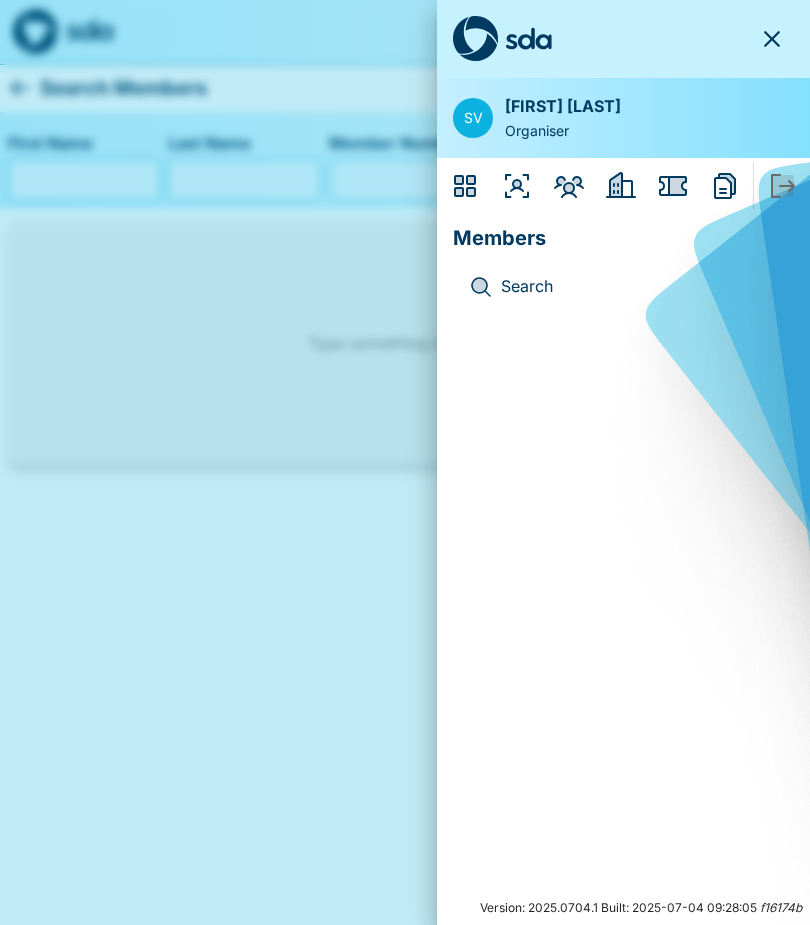 click 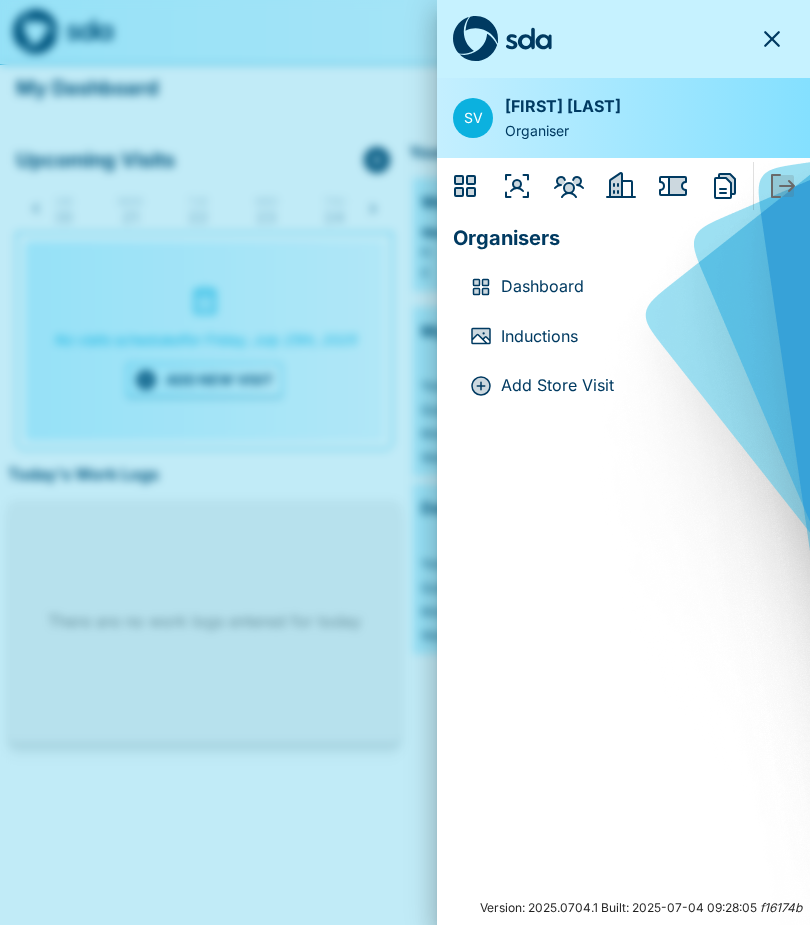 scroll, scrollTop: 0, scrollLeft: 27, axis: horizontal 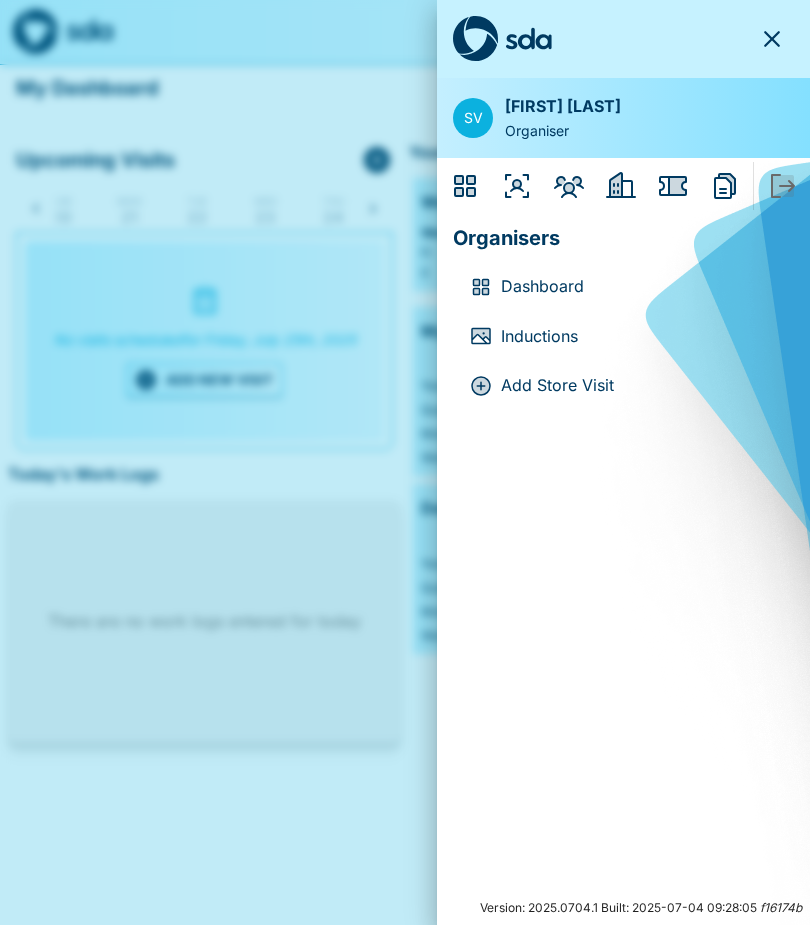 click 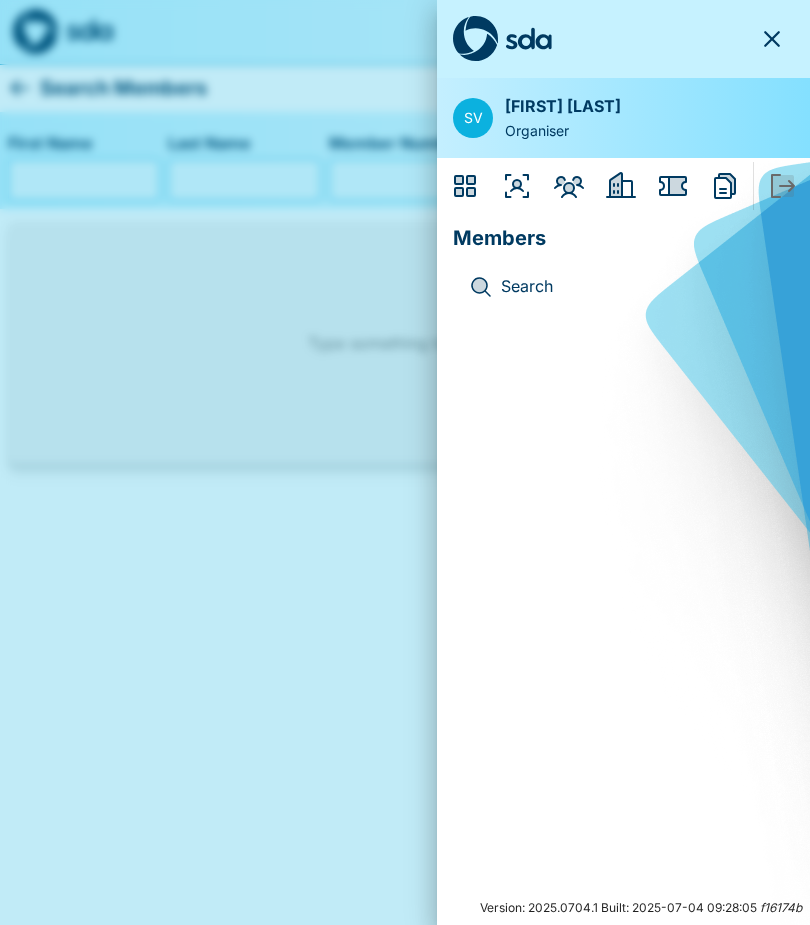 click on "Search" at bounding box center [639, 287] 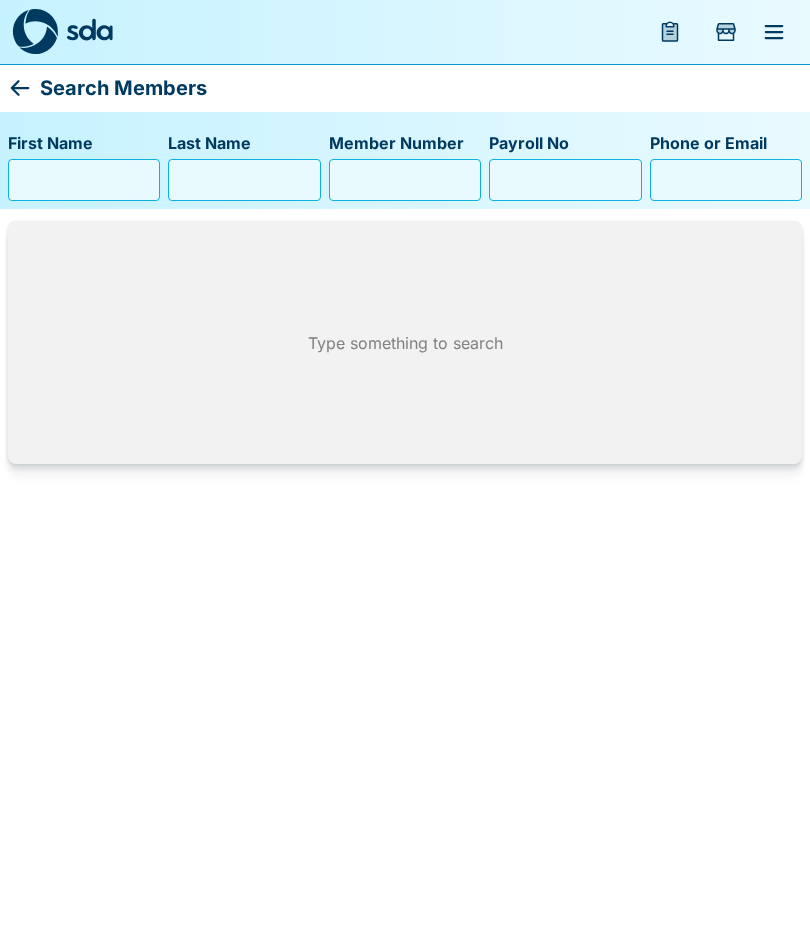 click on "First Name" at bounding box center (84, 180) 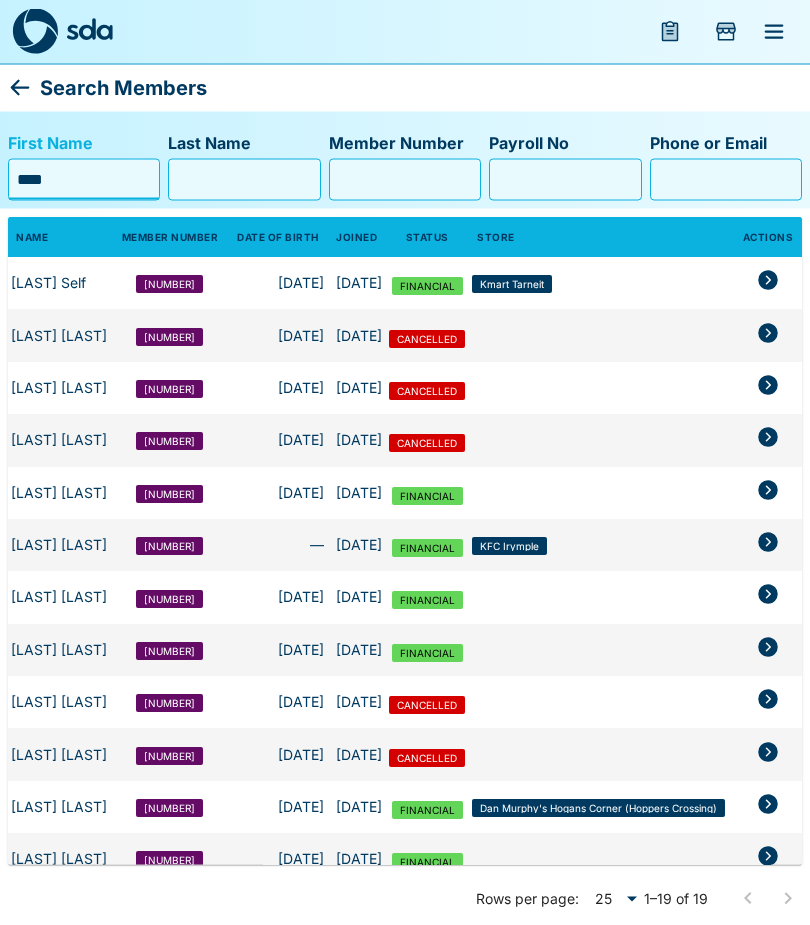 type on "****" 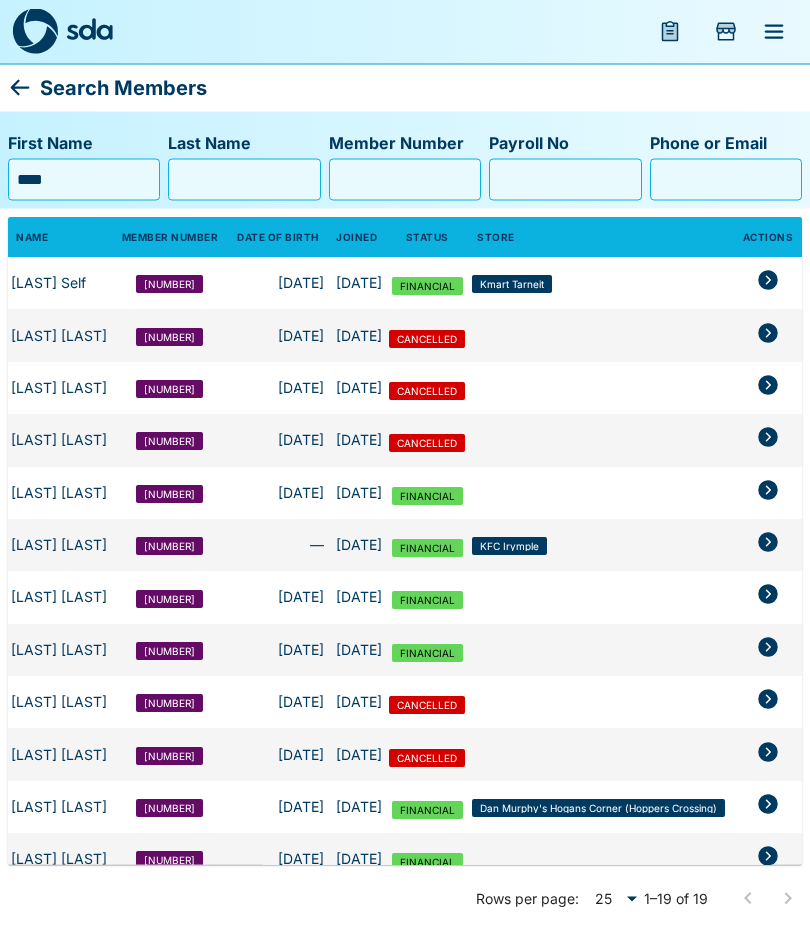 scroll, scrollTop: 1, scrollLeft: 0, axis: vertical 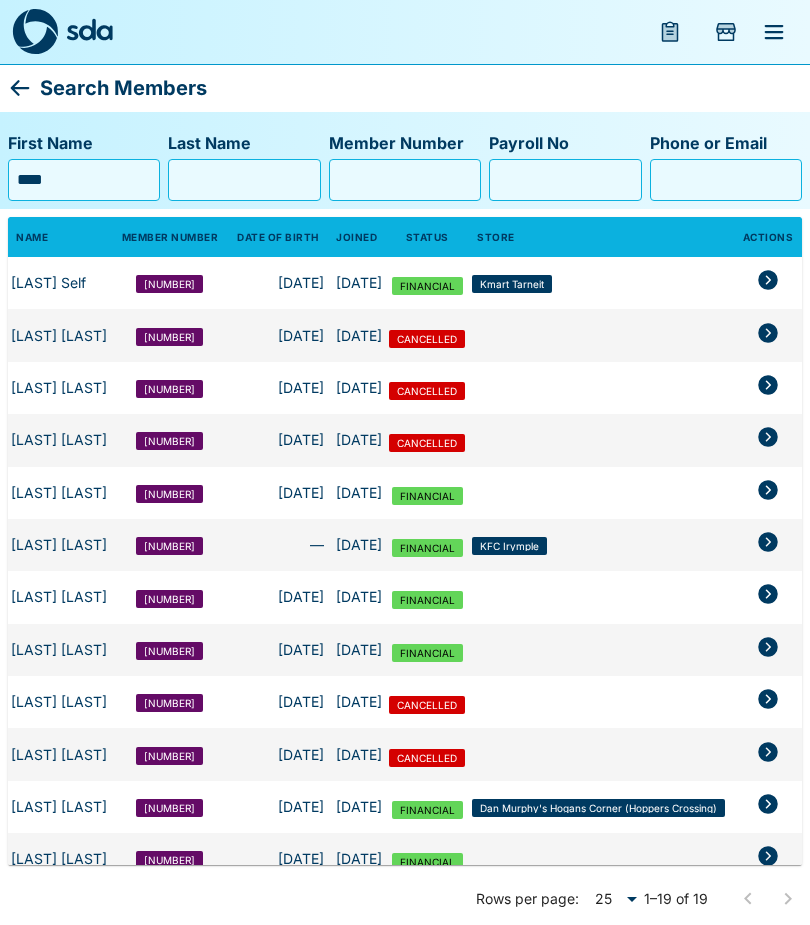 click at bounding box center [89, 29] 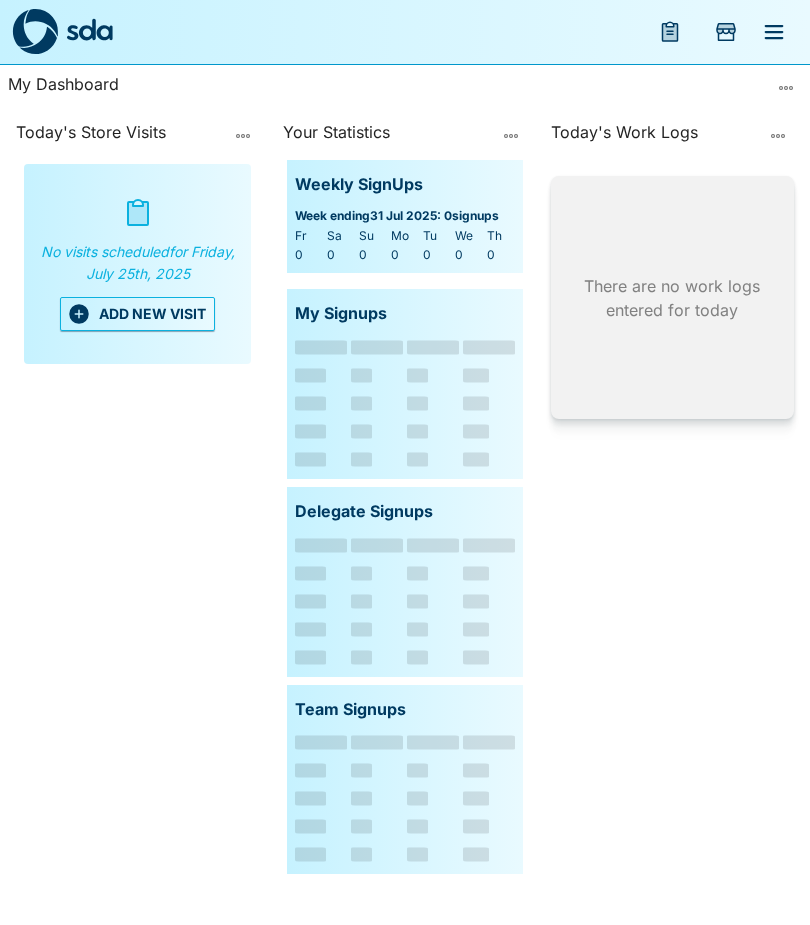 scroll, scrollTop: 0, scrollLeft: 0, axis: both 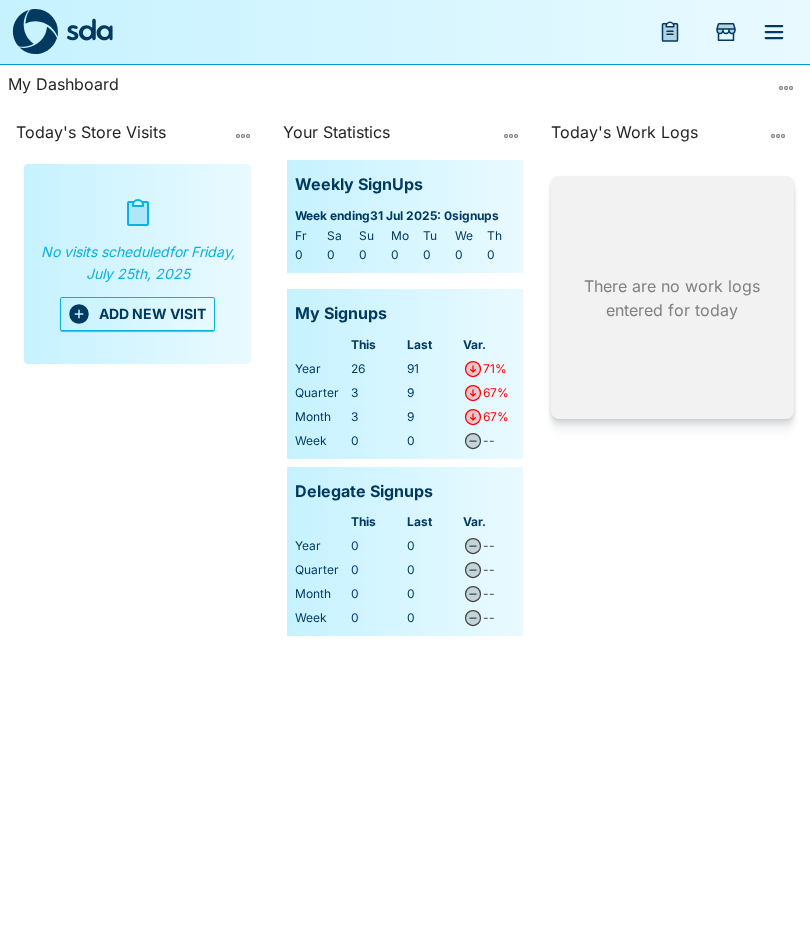 click on "No visits scheduled  for [DAY], [MONTH] [DAY_NUM], [YEAR]" at bounding box center (137, 263) 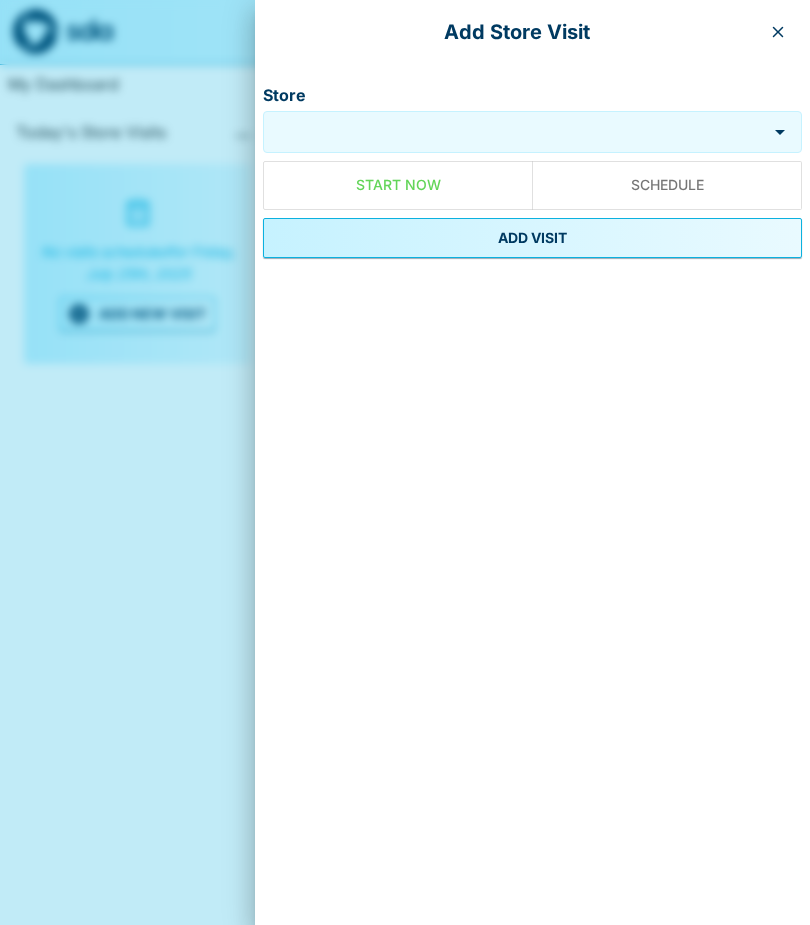 click on "Store" at bounding box center (515, 132) 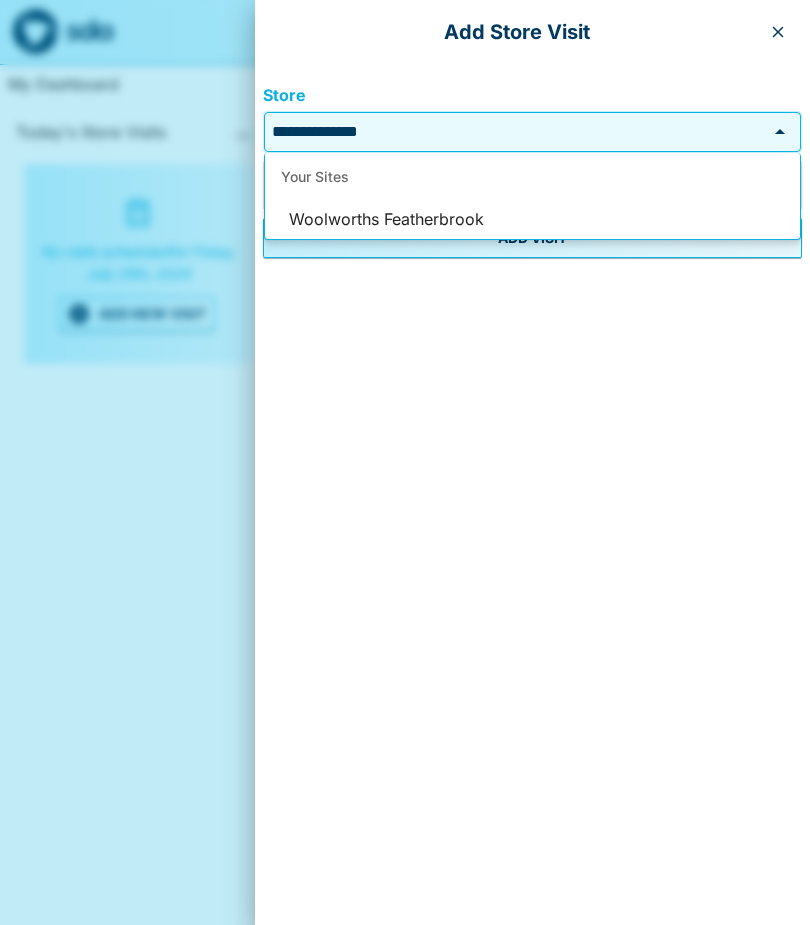 click on "Woolworths Featherbrook" at bounding box center [532, 220] 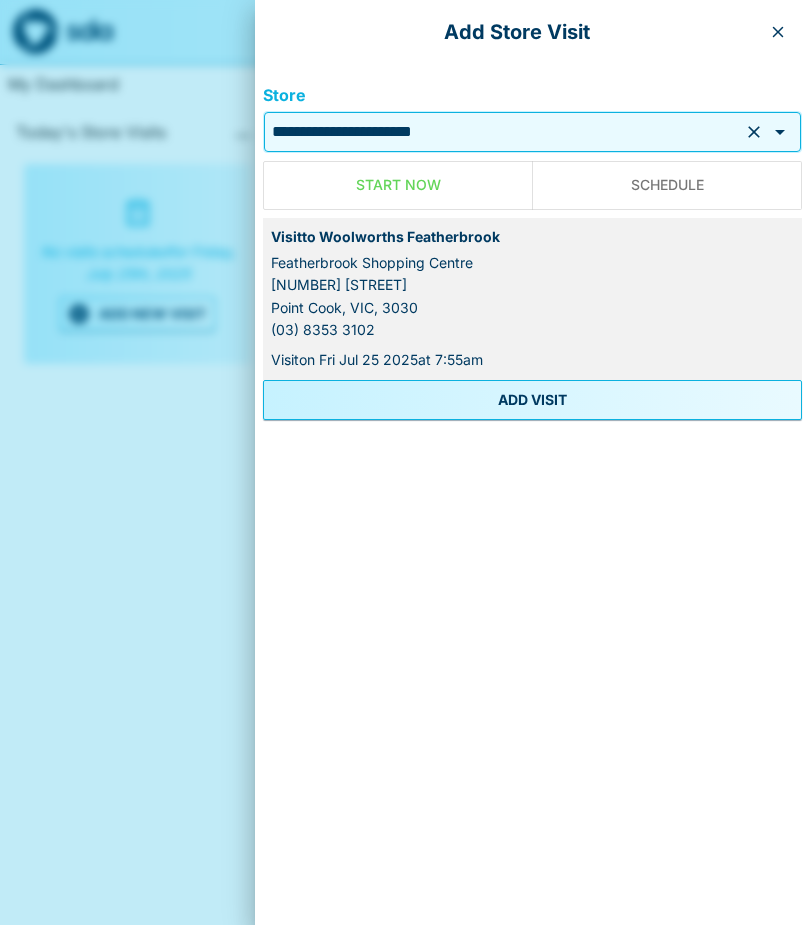 click on "ADD VISIT" at bounding box center (532, 400) 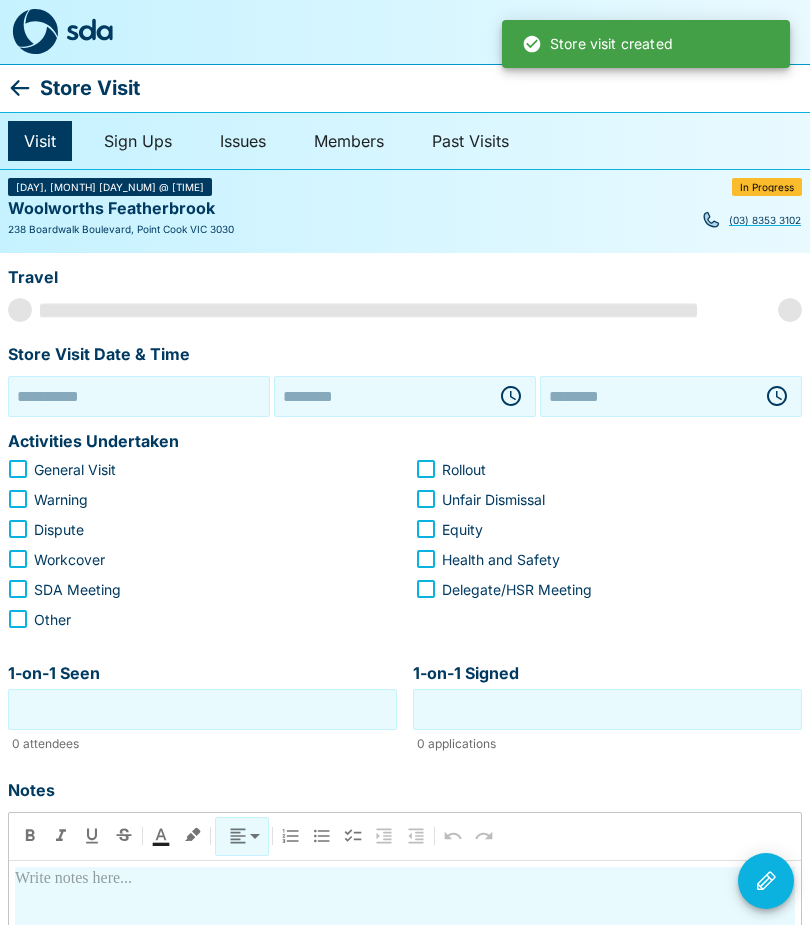 type on "**********" 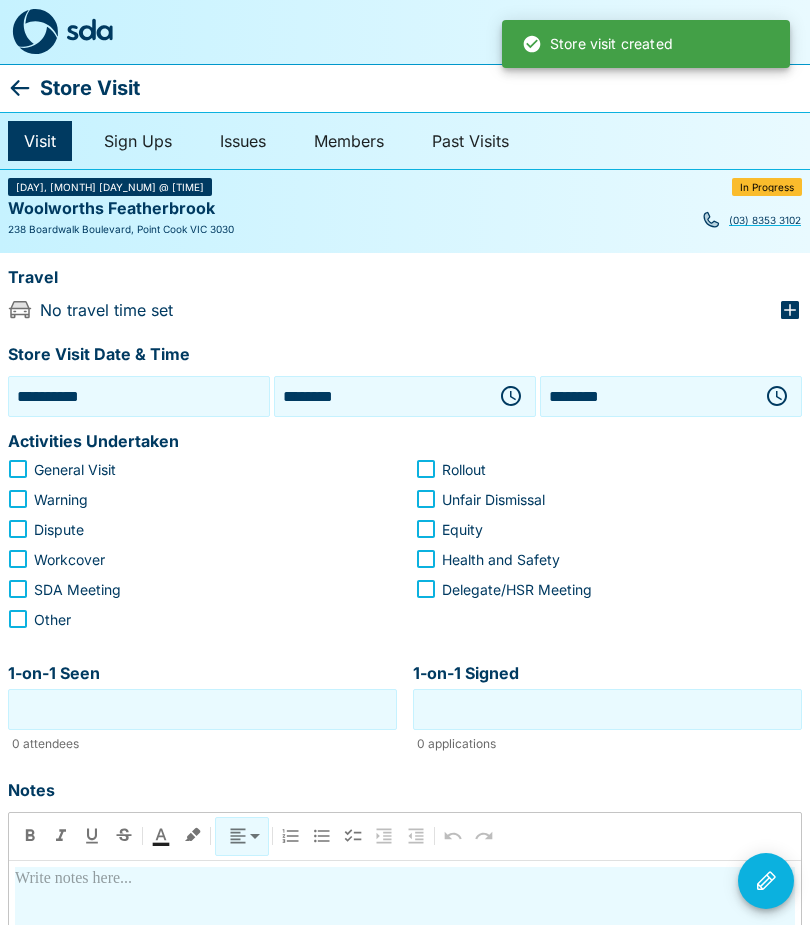 click on "**********" at bounding box center (139, 396) 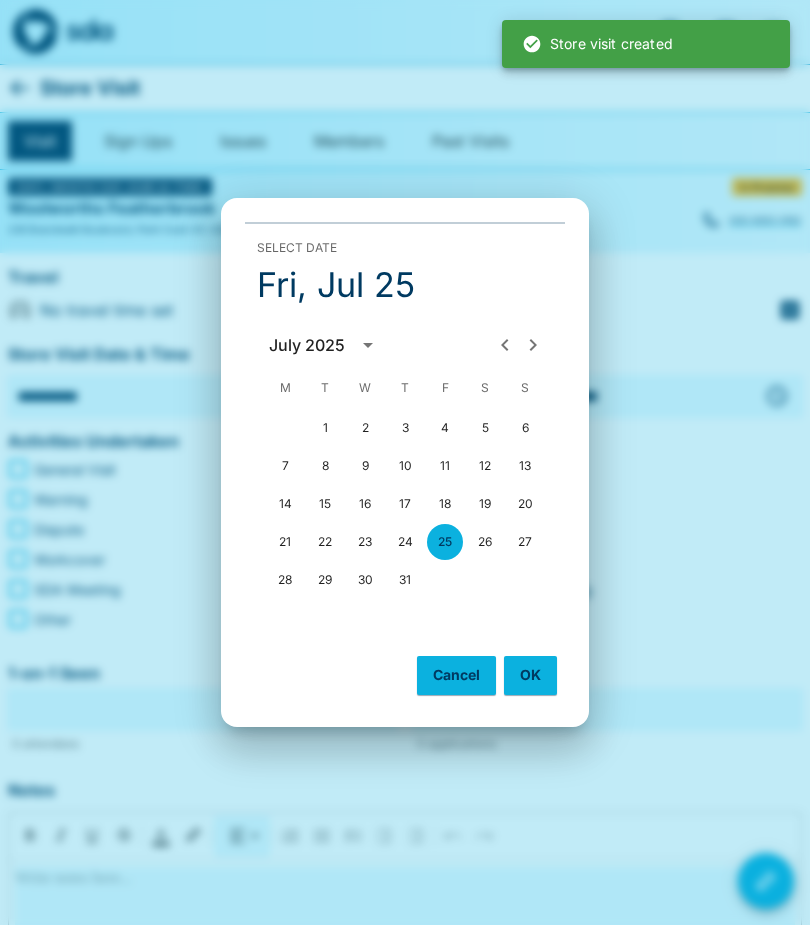 click on "24" at bounding box center (405, 542) 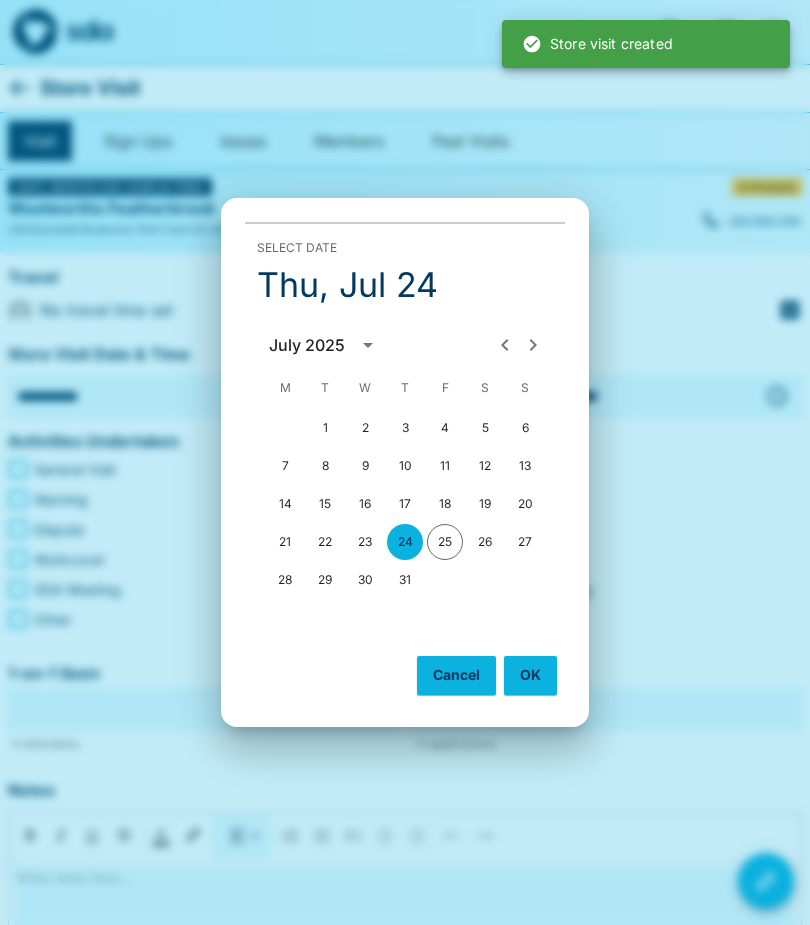 type on "**********" 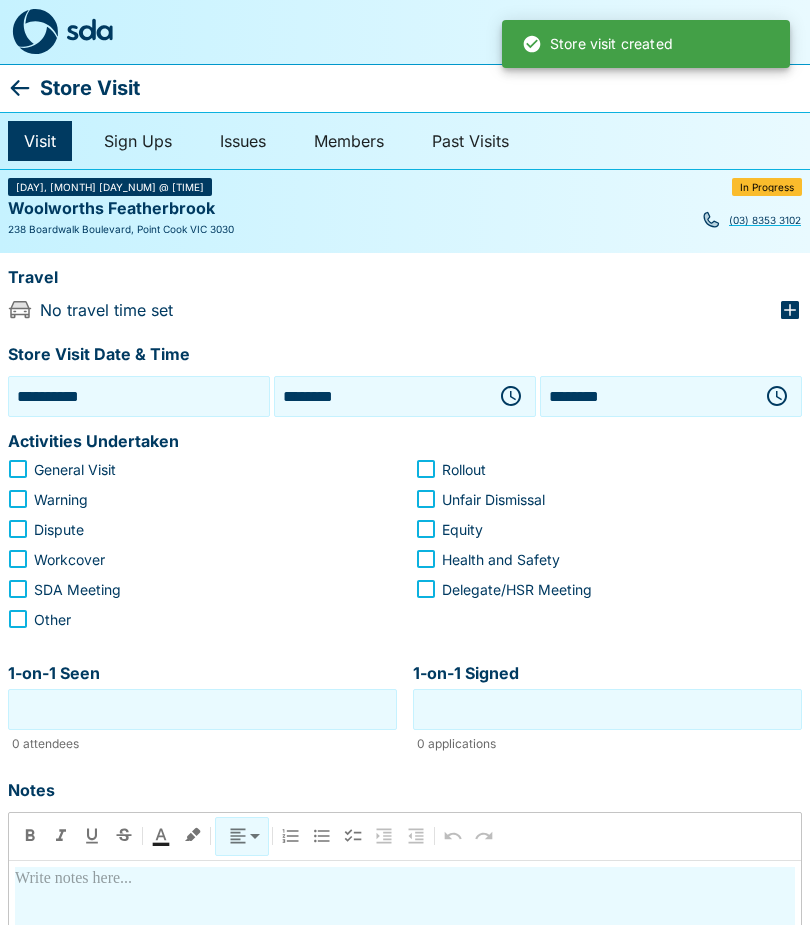 click 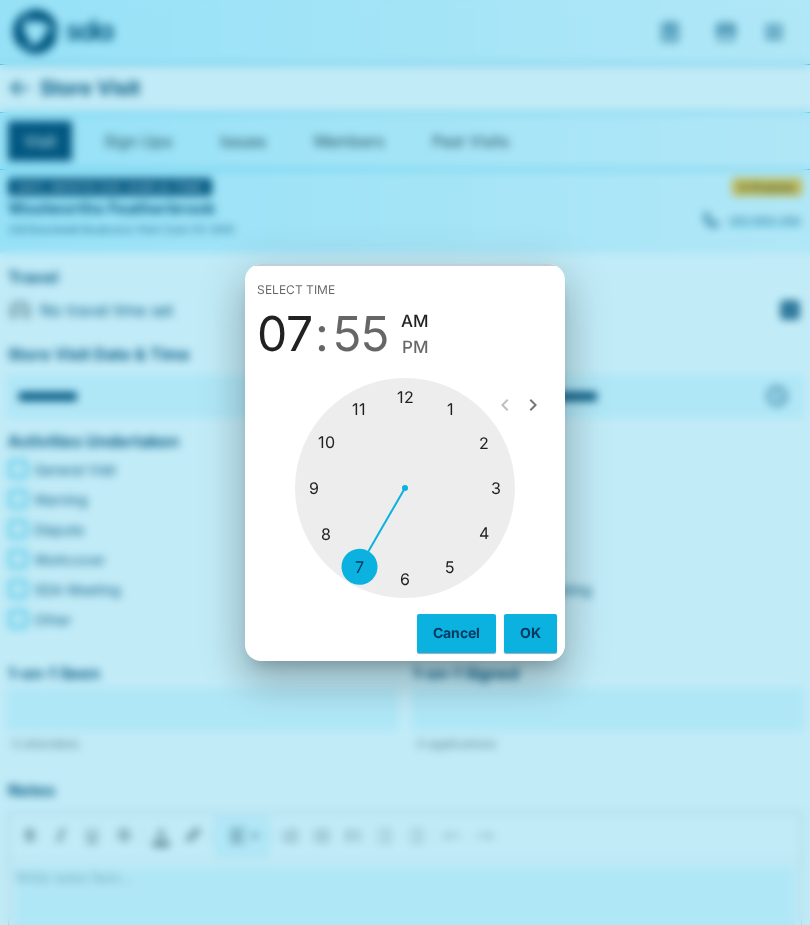 click at bounding box center (405, 488) 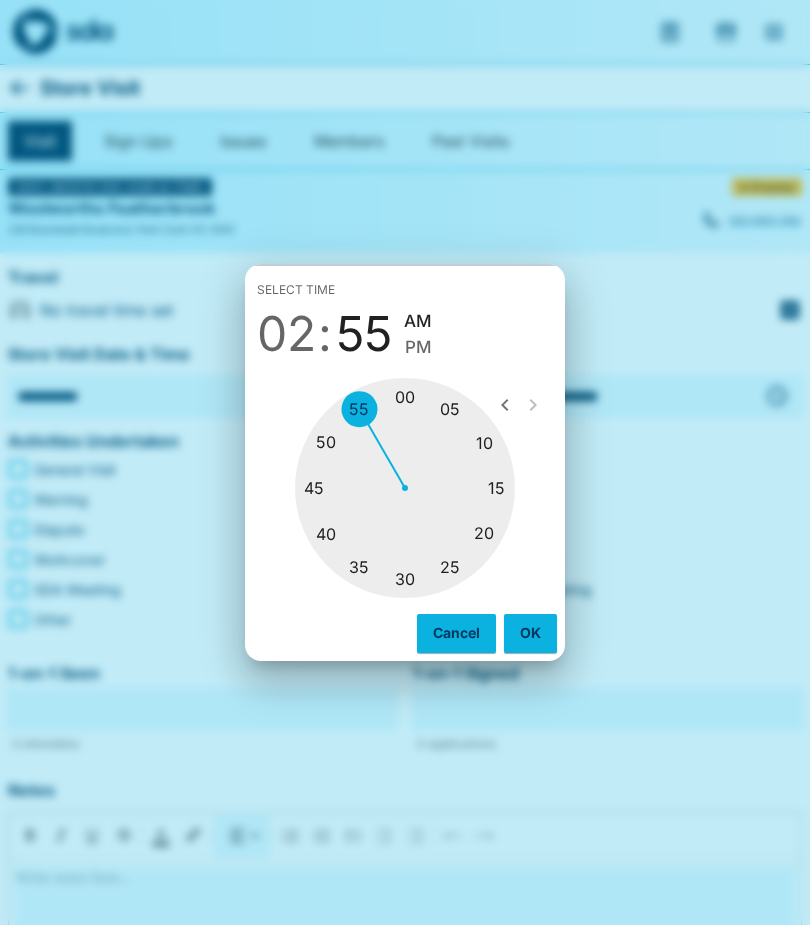 click at bounding box center [405, 488] 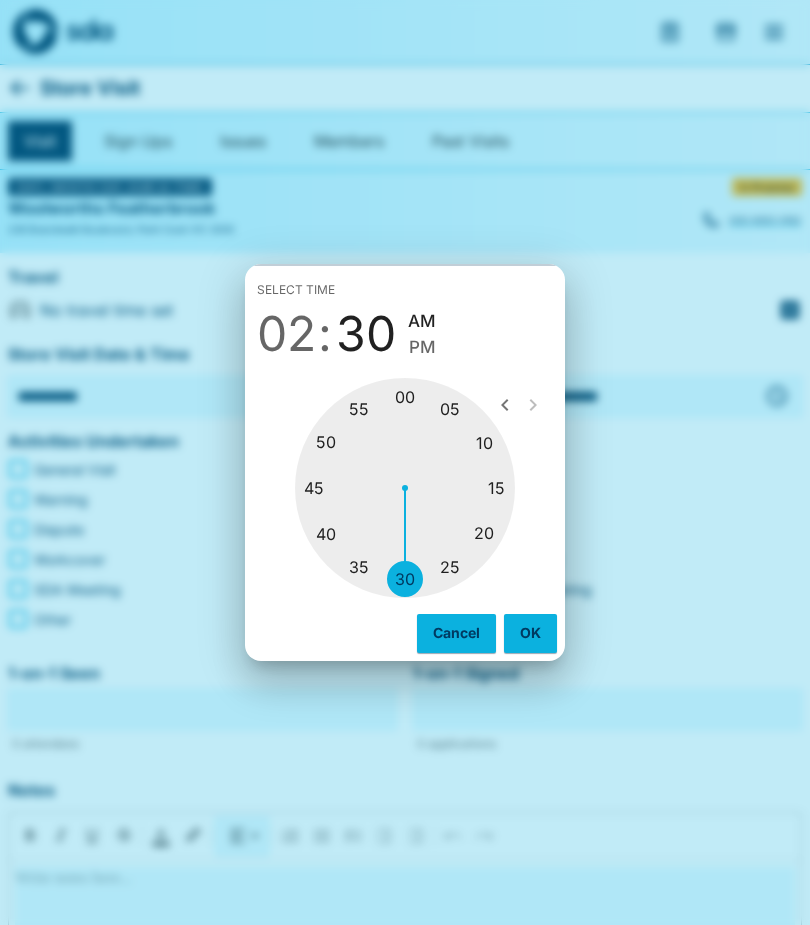 click on "PM" at bounding box center [422, 347] 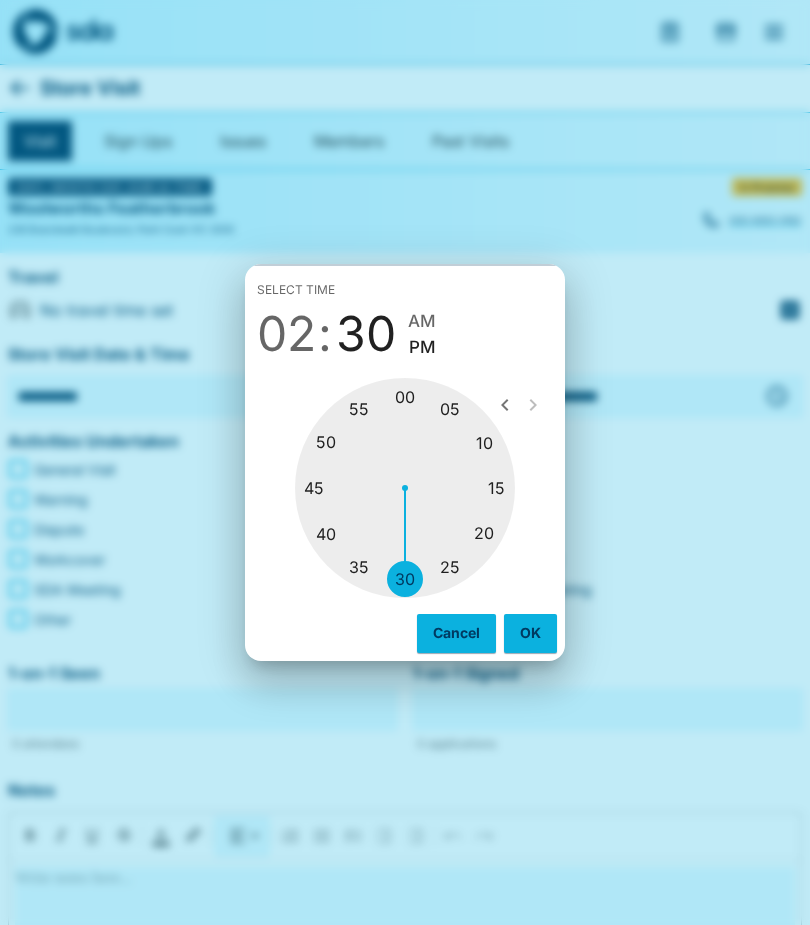 click on "05 10 15 20 25 30 35 40 45 50 55 00" at bounding box center [405, 488] 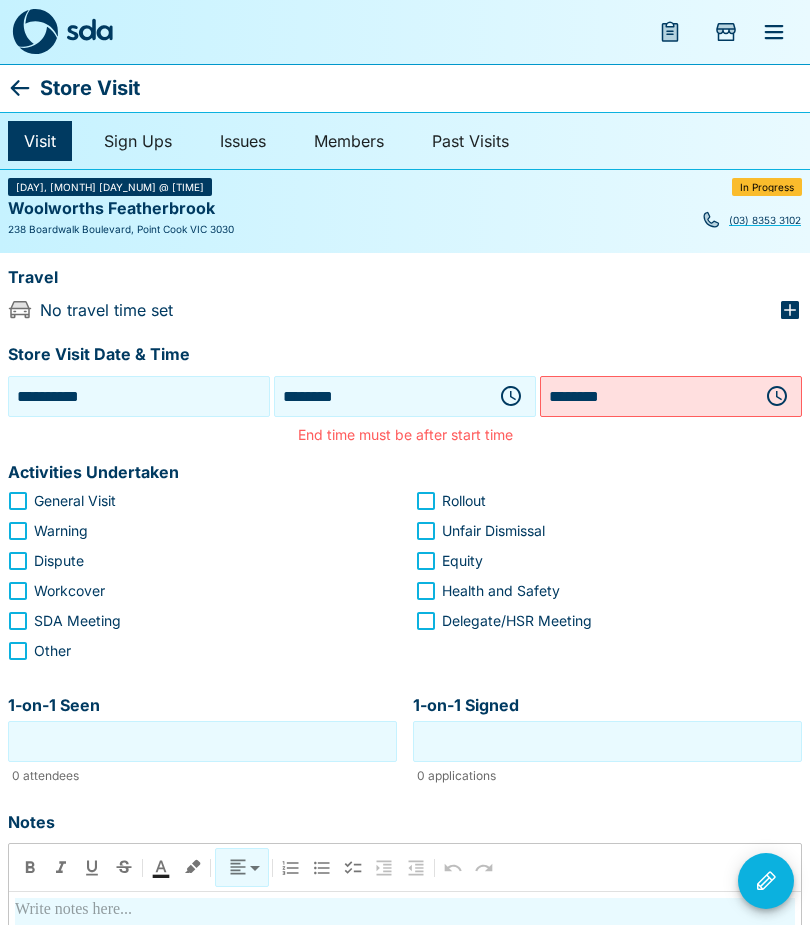 click at bounding box center (777, 396) 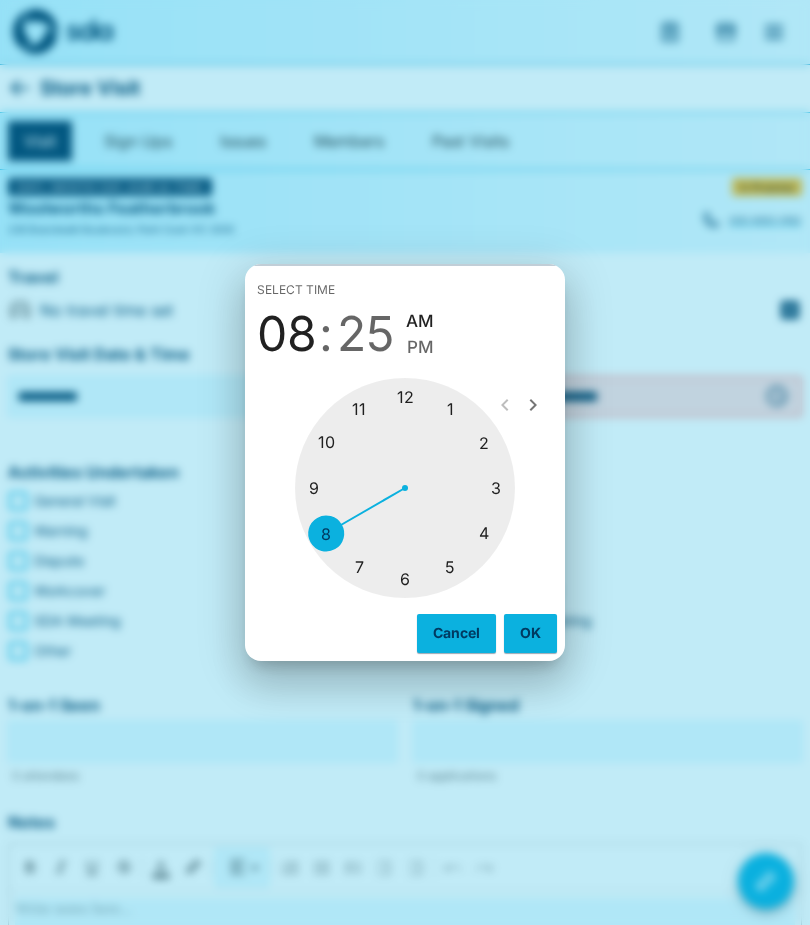click at bounding box center (405, 488) 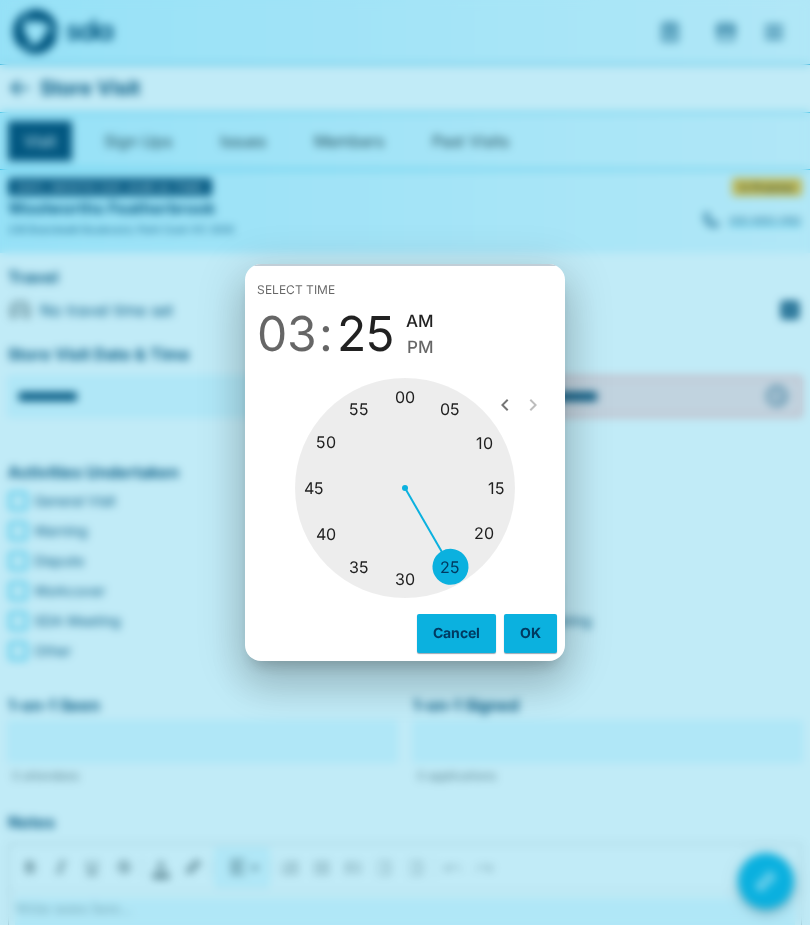 click at bounding box center (405, 488) 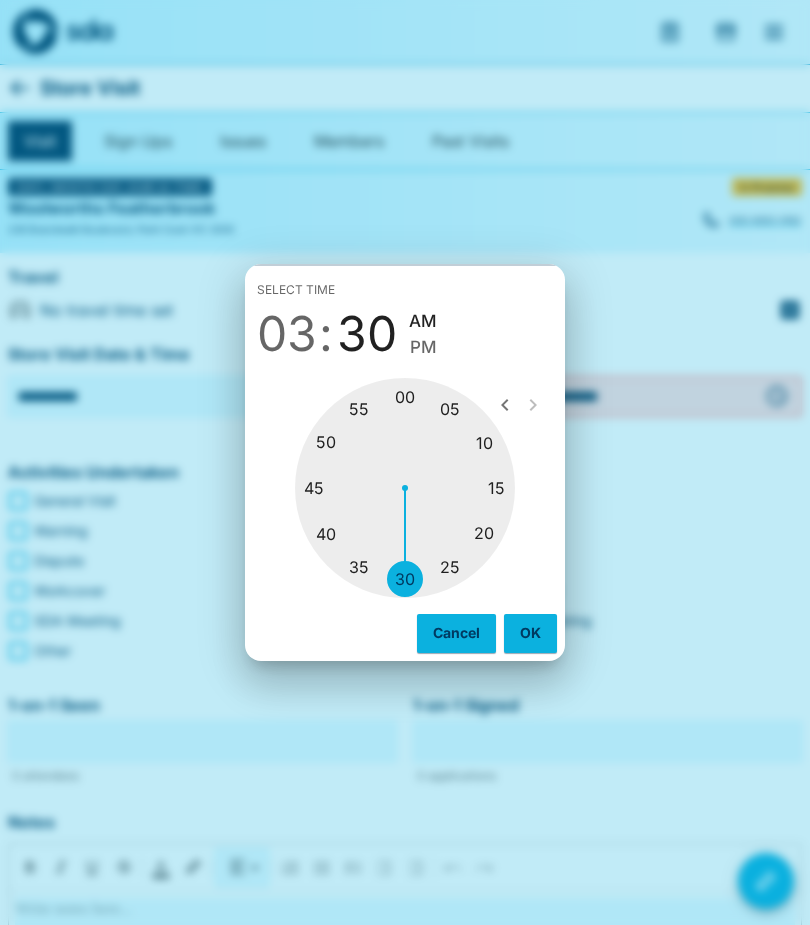 click on "PM" at bounding box center (423, 347) 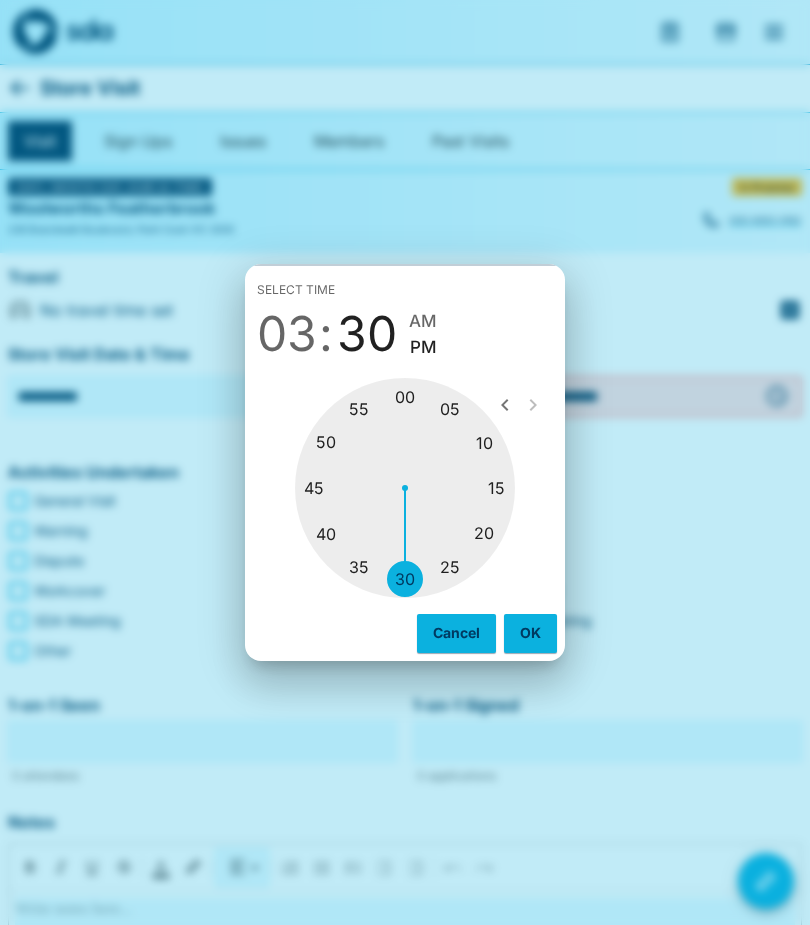 click on "OK" at bounding box center [530, 633] 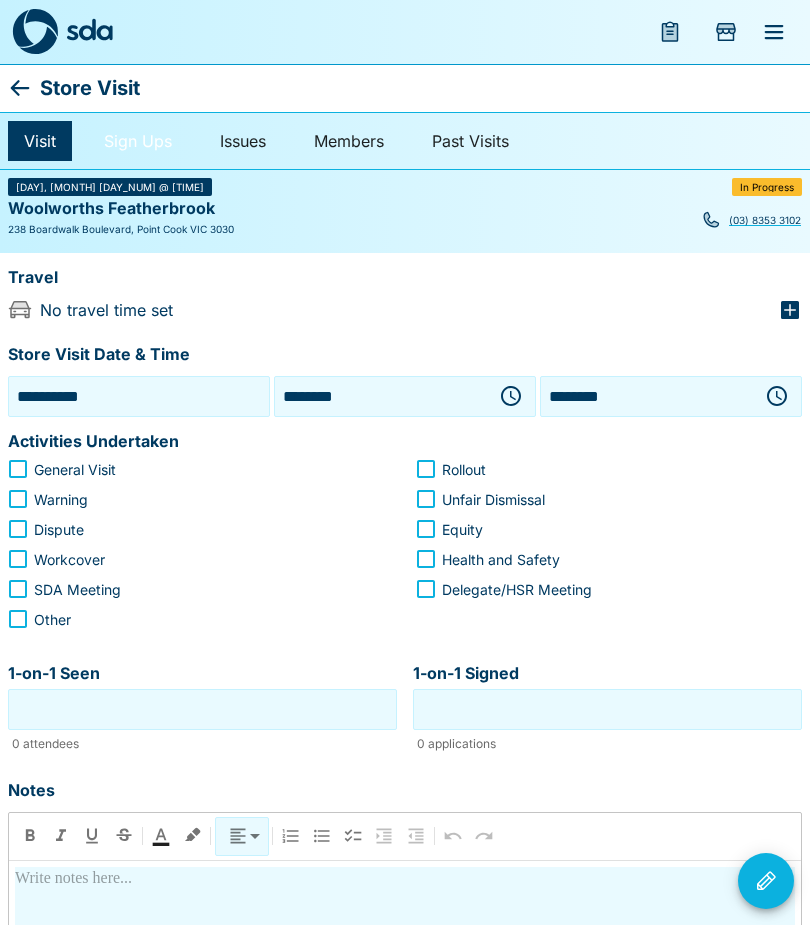 click on "Sign Ups" at bounding box center [138, 141] 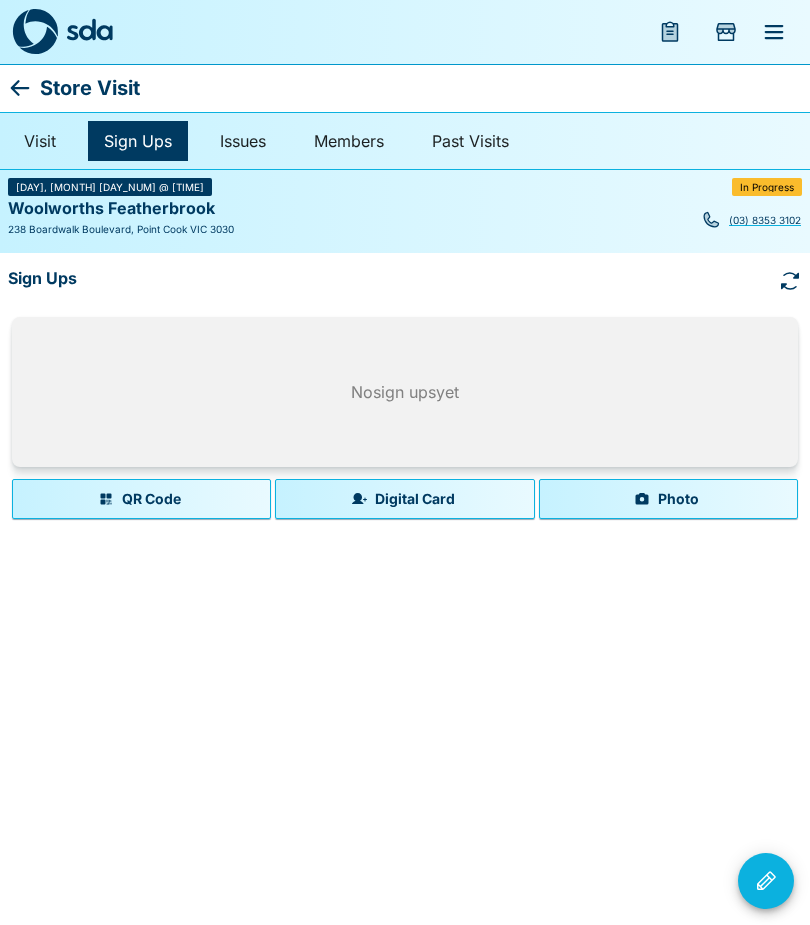 click 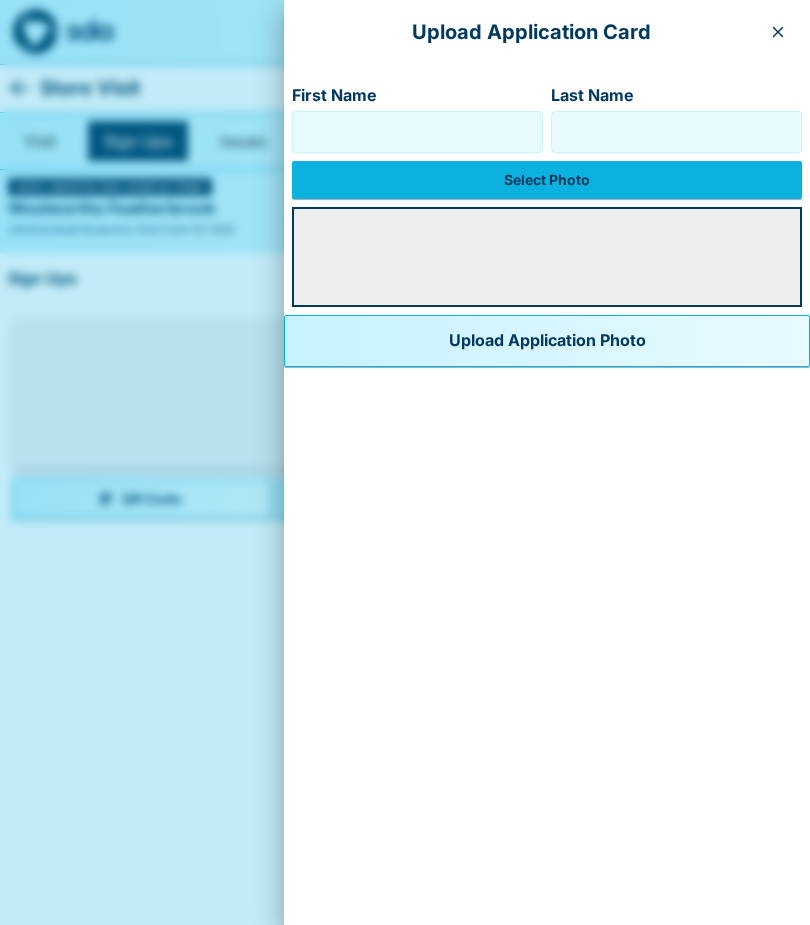 click on "First Name" at bounding box center (417, 132) 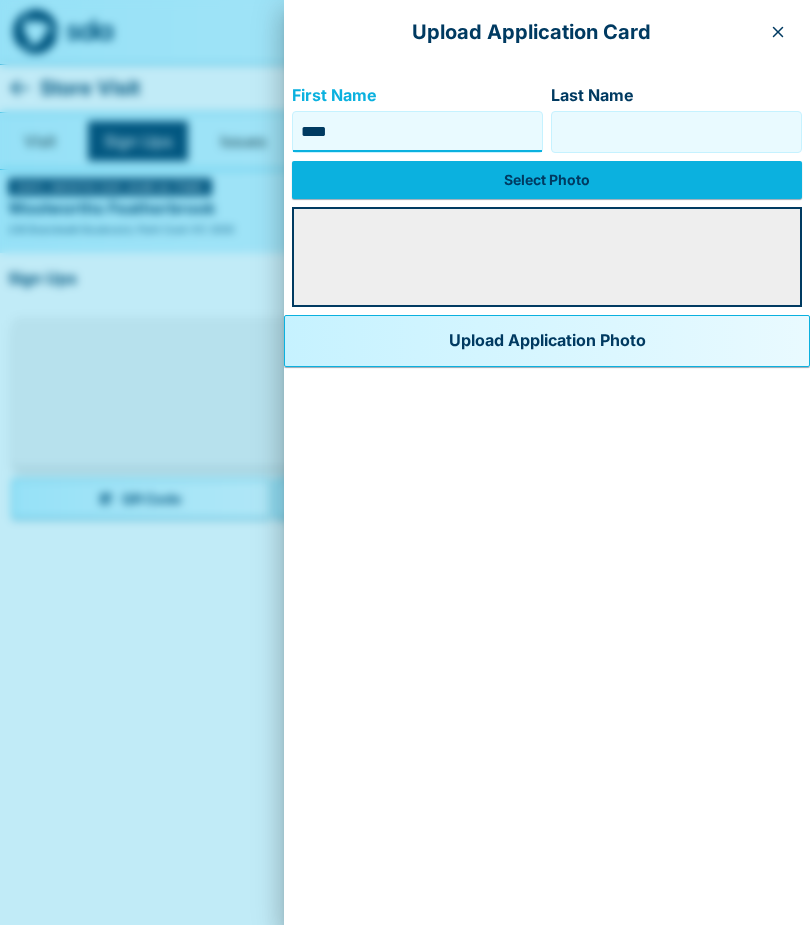 type on "****" 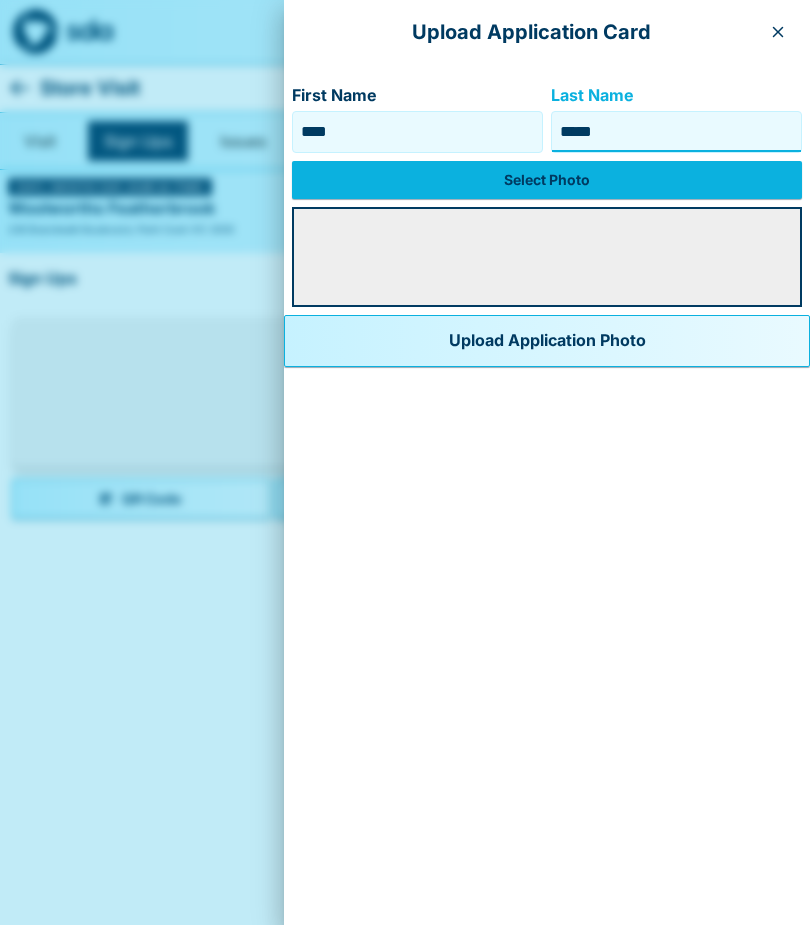 type on "*****" 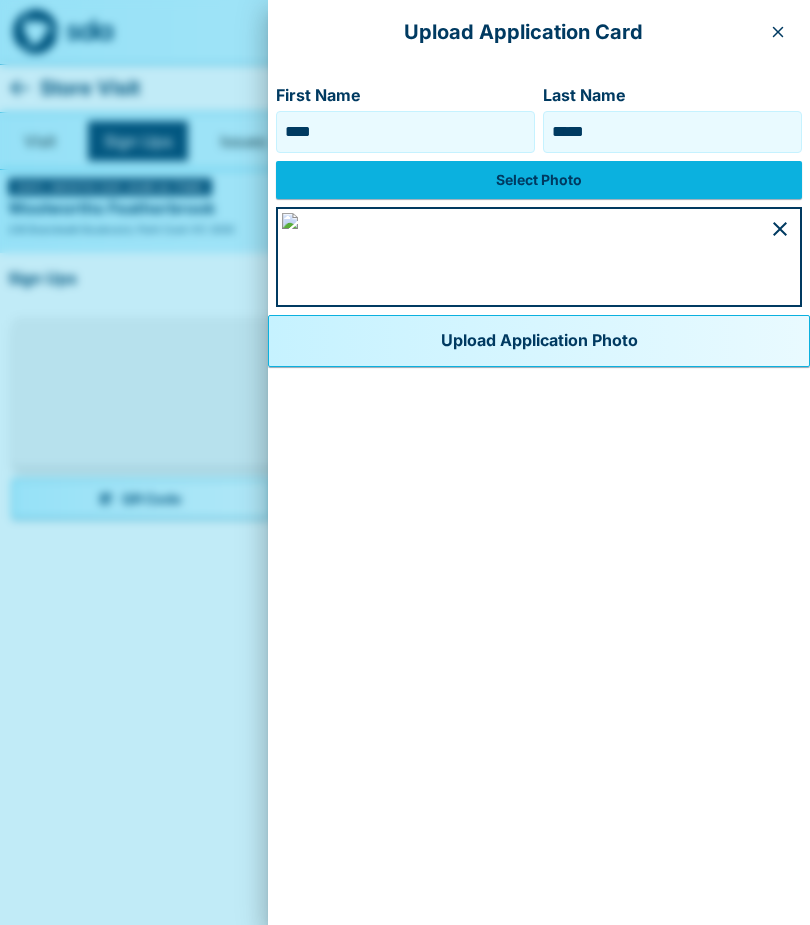 scroll, scrollTop: 465, scrollLeft: 0, axis: vertical 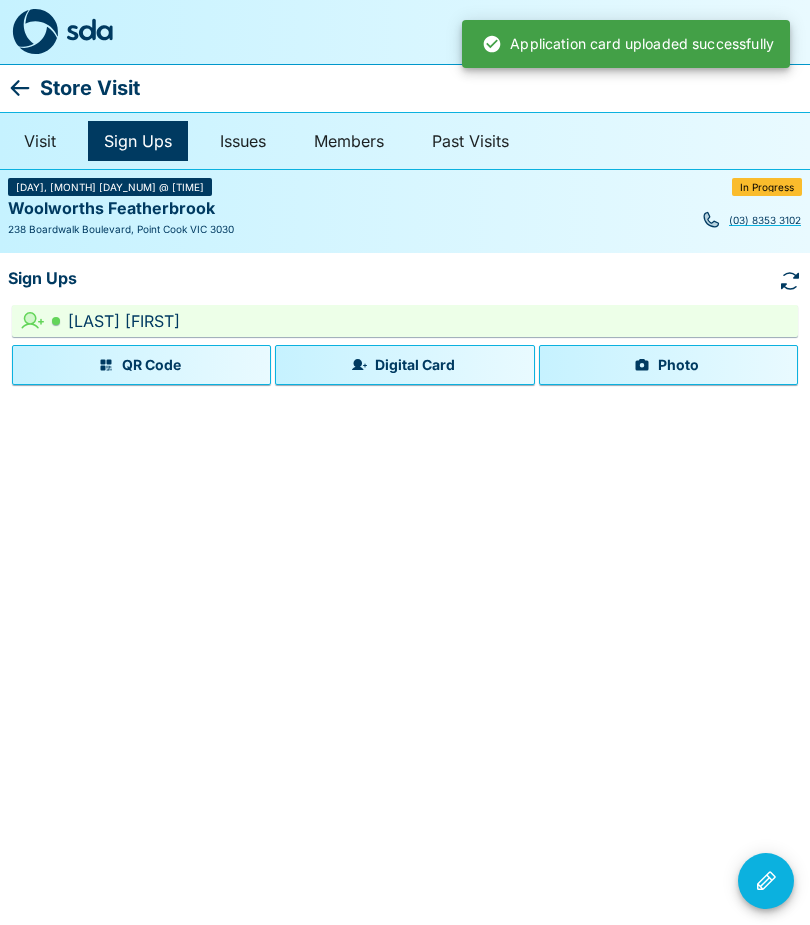 click on "Photo" at bounding box center (668, 365) 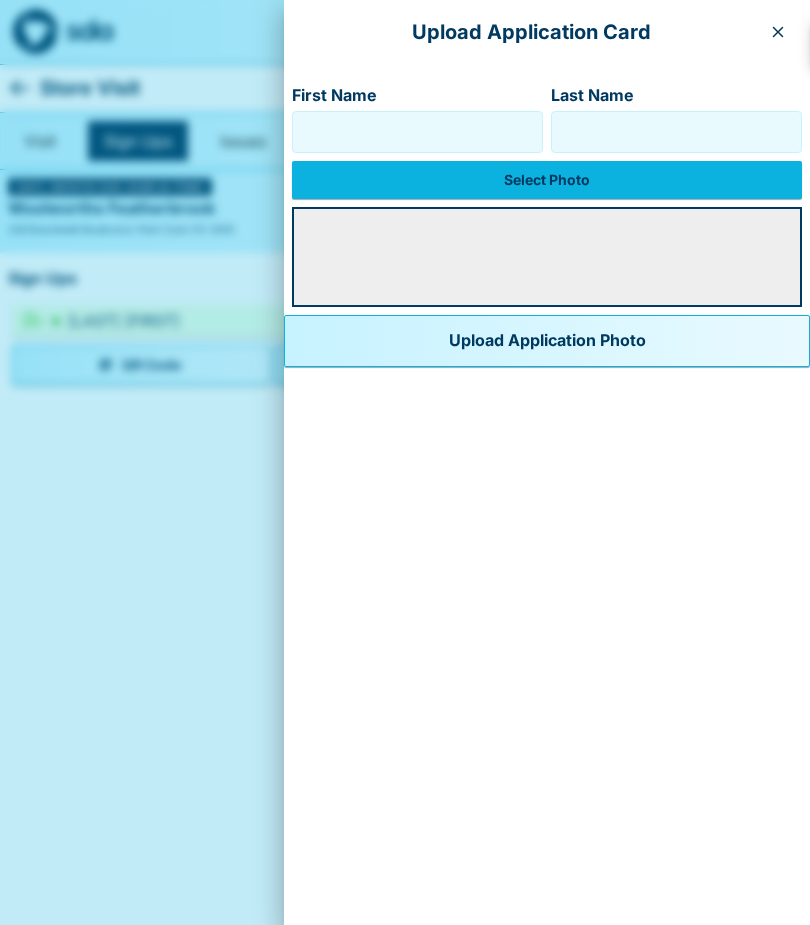 click on "First Name" at bounding box center (417, 132) 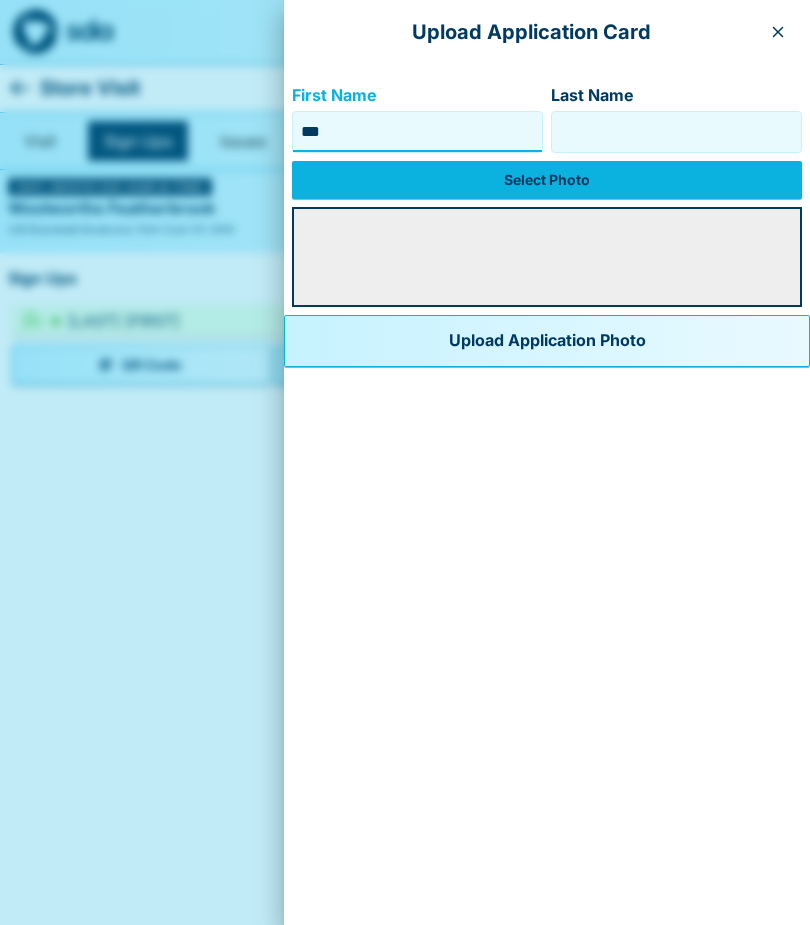 type on "***" 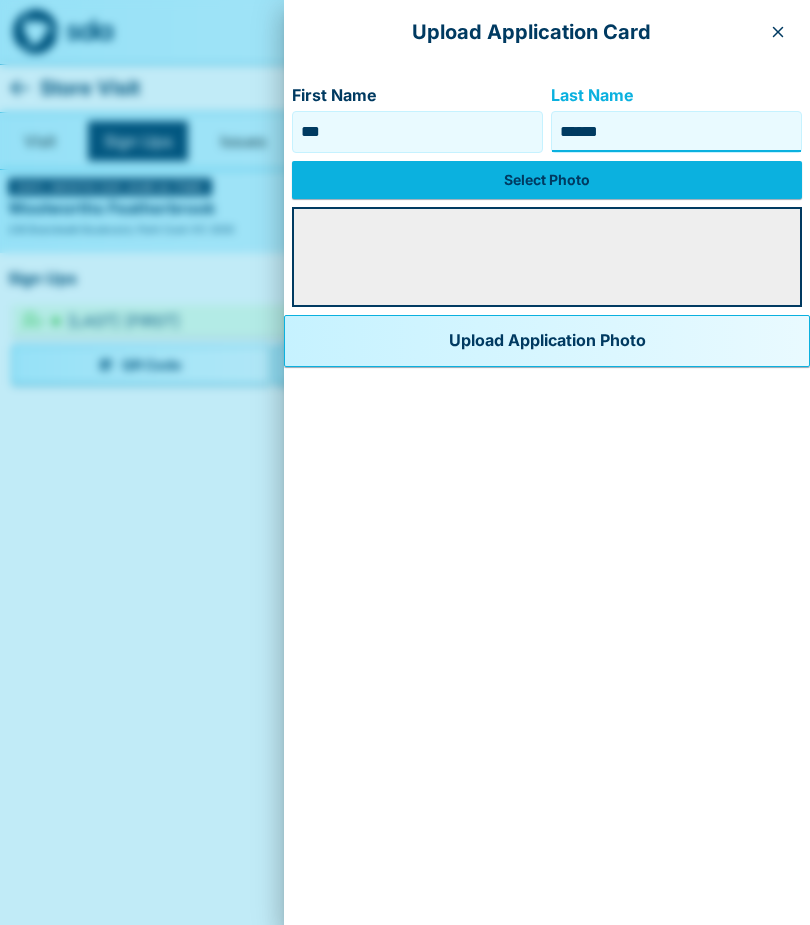 type on "******" 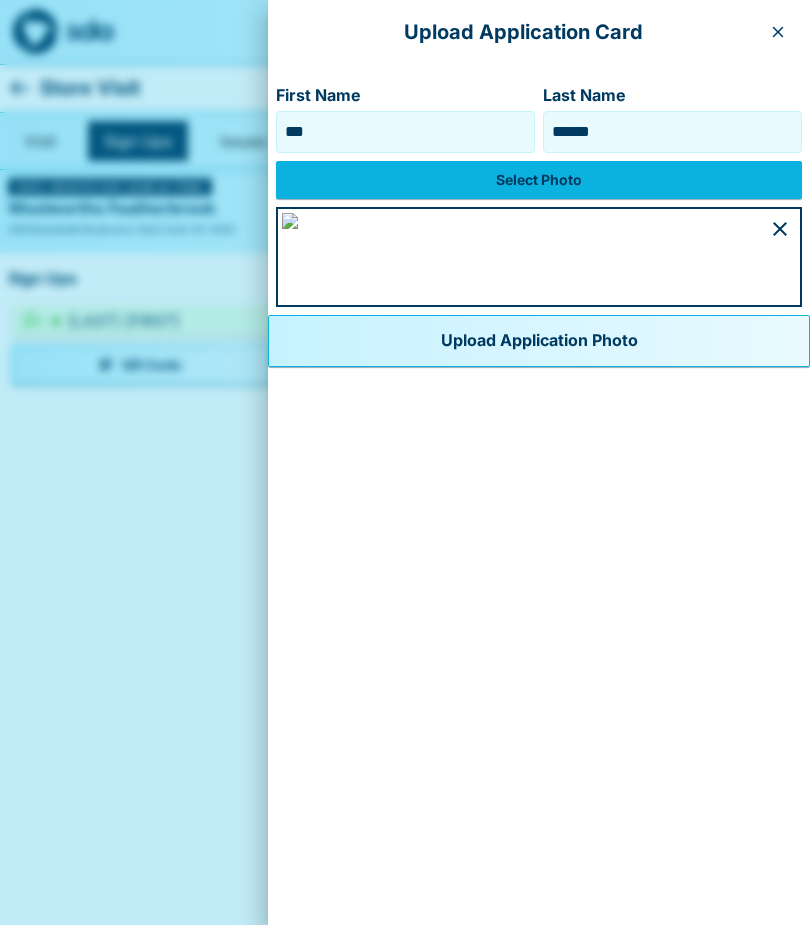 scroll, scrollTop: 479, scrollLeft: 0, axis: vertical 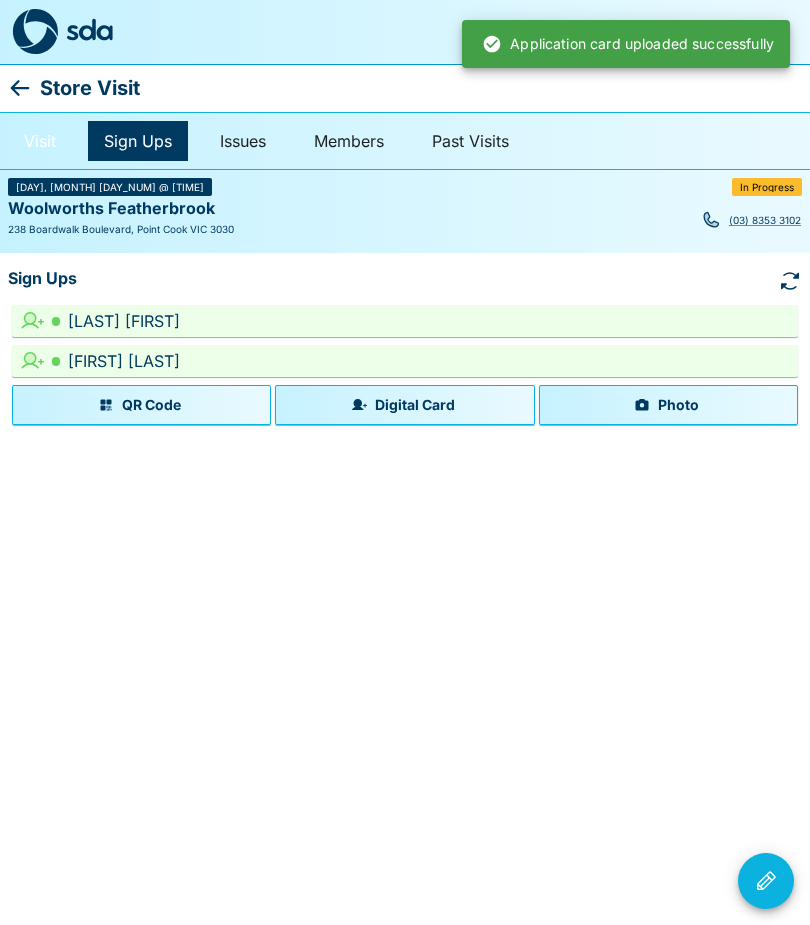 click on "Visit" at bounding box center (40, 141) 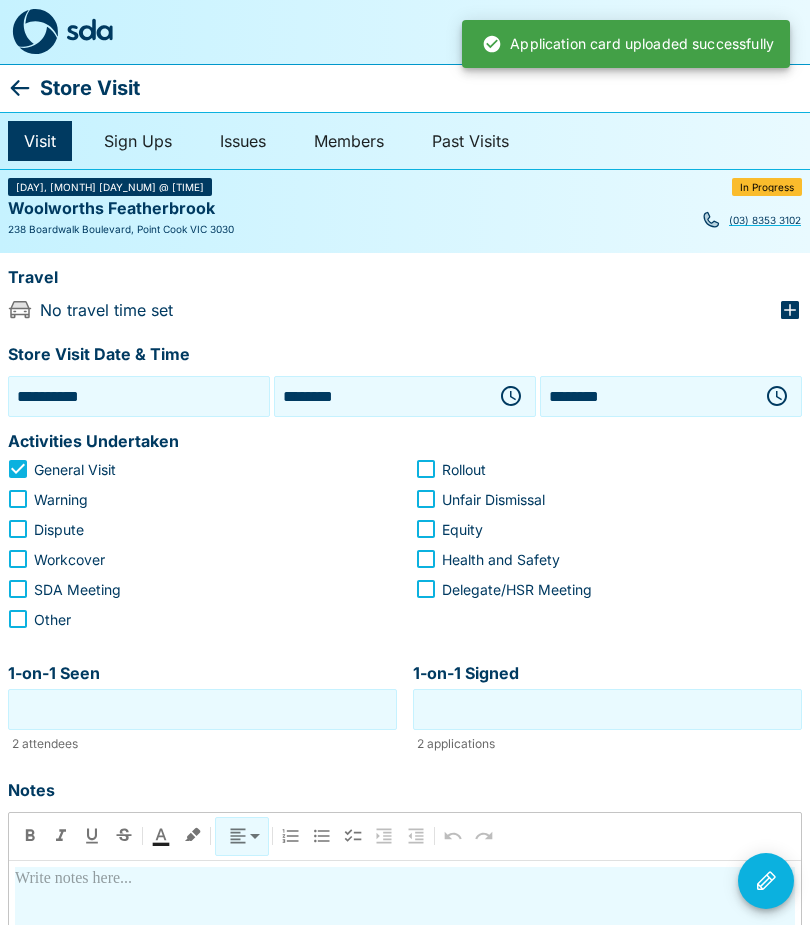 click on "1-on-1 Seen" at bounding box center (202, 709) 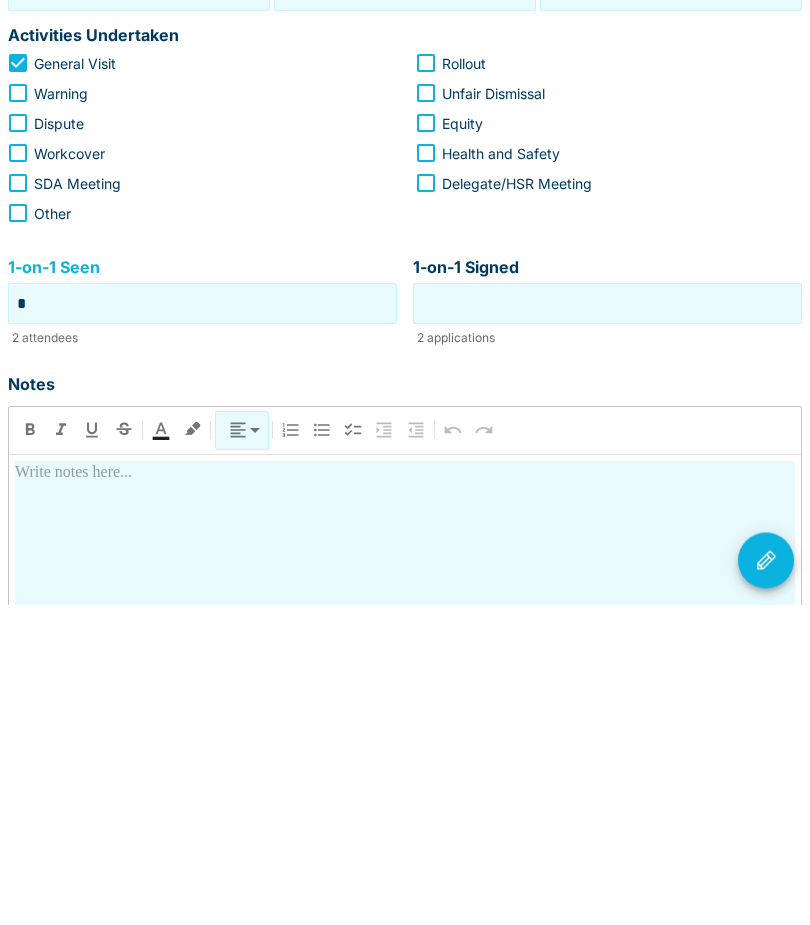 type on "*" 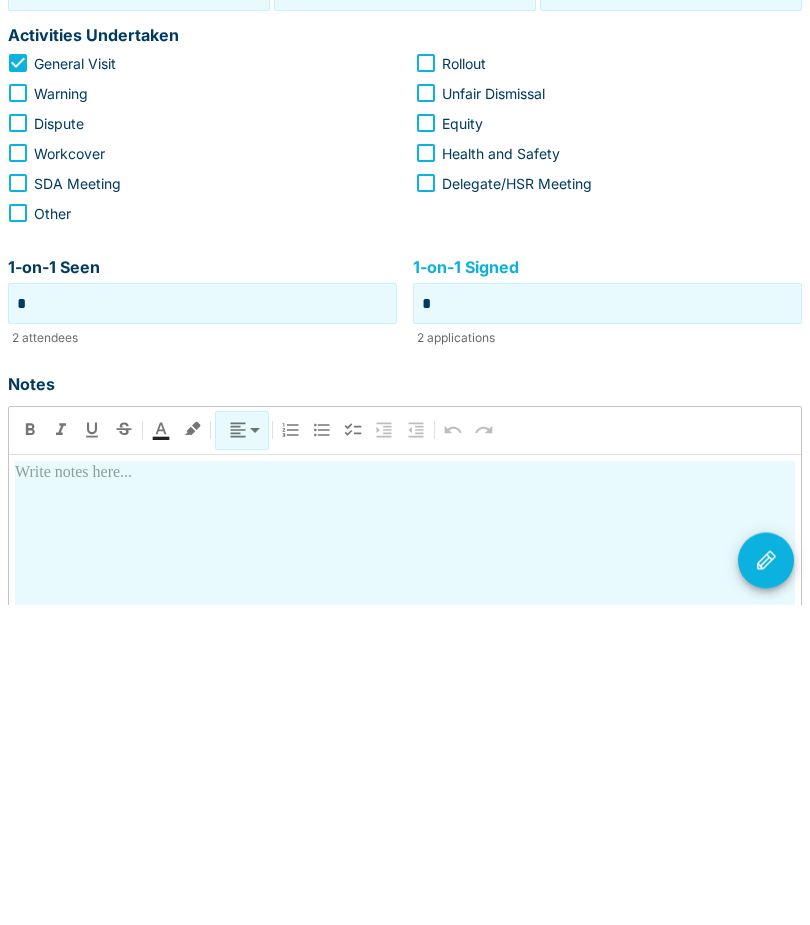 type on "*" 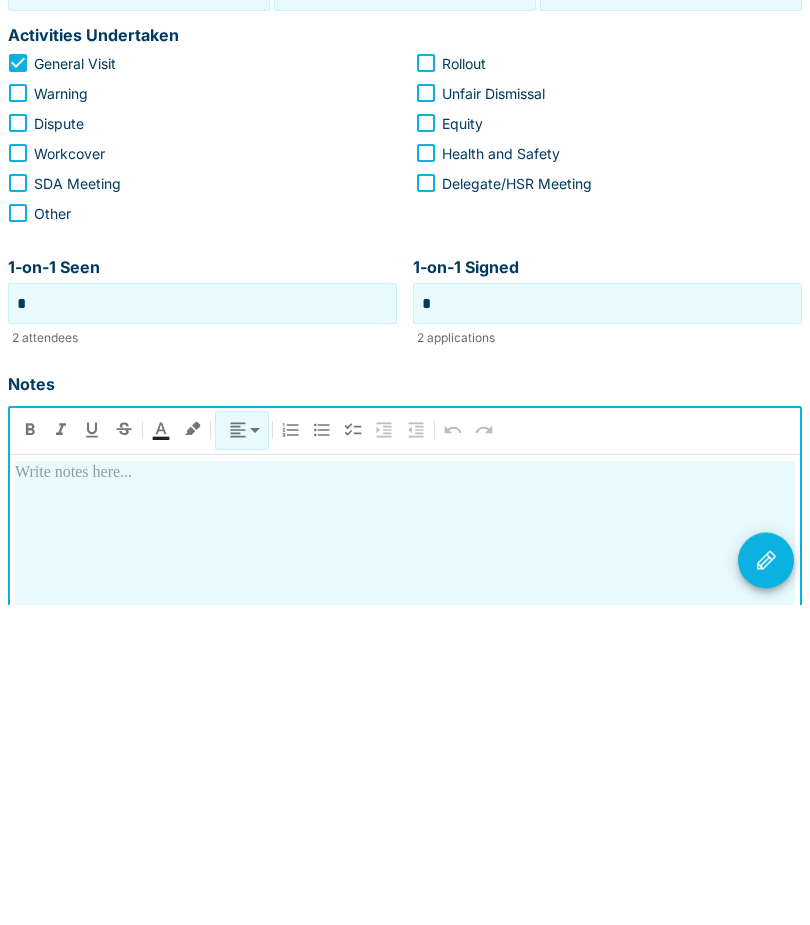 type 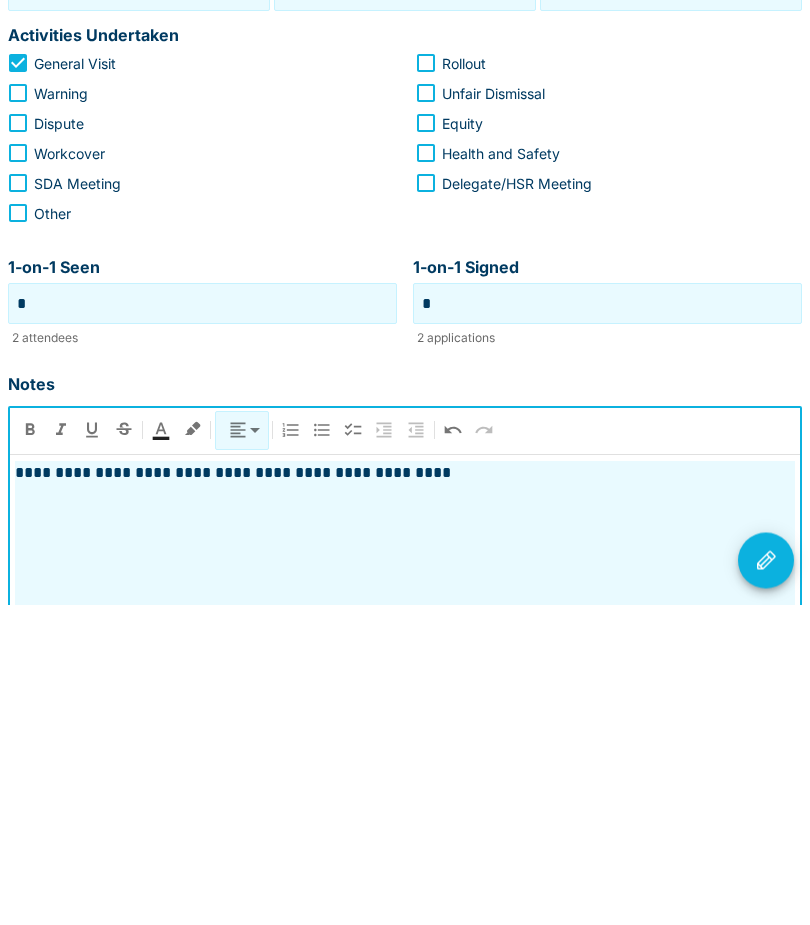 click on "**********" at bounding box center (405, 794) 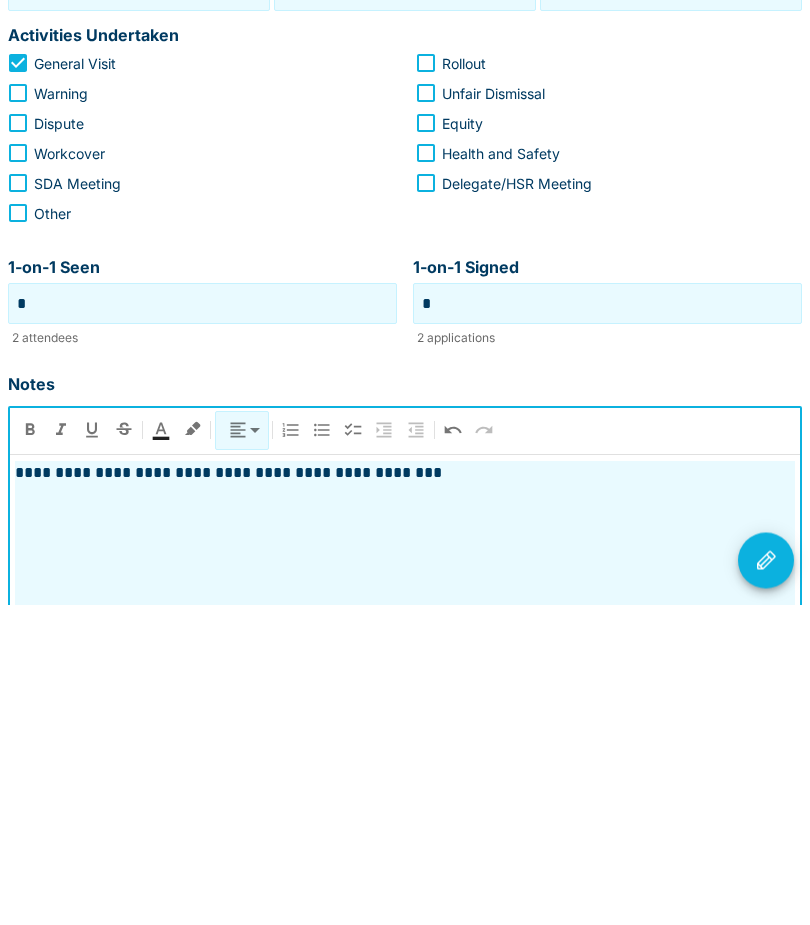 click on "**********" at bounding box center (405, 794) 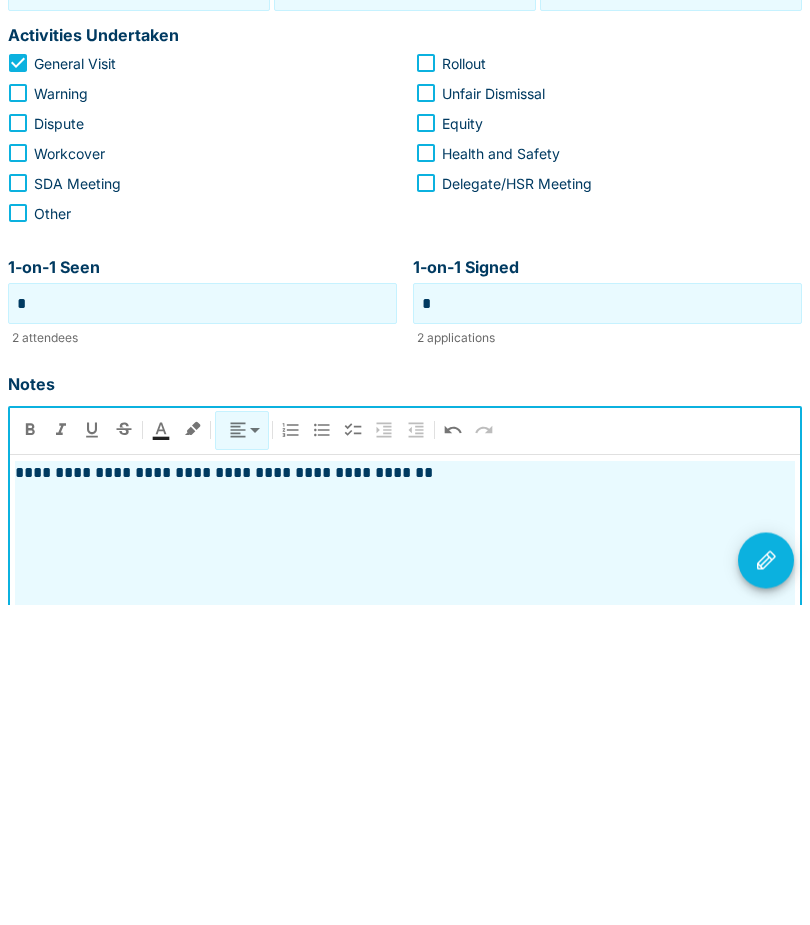 click on "**********" at bounding box center [405, 1013] 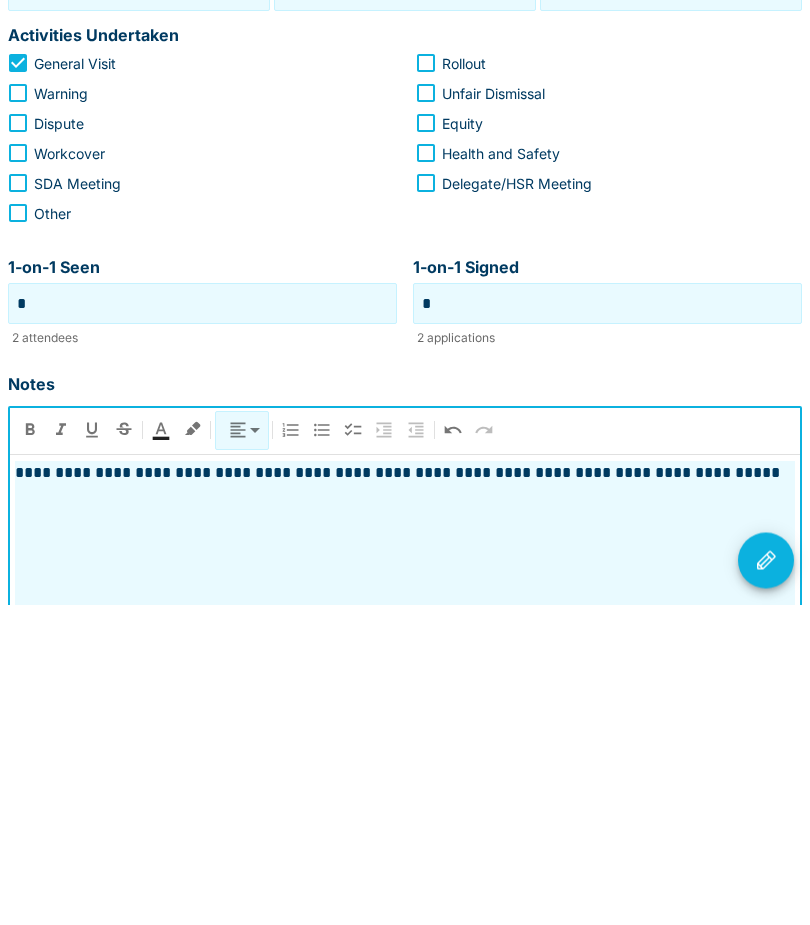 click 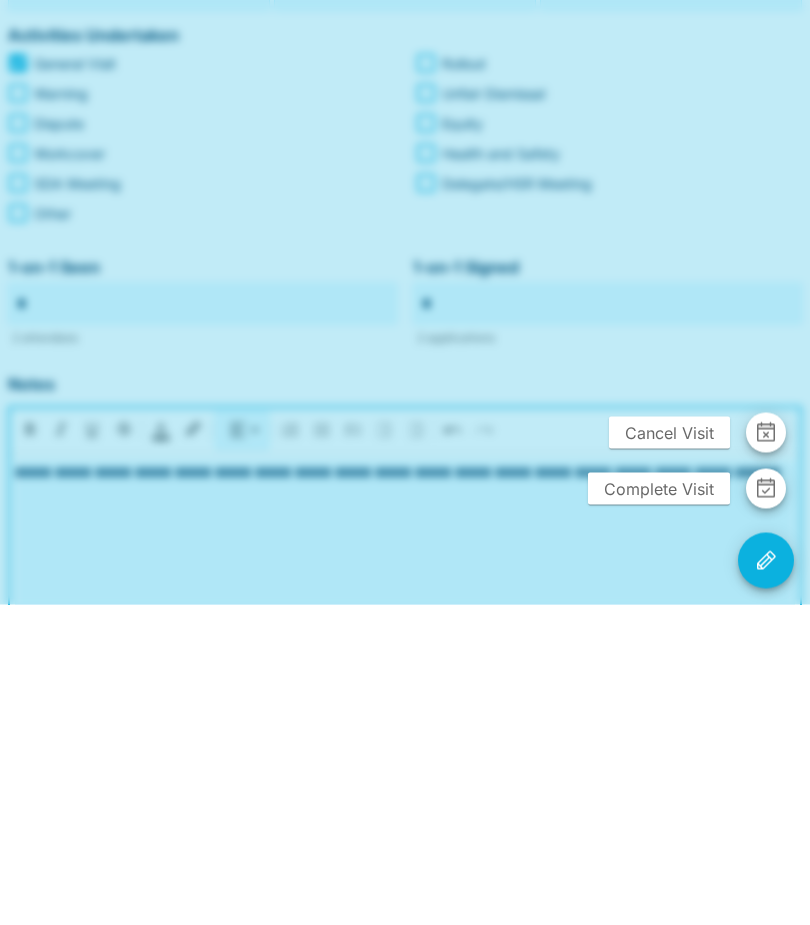 scroll, scrollTop: 406, scrollLeft: 0, axis: vertical 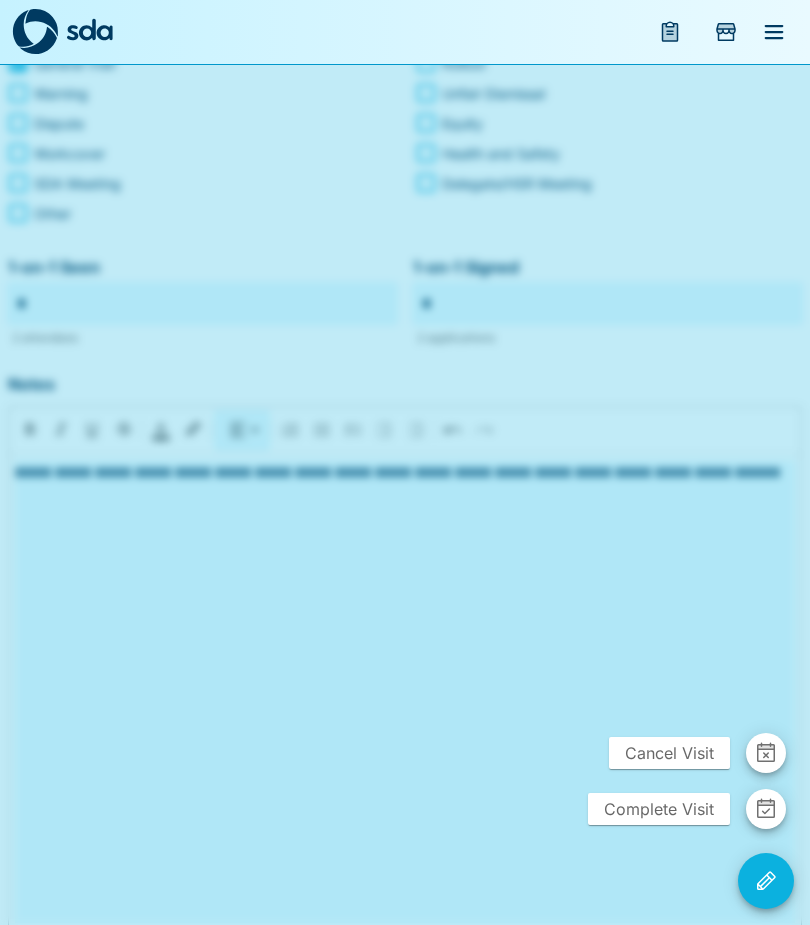 click on "Complete Visit" at bounding box center (659, 809) 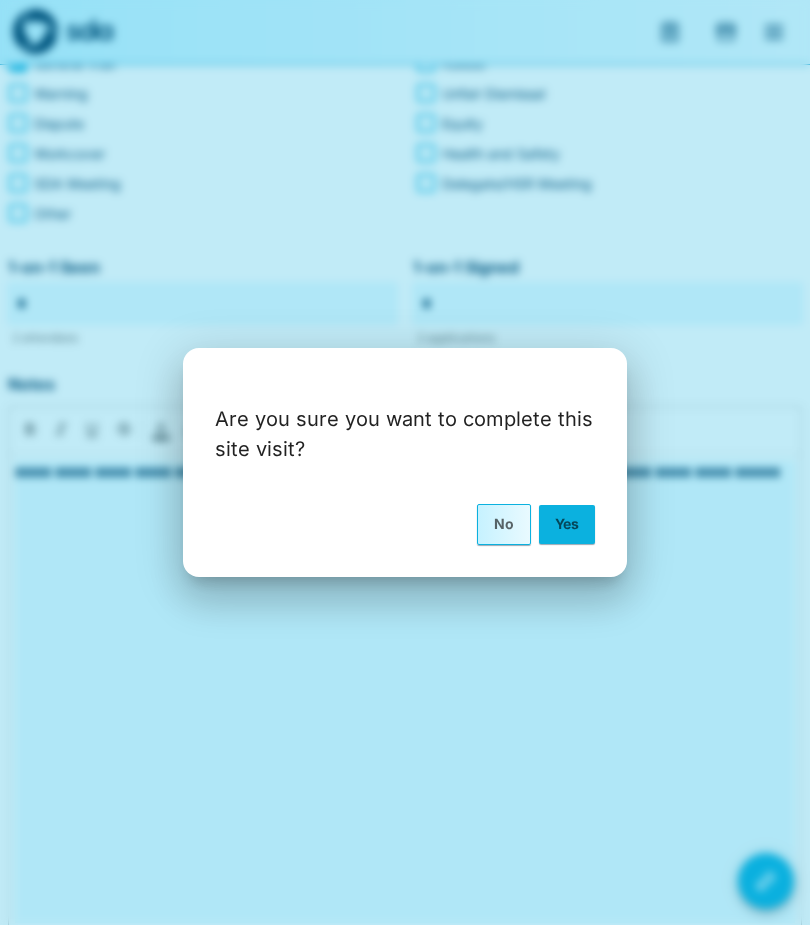 click on "Yes" at bounding box center (567, 524) 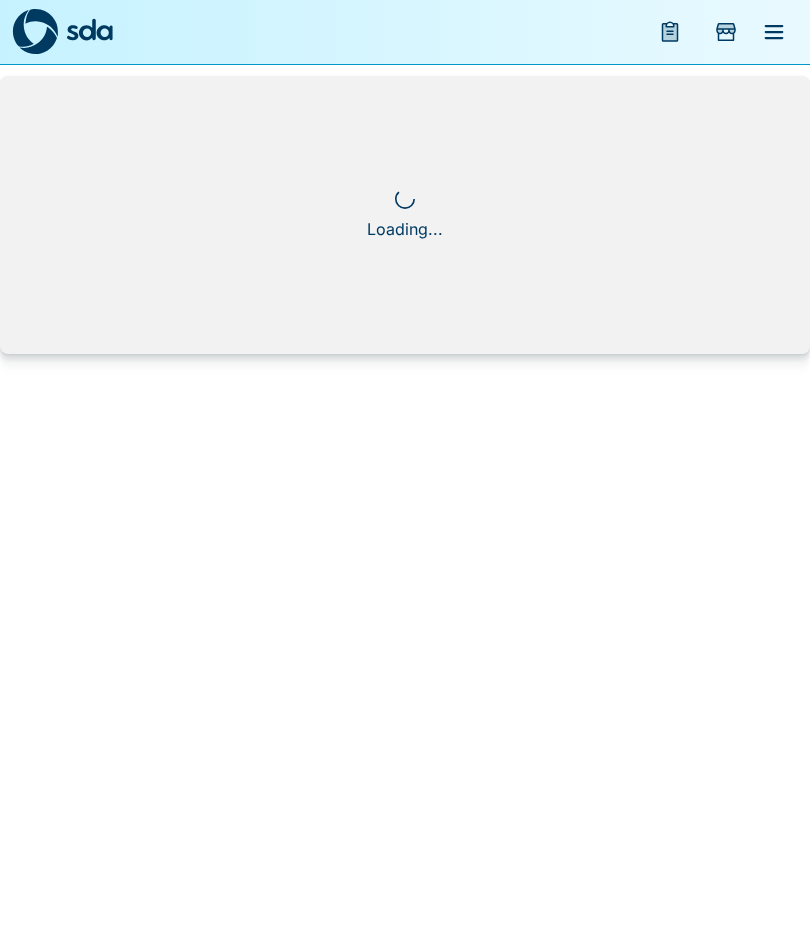 scroll, scrollTop: 0, scrollLeft: 0, axis: both 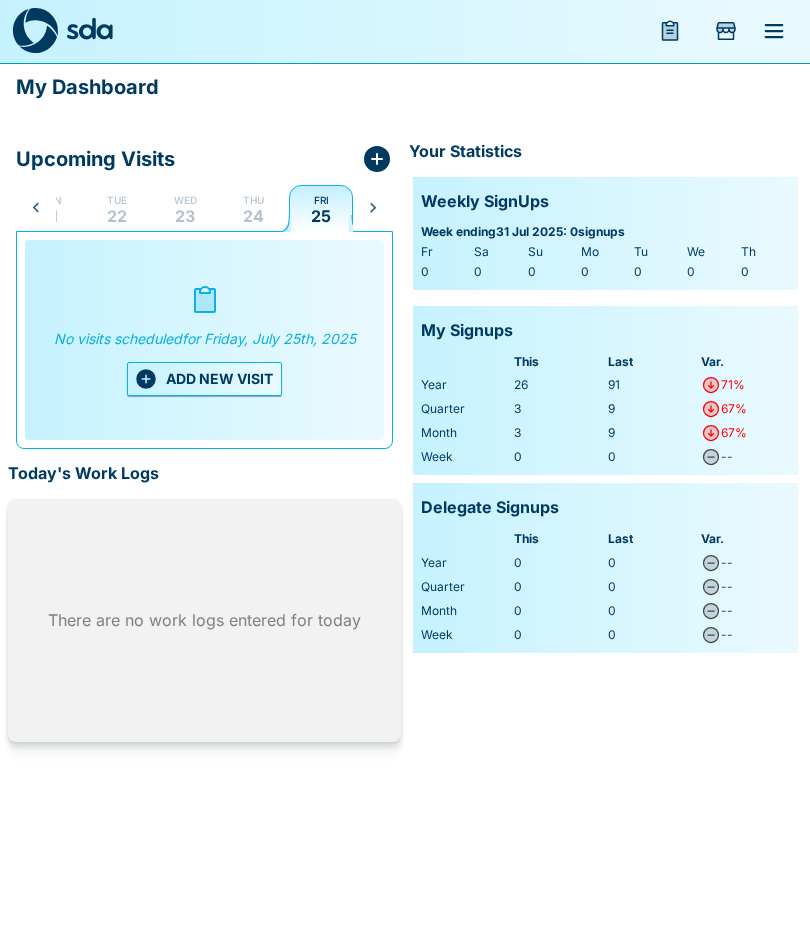 click on "ADD NEW VISIT" at bounding box center (204, 380) 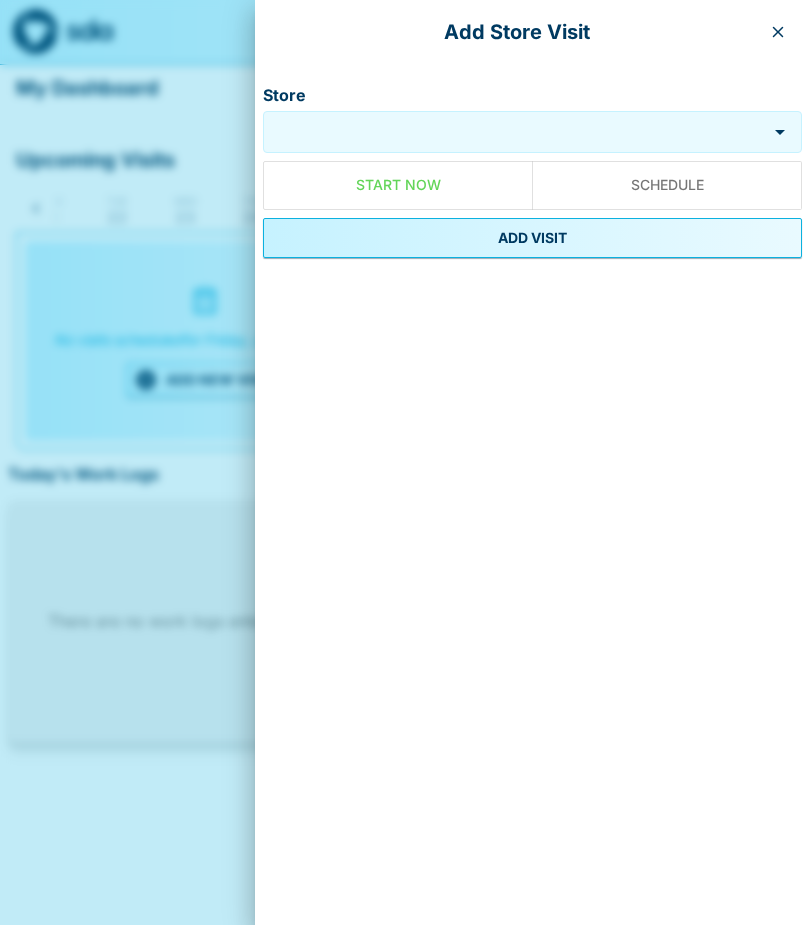 click on "Store" at bounding box center (515, 132) 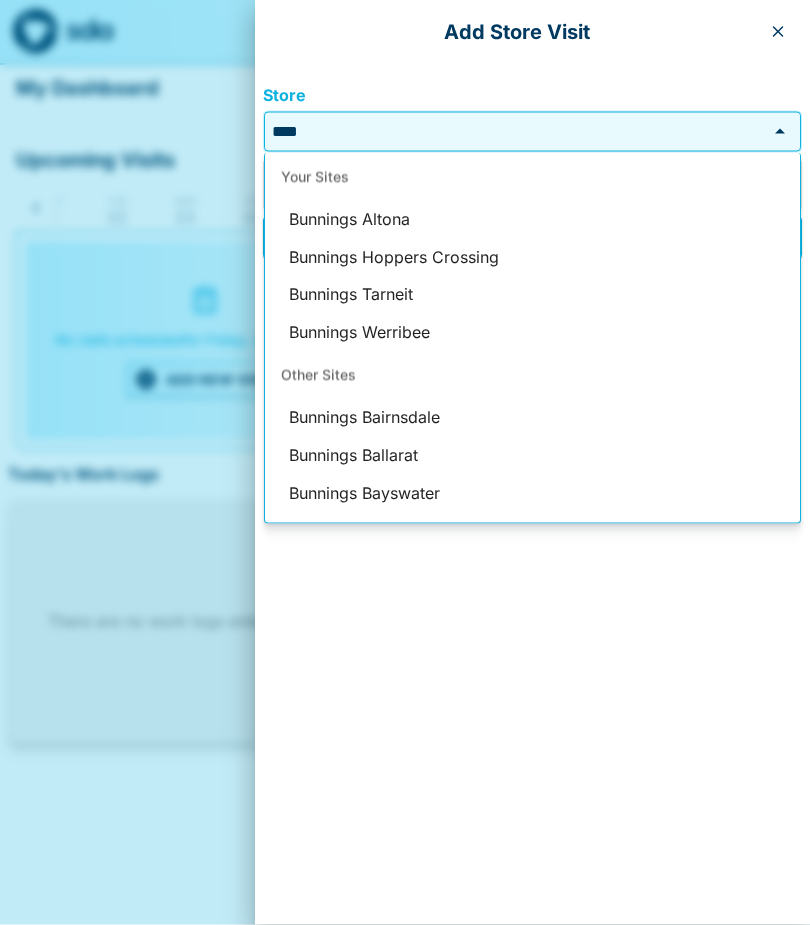 click on "Bunnings Werribee" at bounding box center [532, 333] 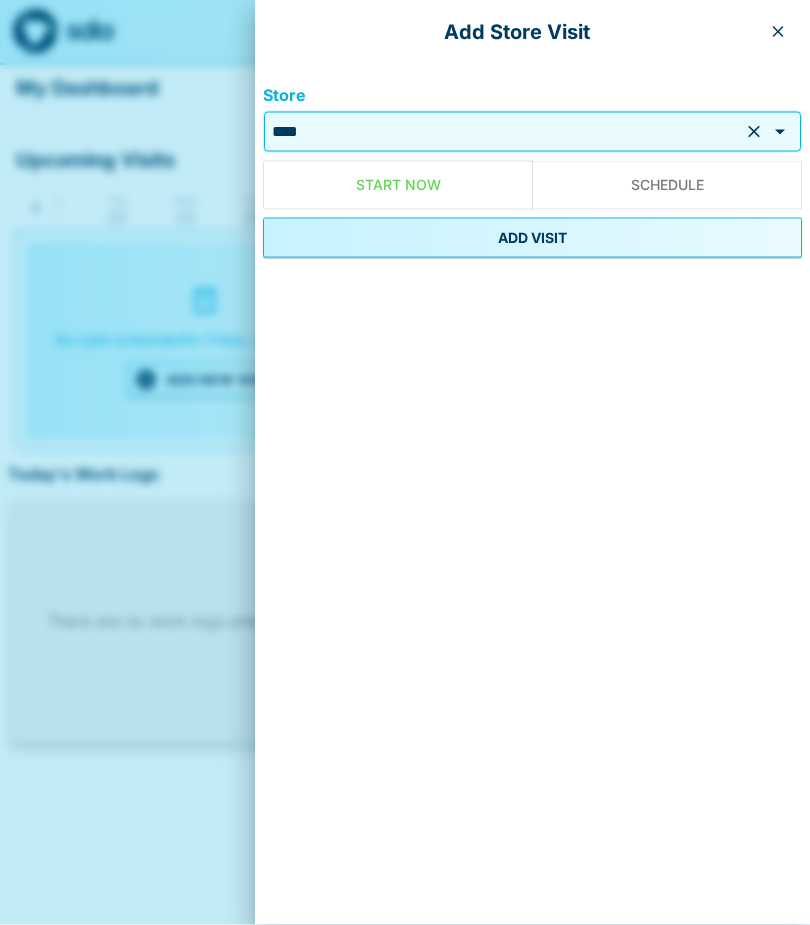 type on "**********" 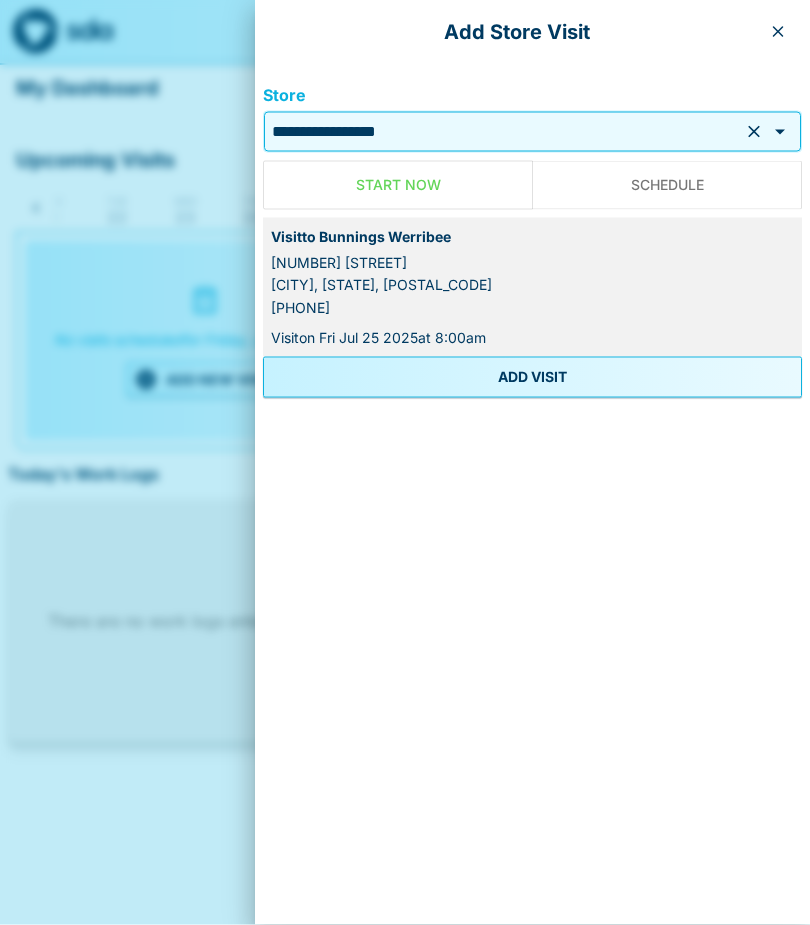 click on "ADD VISIT" at bounding box center (532, 377) 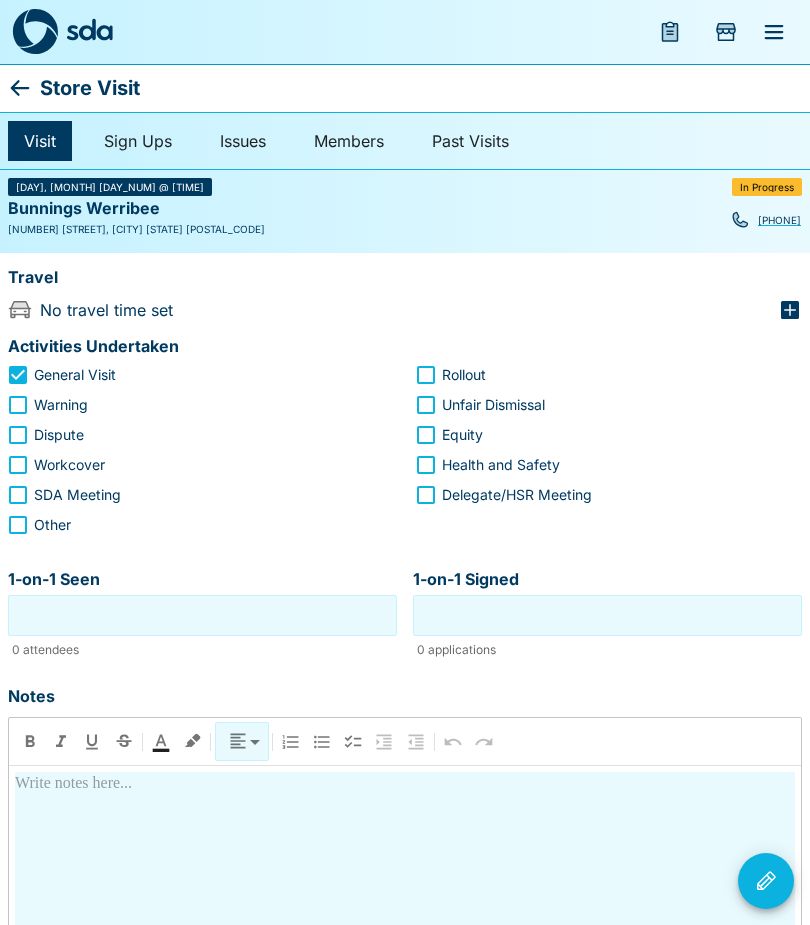 click on "1-on-1 Seen" at bounding box center [202, 615] 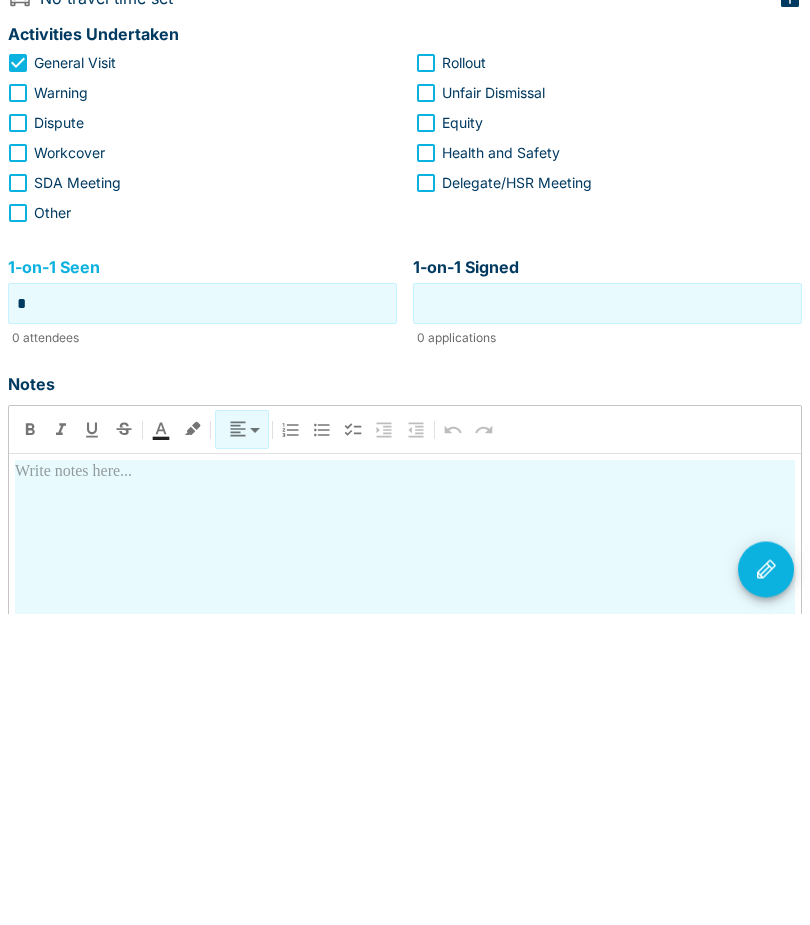 type on "*" 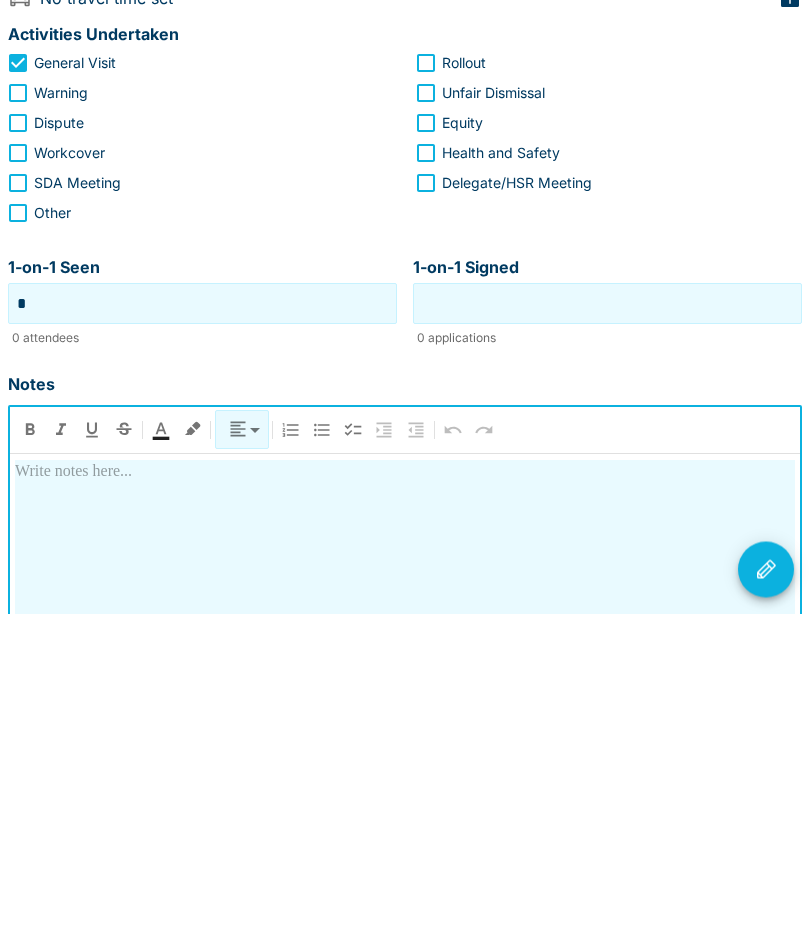 type 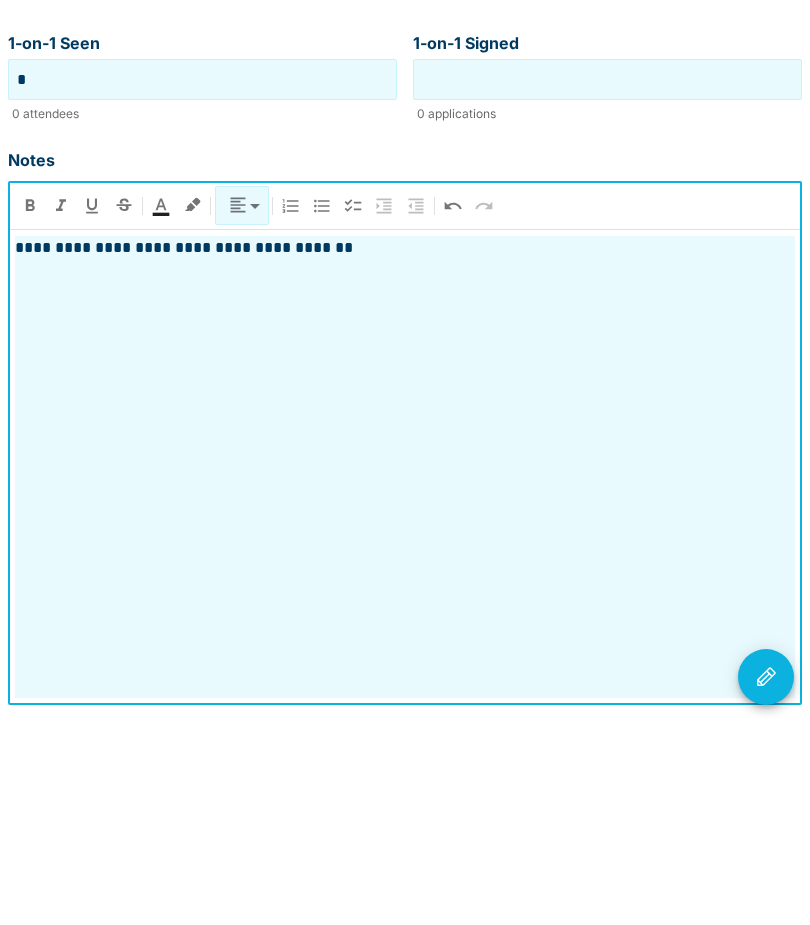 click 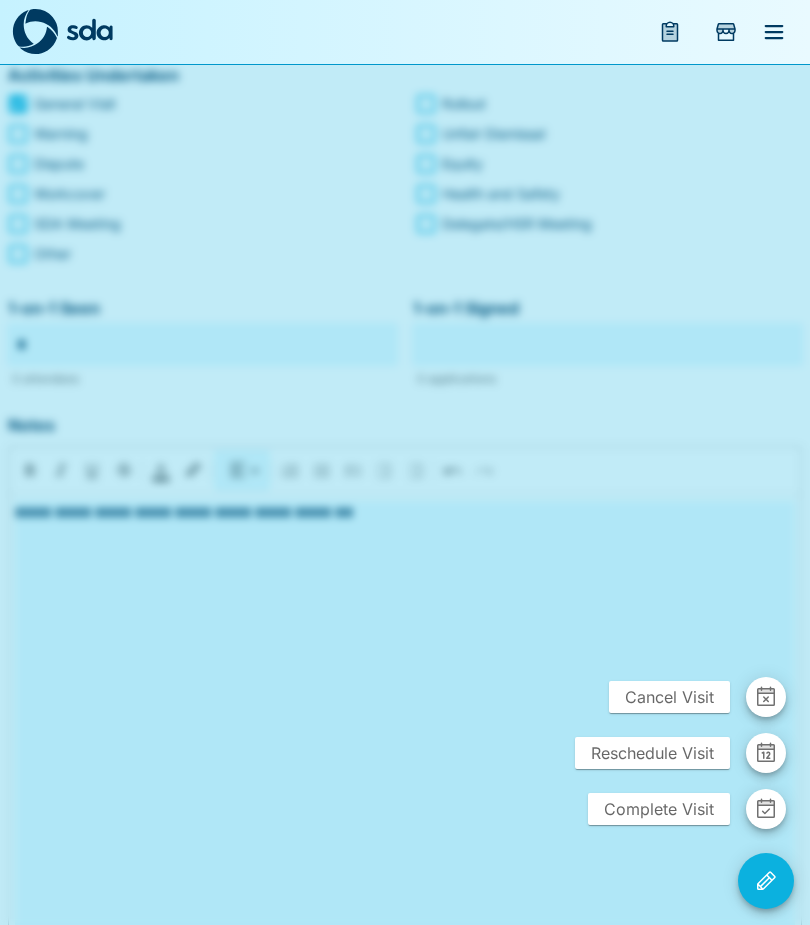 click on "Cancel Visit" at bounding box center [669, 697] 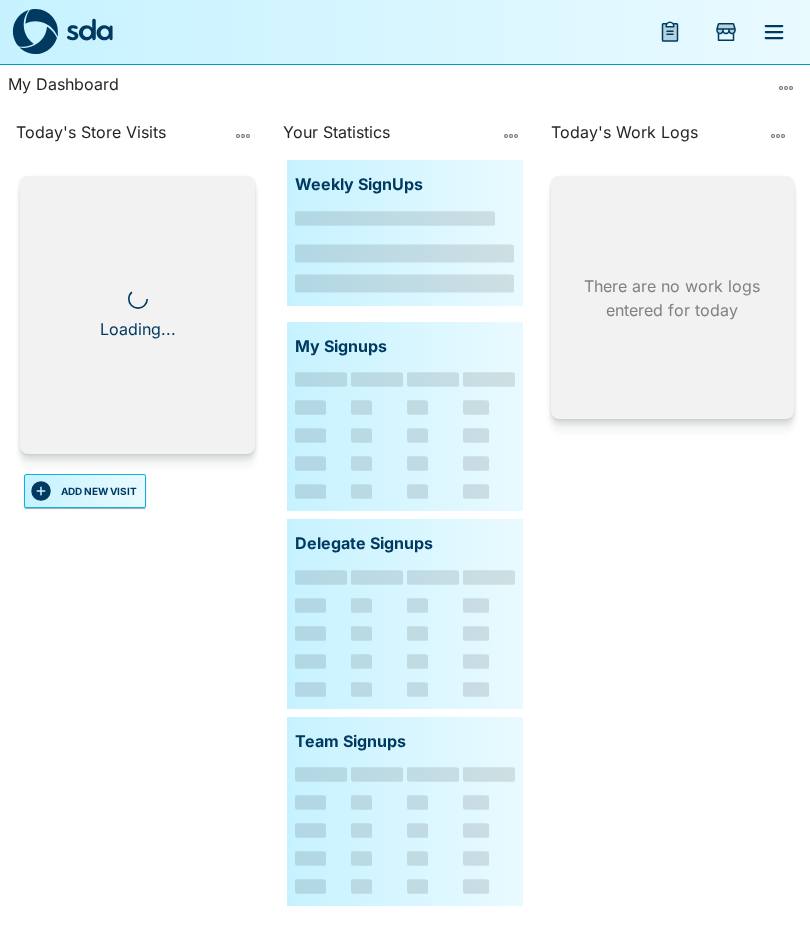 scroll, scrollTop: 0, scrollLeft: 0, axis: both 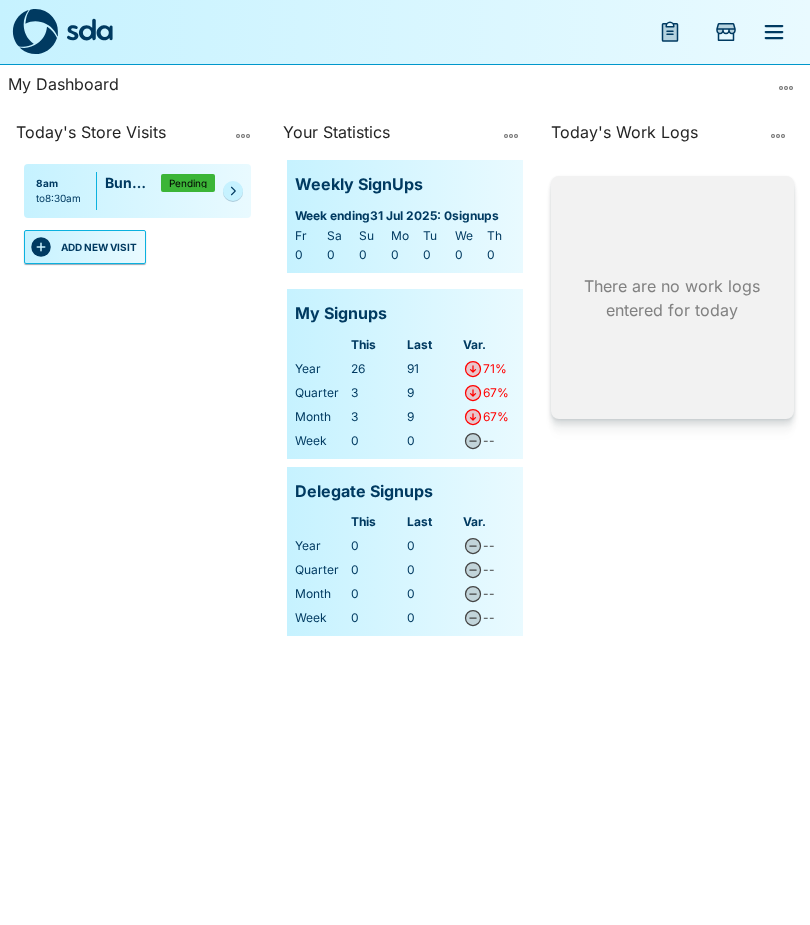 click on "[TIME] to [TIME] [BRAND] [LOCATION] Pending" at bounding box center (137, 191) 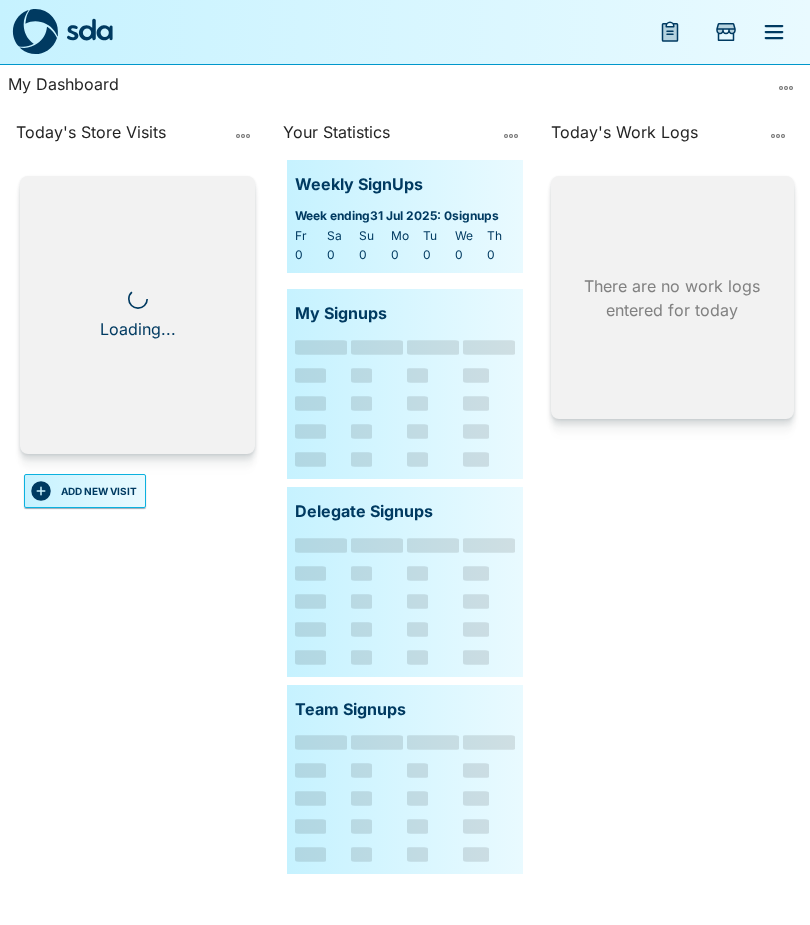 scroll, scrollTop: 0, scrollLeft: 0, axis: both 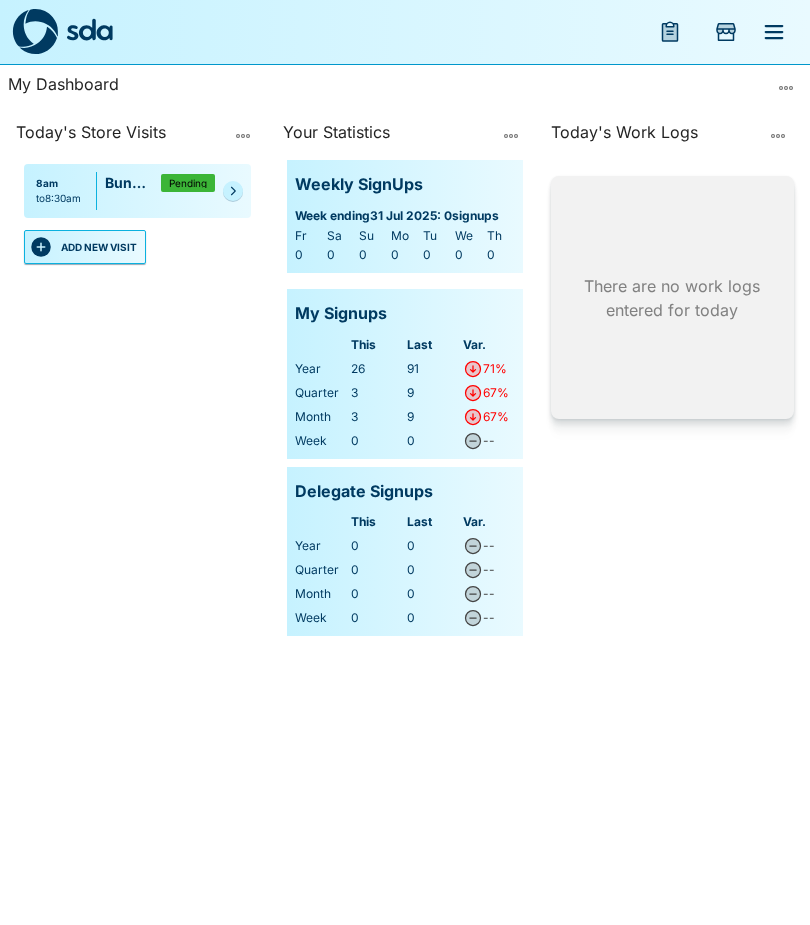 click 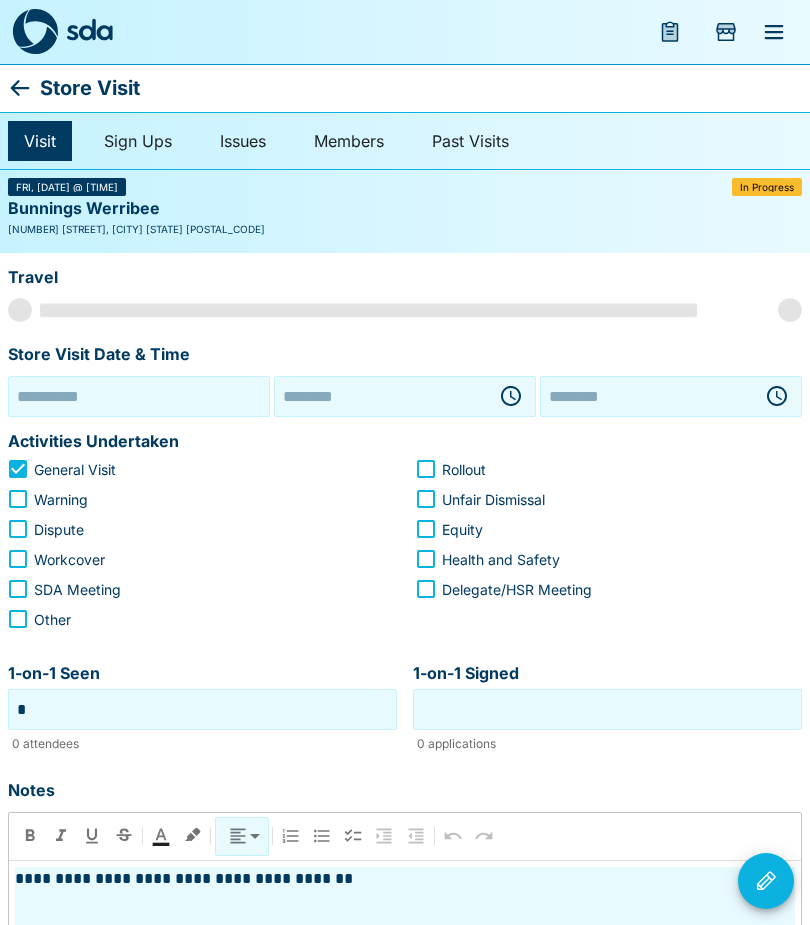 type on "**********" 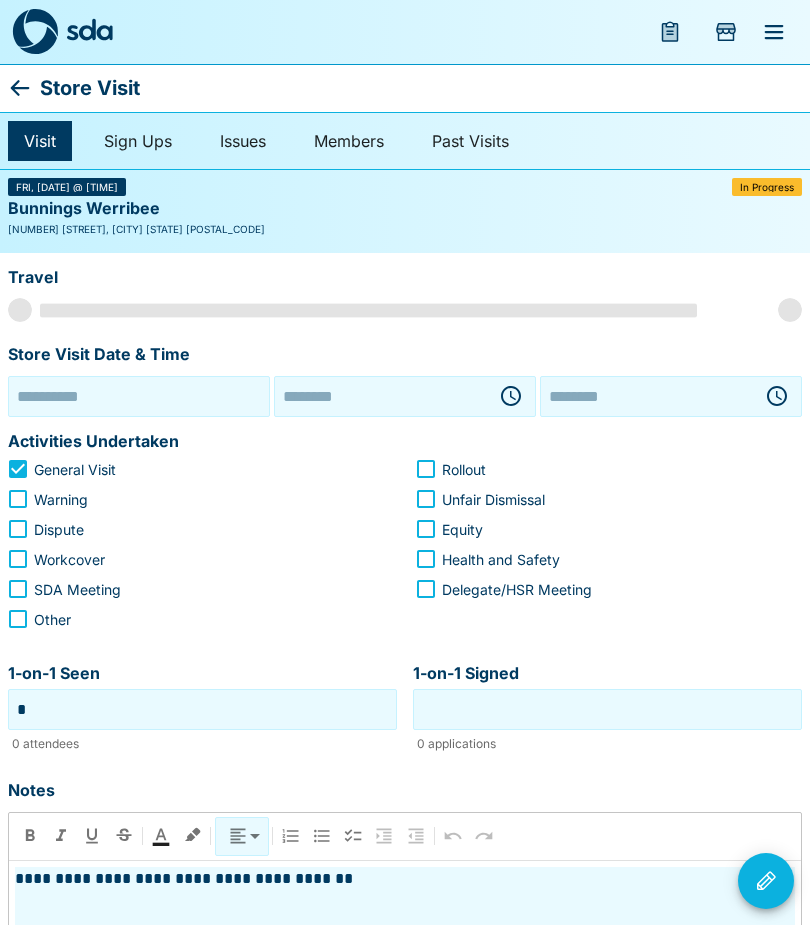 type on "********" 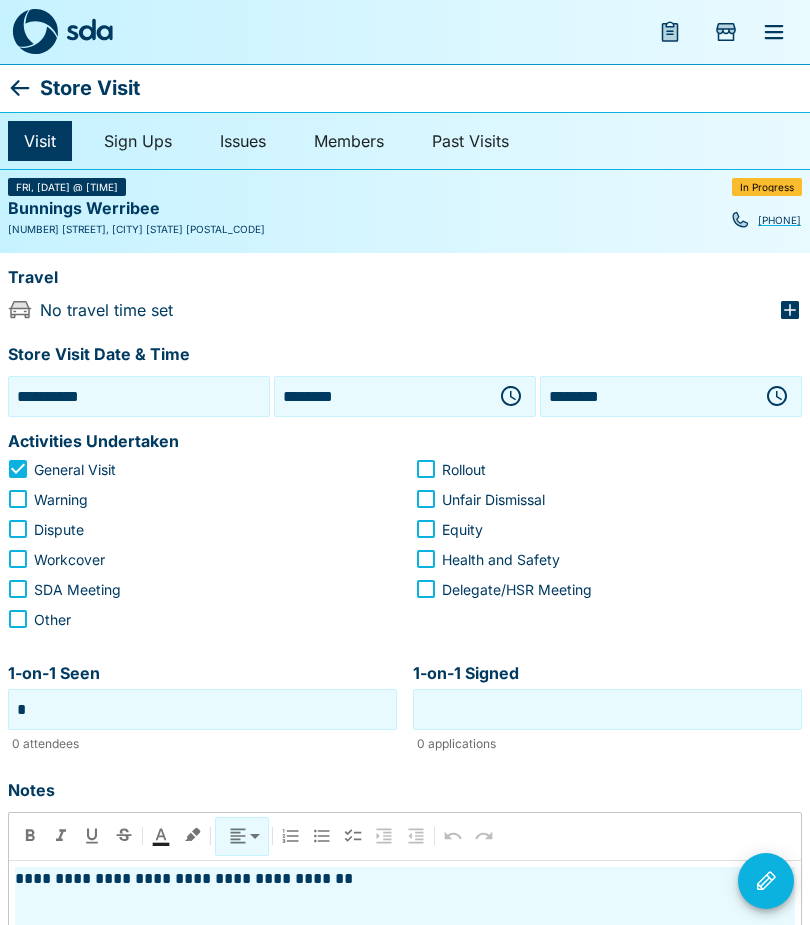 click on "**********" at bounding box center (139, 396) 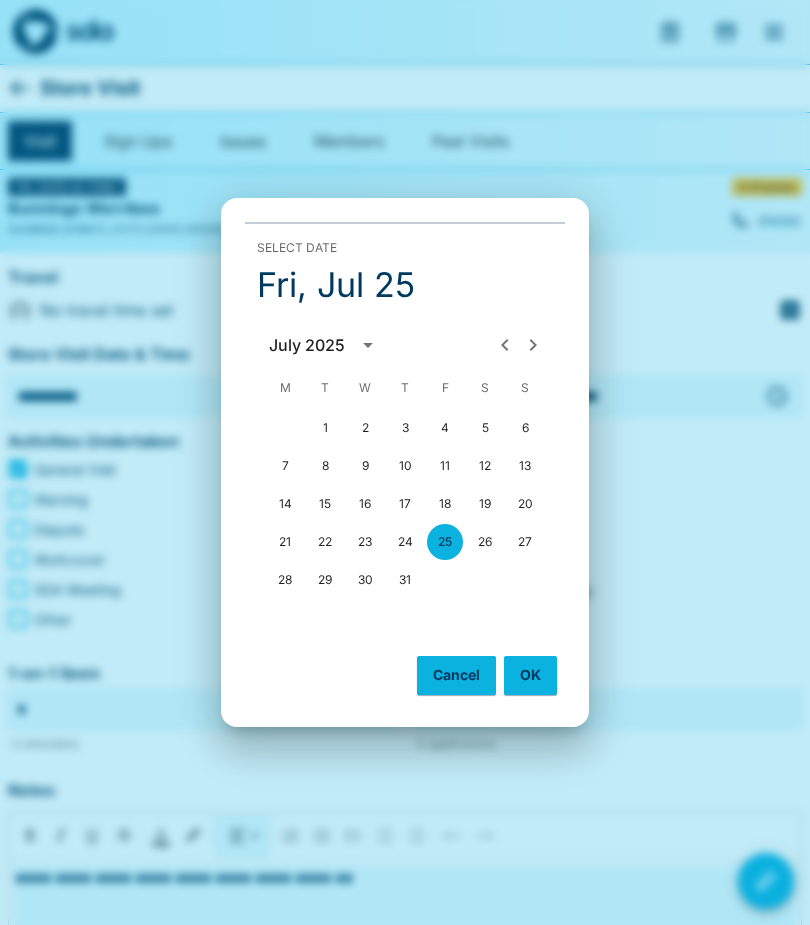 click on "24" at bounding box center [405, 542] 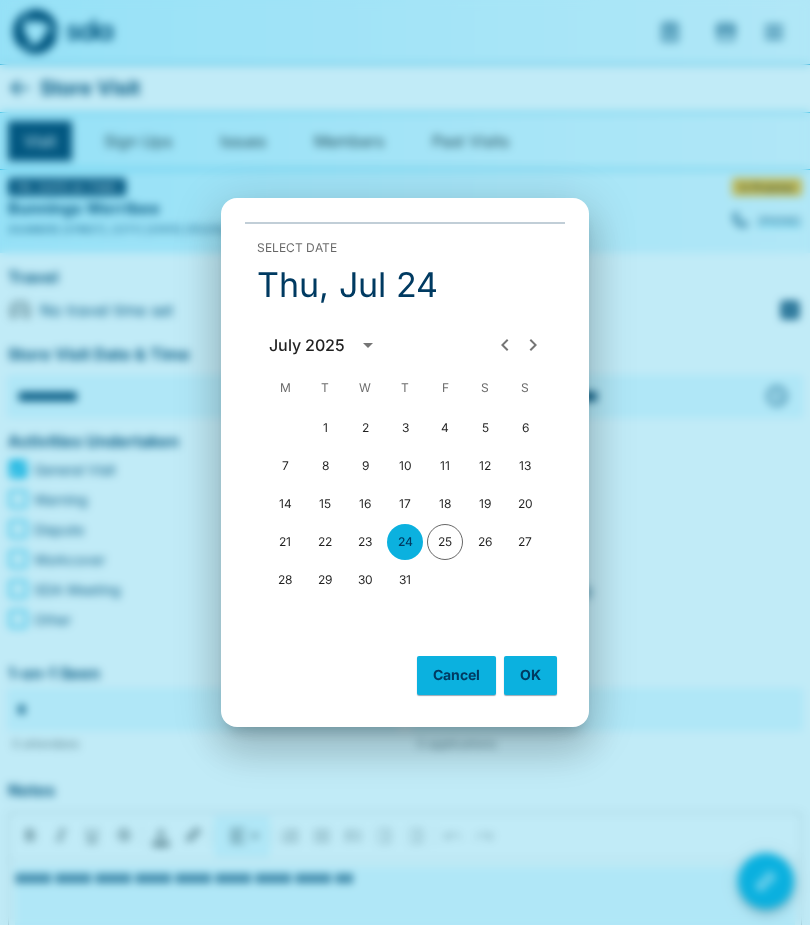 click on "OK" at bounding box center [530, 675] 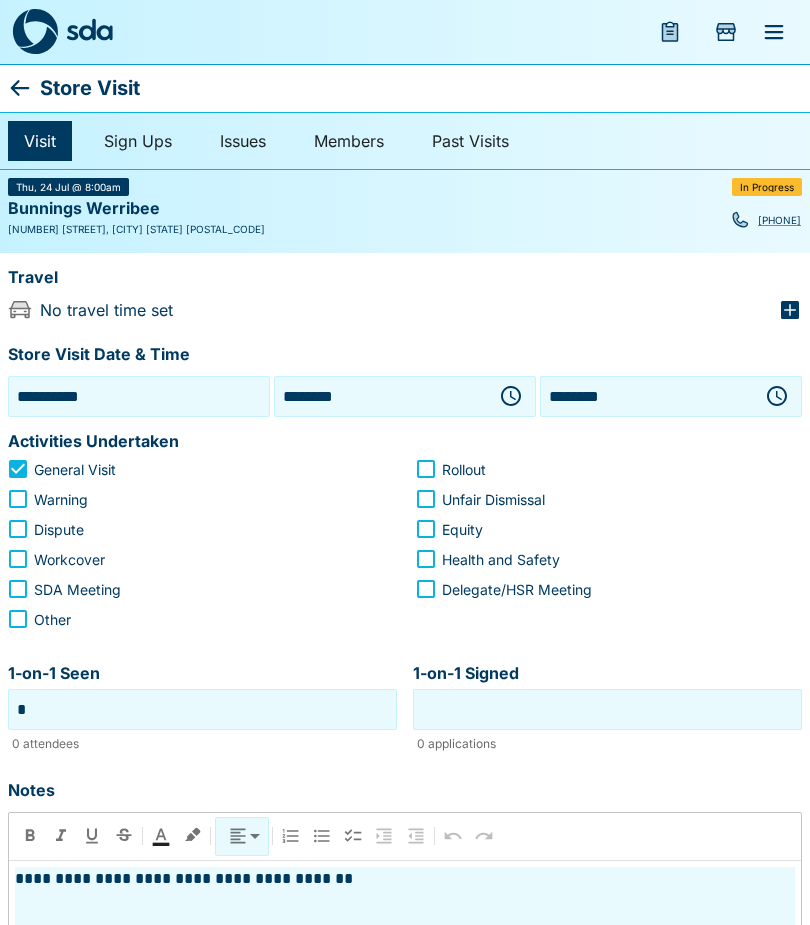 click 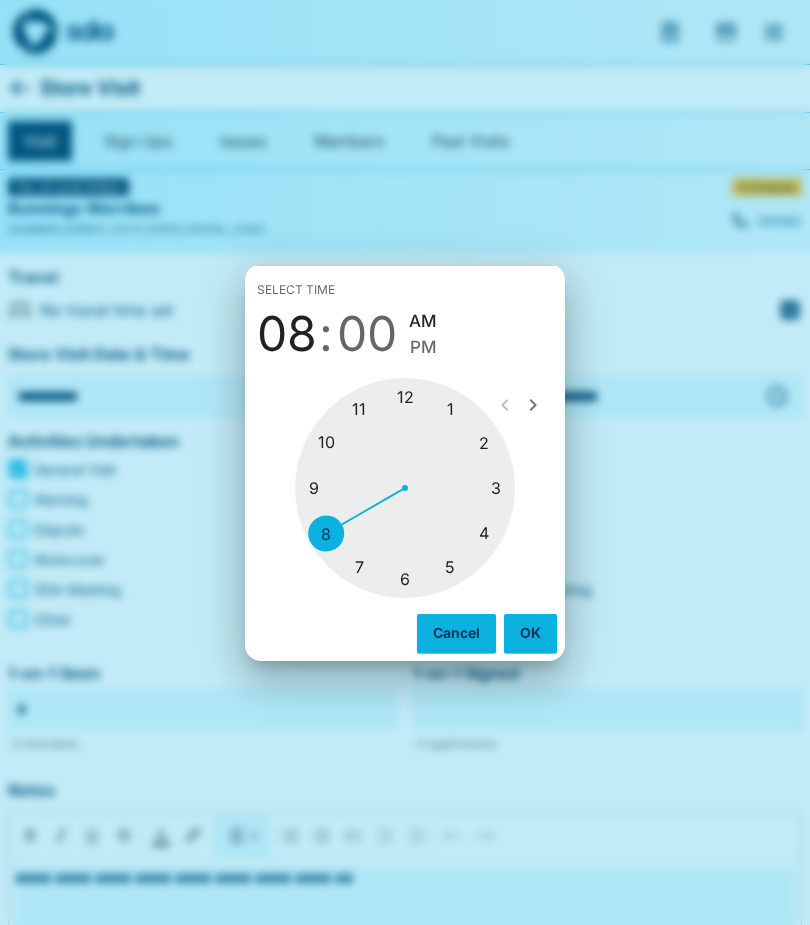 click at bounding box center (405, 488) 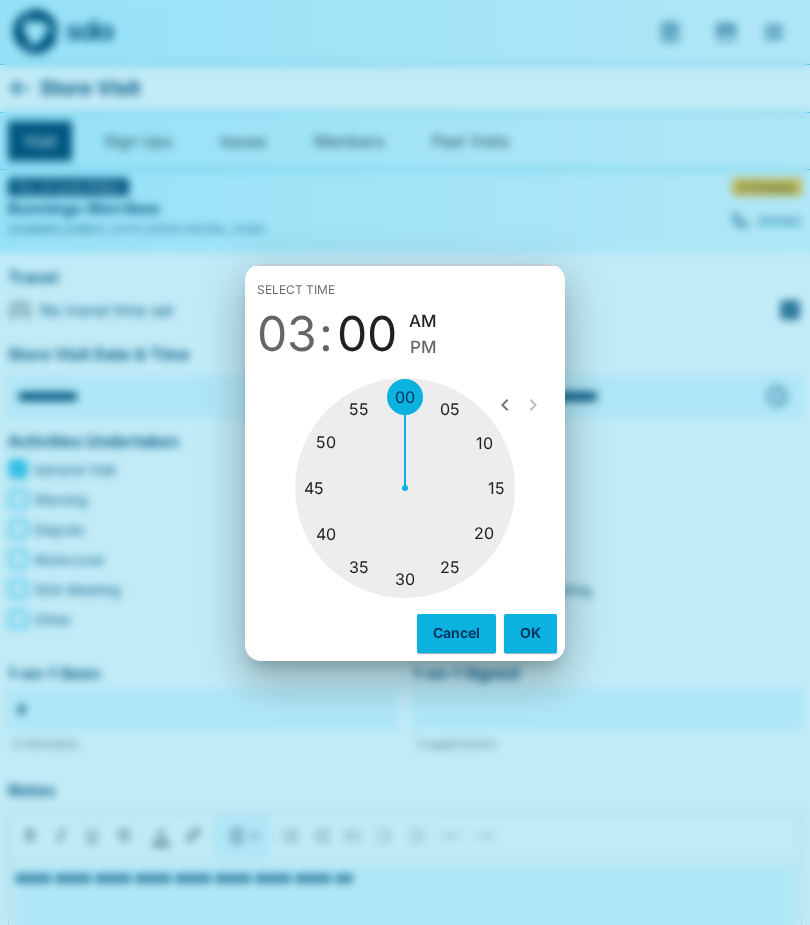 click at bounding box center (405, 488) 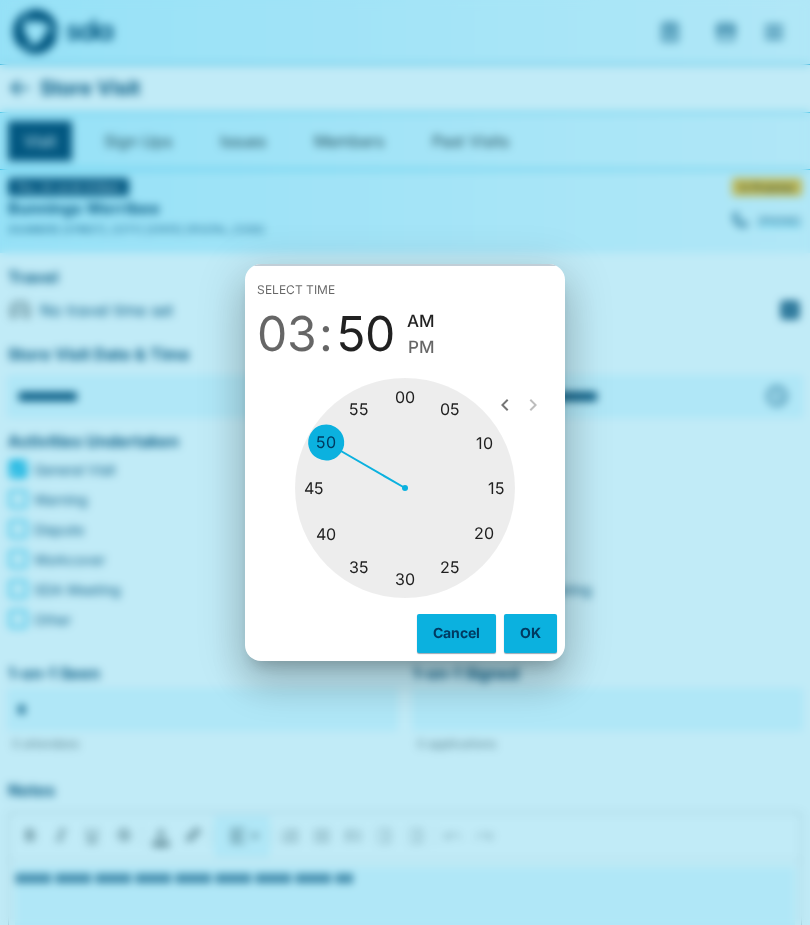 click on "PM" at bounding box center [421, 347] 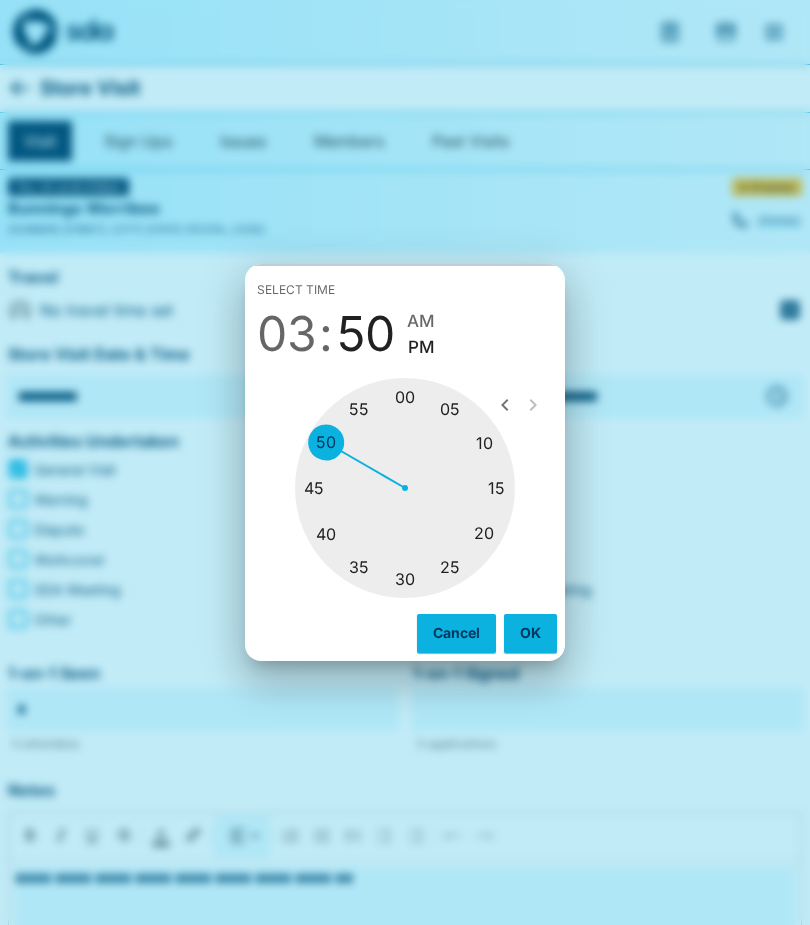 click on "OK" at bounding box center [530, 633] 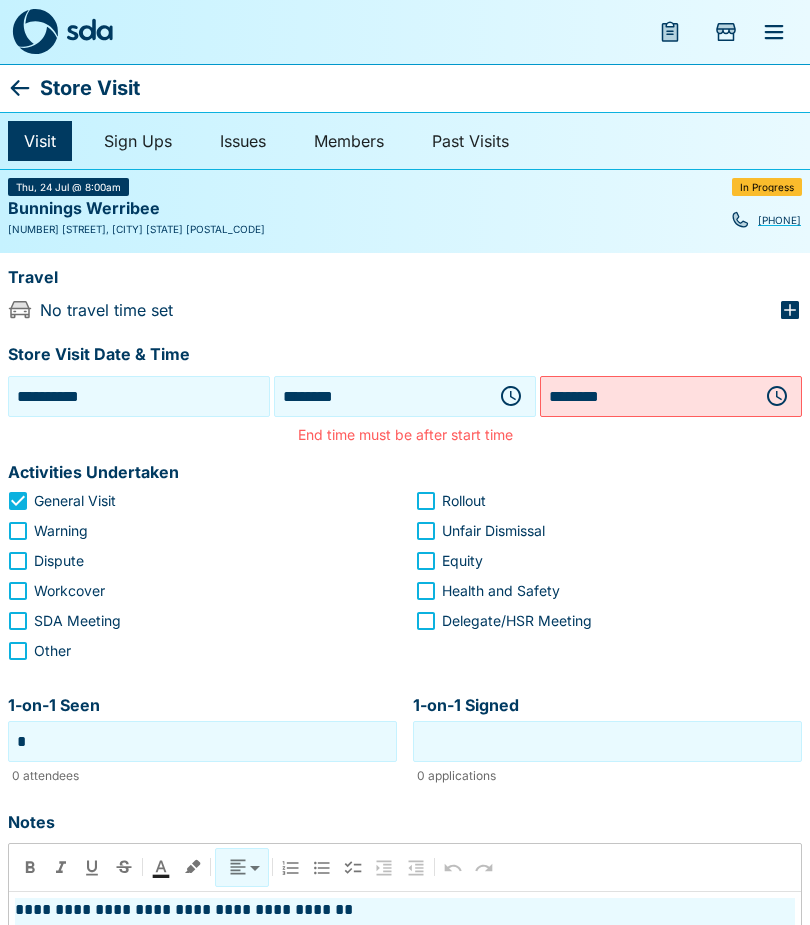 click at bounding box center [777, 396] 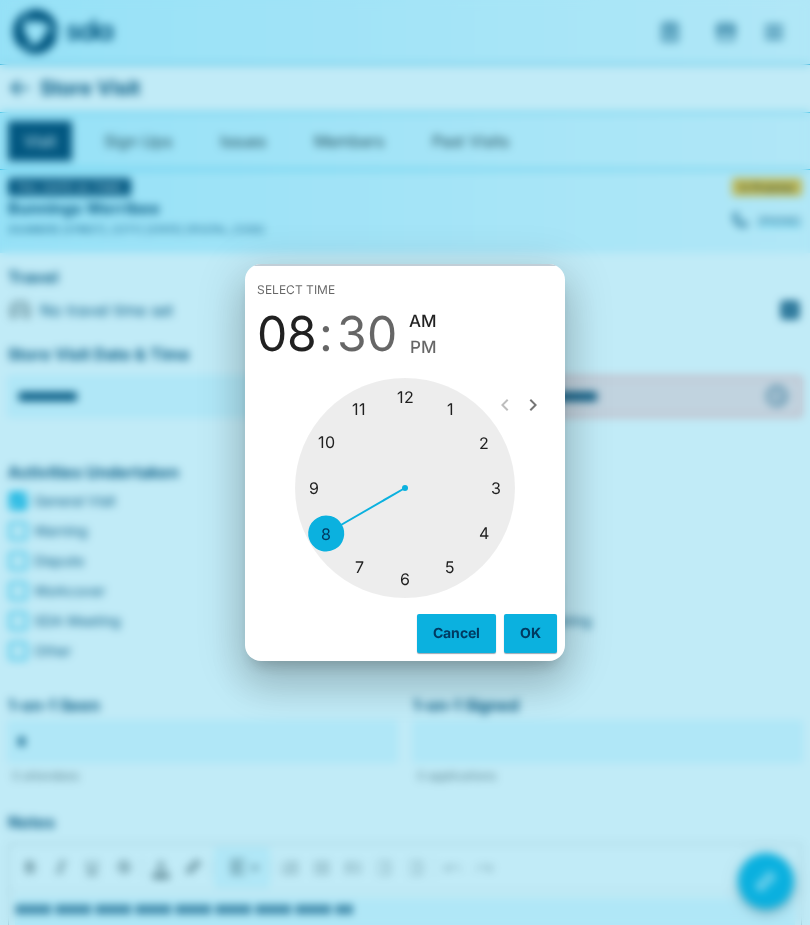 click at bounding box center (405, 488) 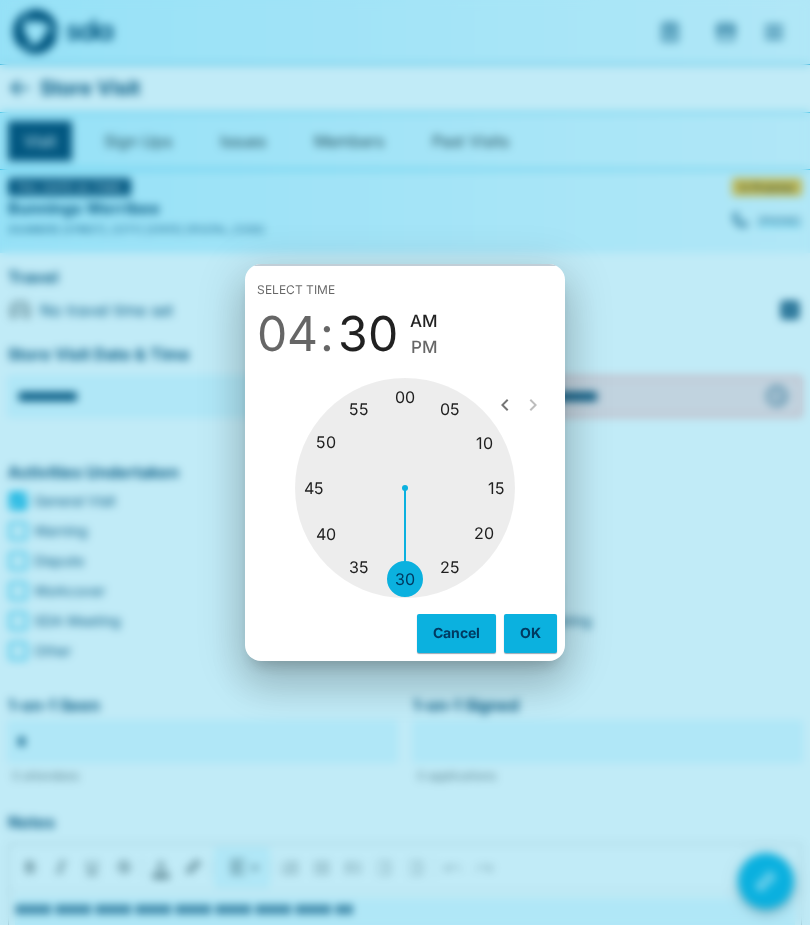 click at bounding box center (405, 488) 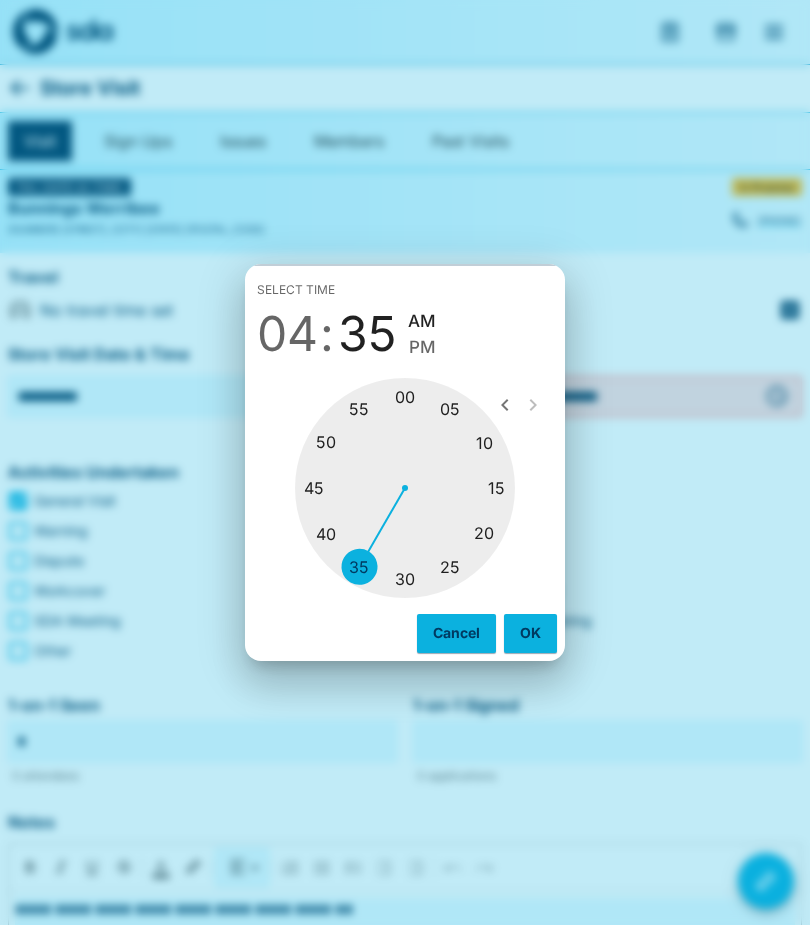 click on "OK" at bounding box center (530, 633) 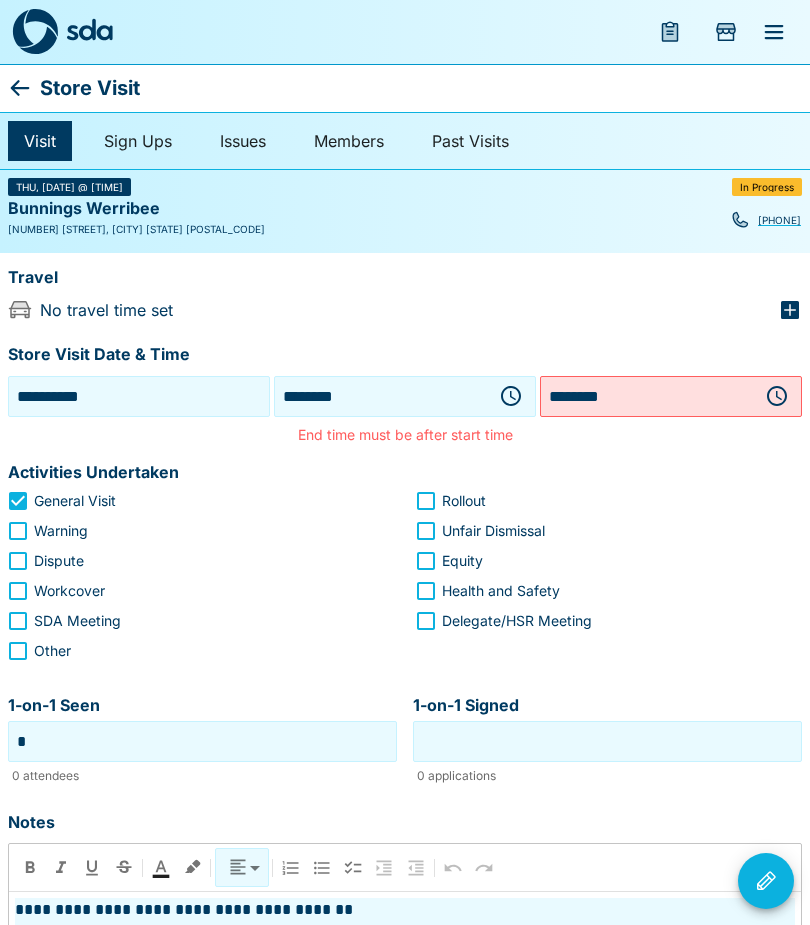 click 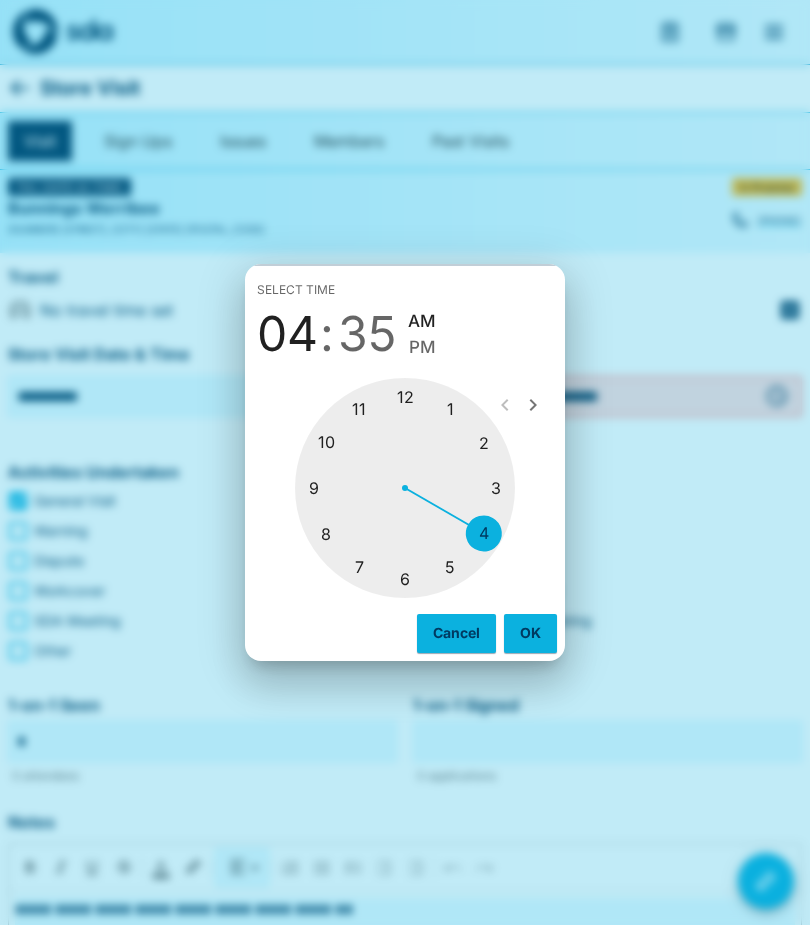 click on "PM" at bounding box center [422, 347] 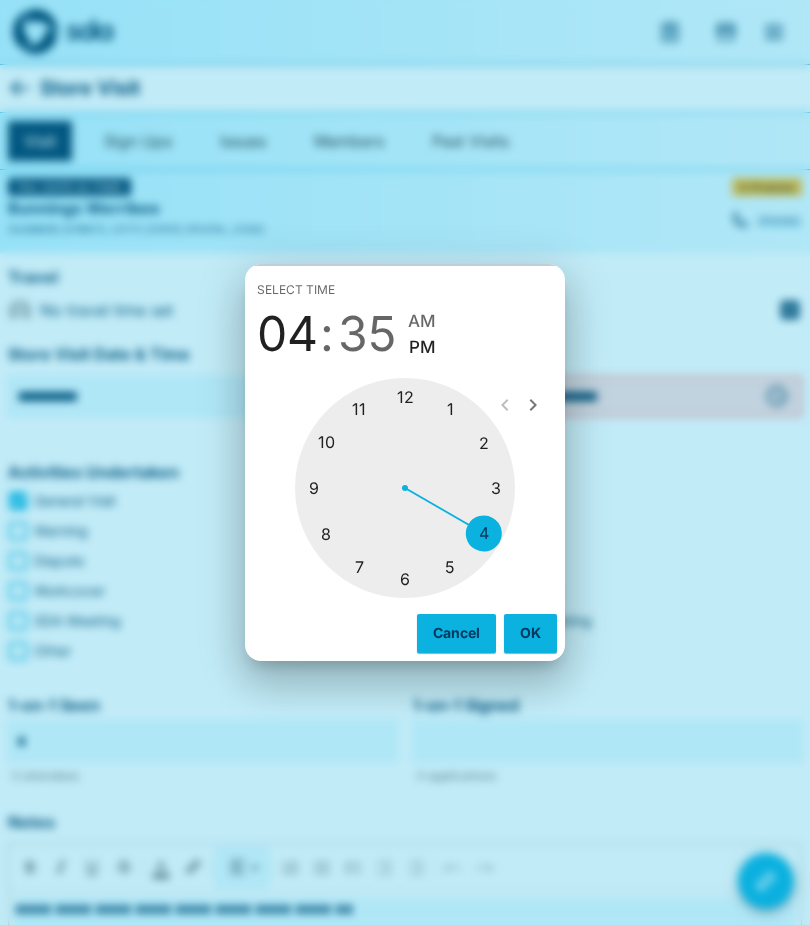 click on "OK" at bounding box center (530, 633) 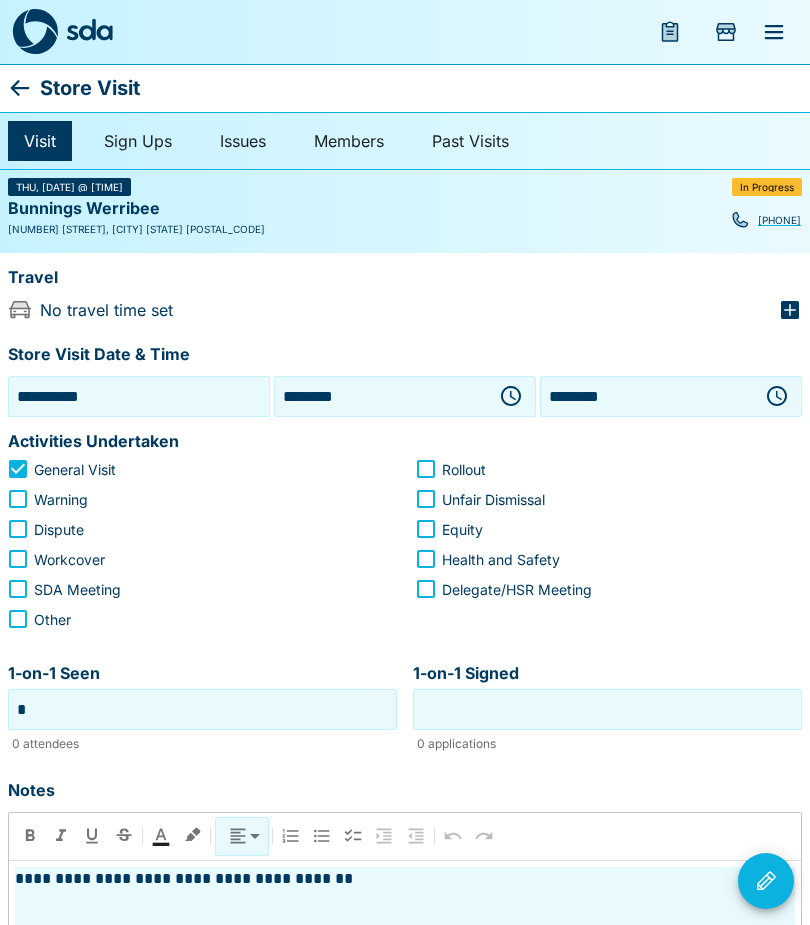 click 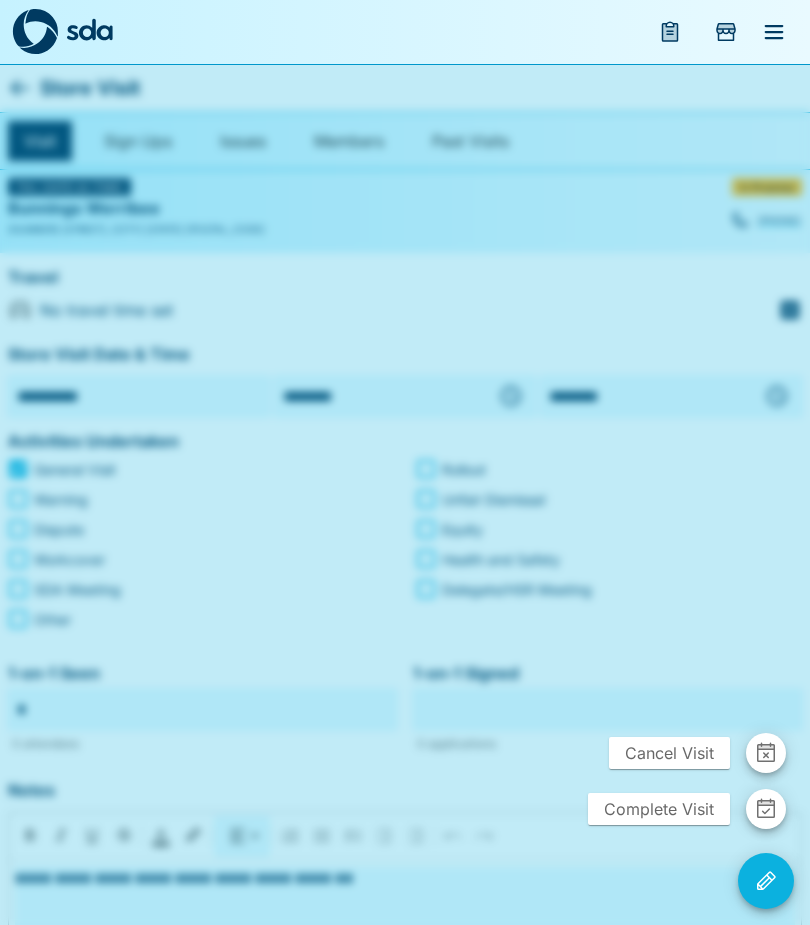click on "Complete Visit" at bounding box center [659, 809] 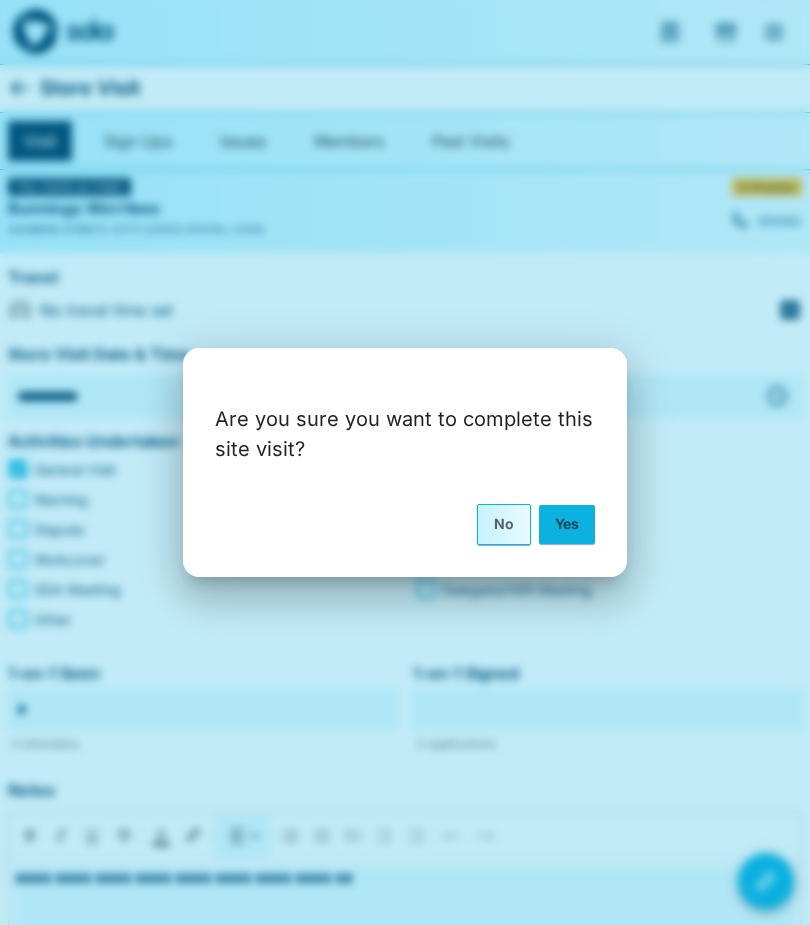 click on "Yes" at bounding box center (567, 524) 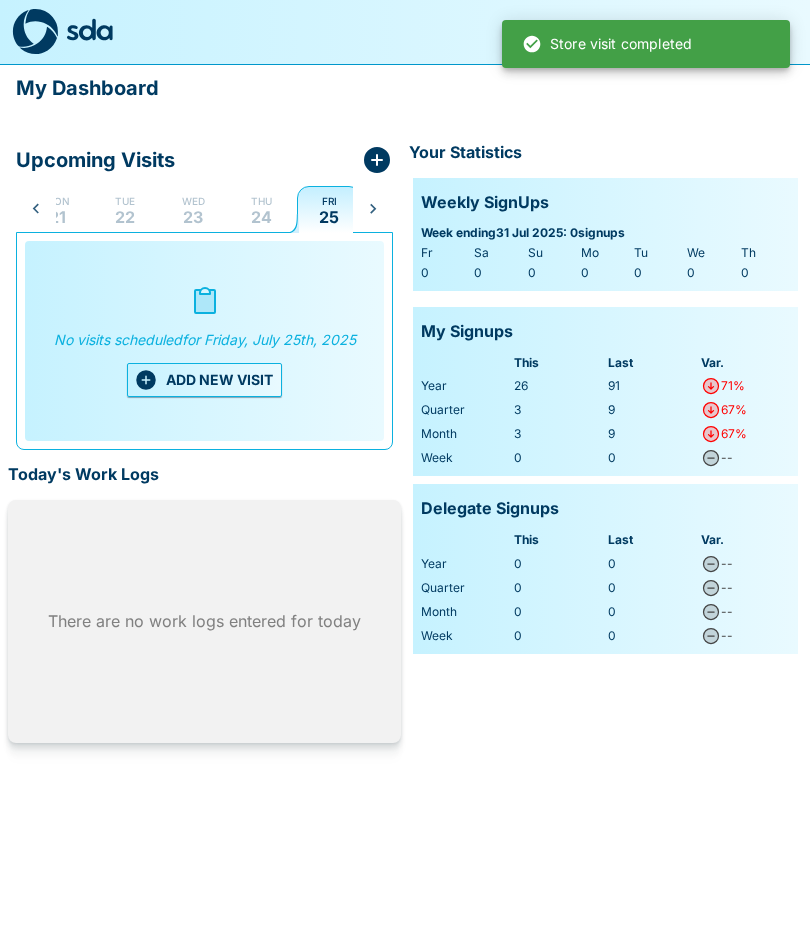 scroll, scrollTop: 0, scrollLeft: 107, axis: horizontal 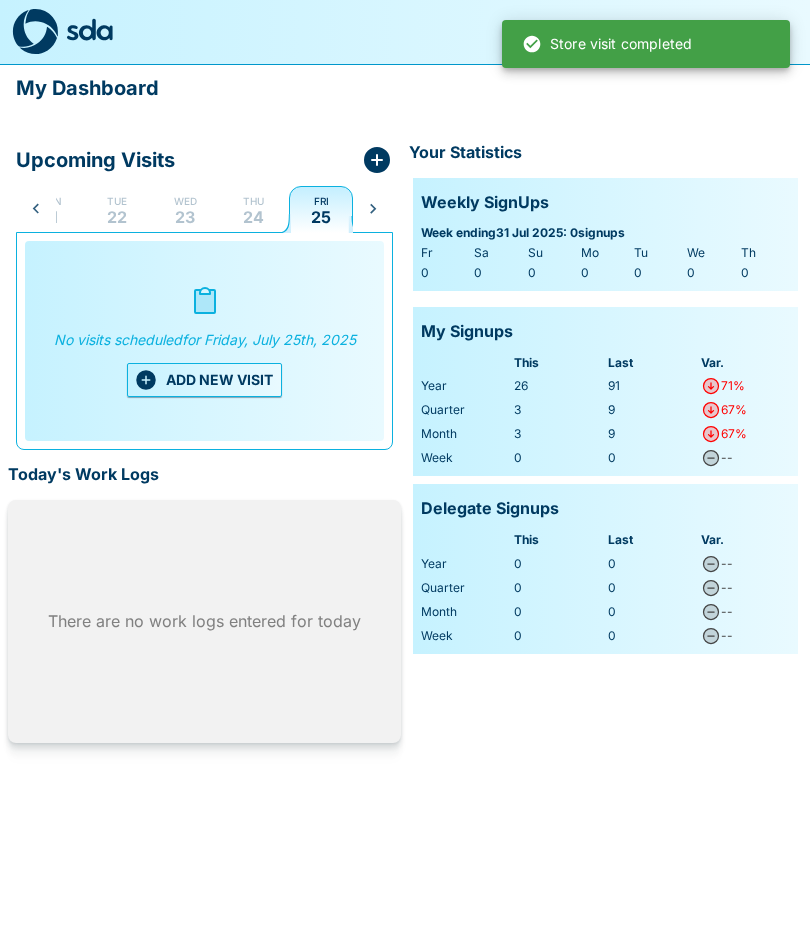 click on "24" at bounding box center (253, 217) 